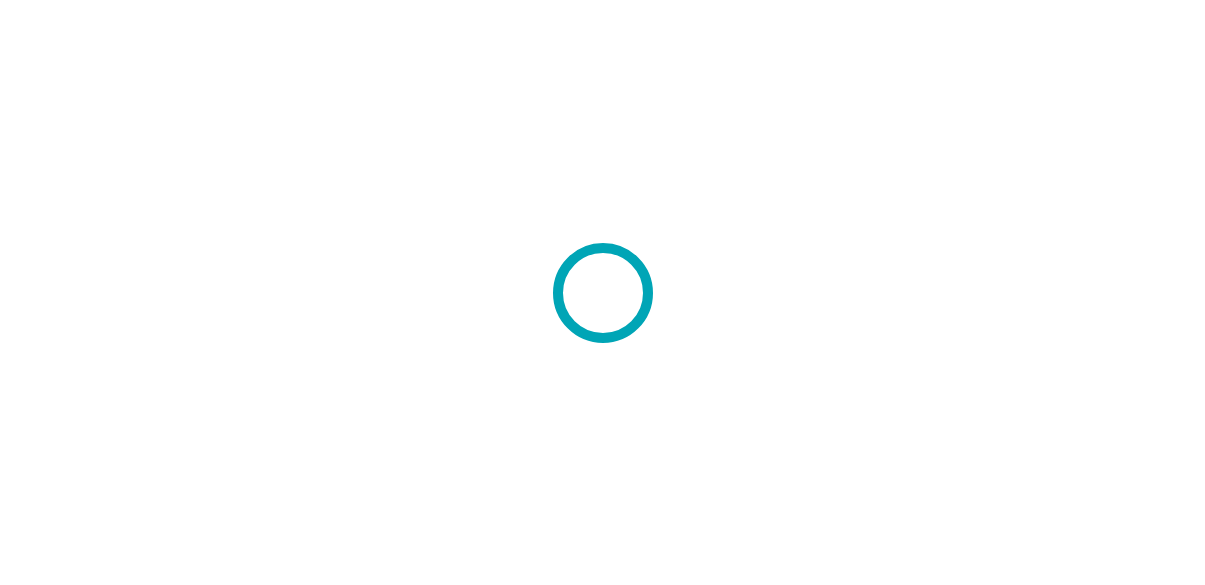 scroll, scrollTop: 0, scrollLeft: 0, axis: both 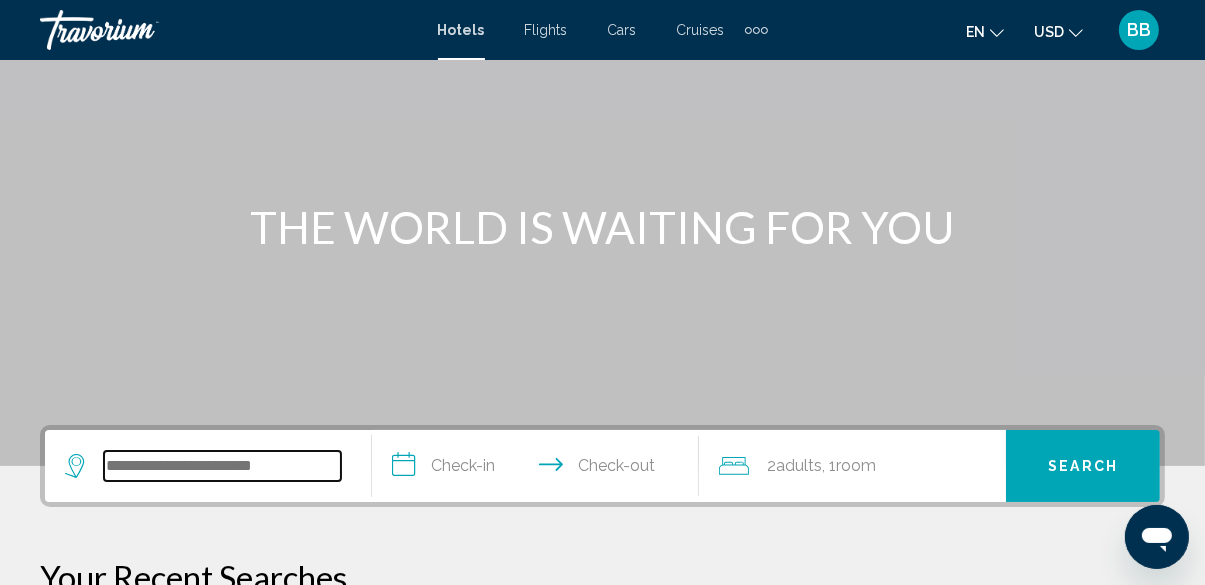 click at bounding box center (222, 466) 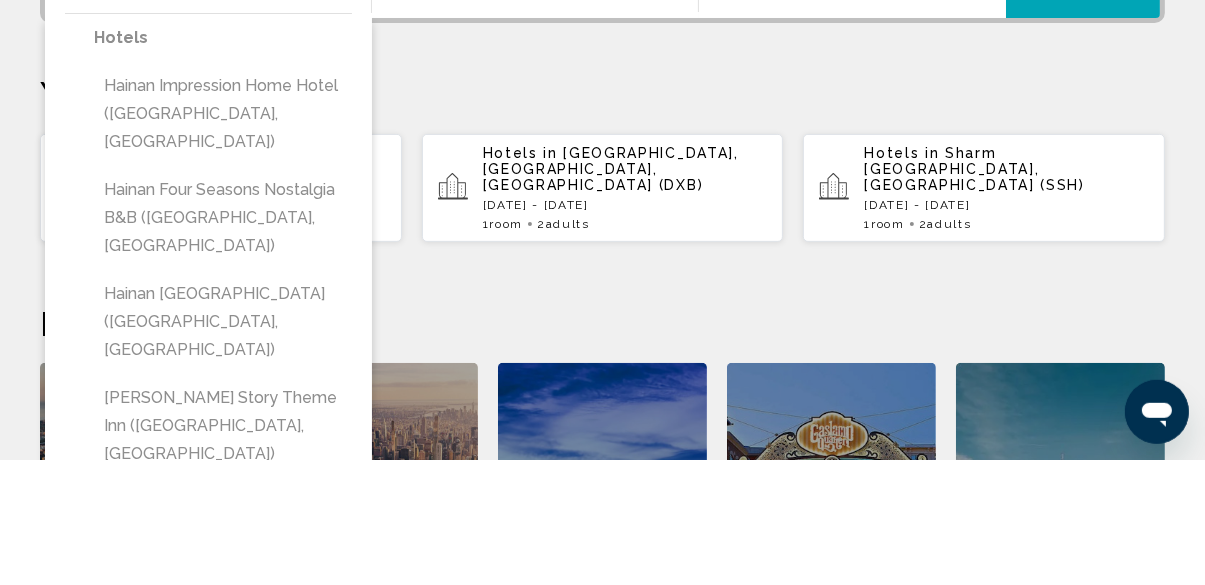 scroll, scrollTop: 493, scrollLeft: 0, axis: vertical 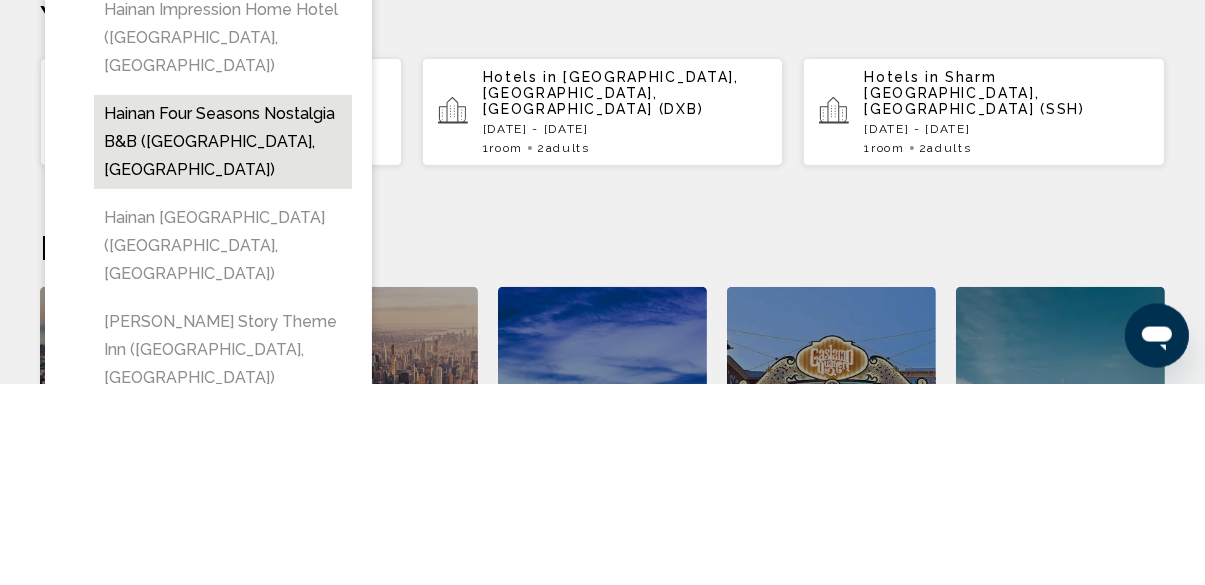 click on "Hainan Four Seasons Nostalgia B&B ([GEOGRAPHIC_DATA], [GEOGRAPHIC_DATA])" at bounding box center [223, 343] 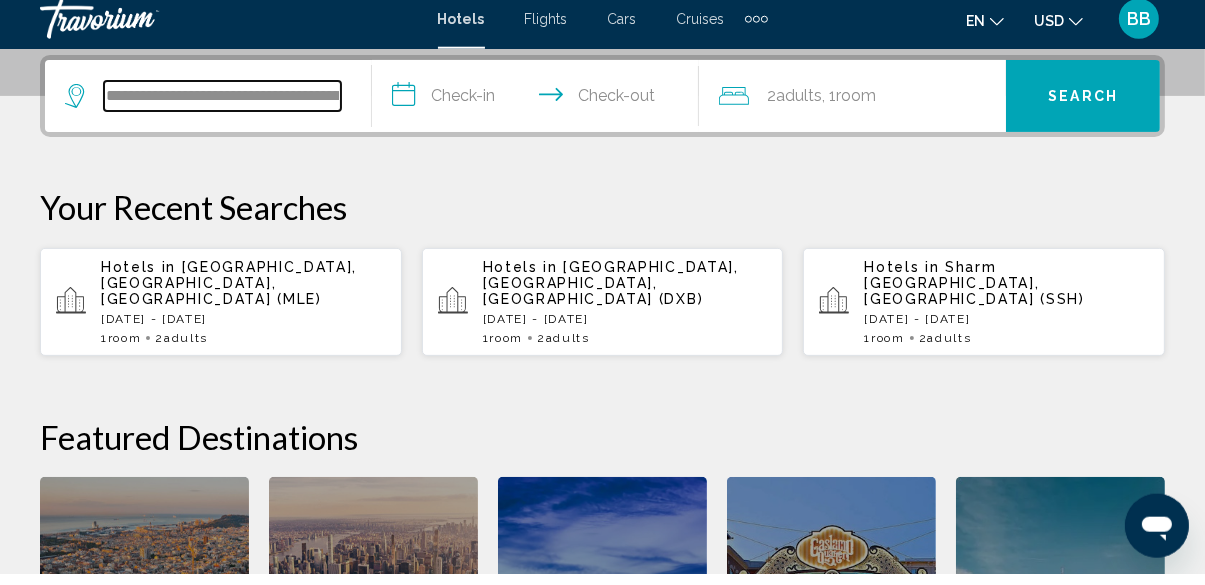 scroll, scrollTop: 493, scrollLeft: 0, axis: vertical 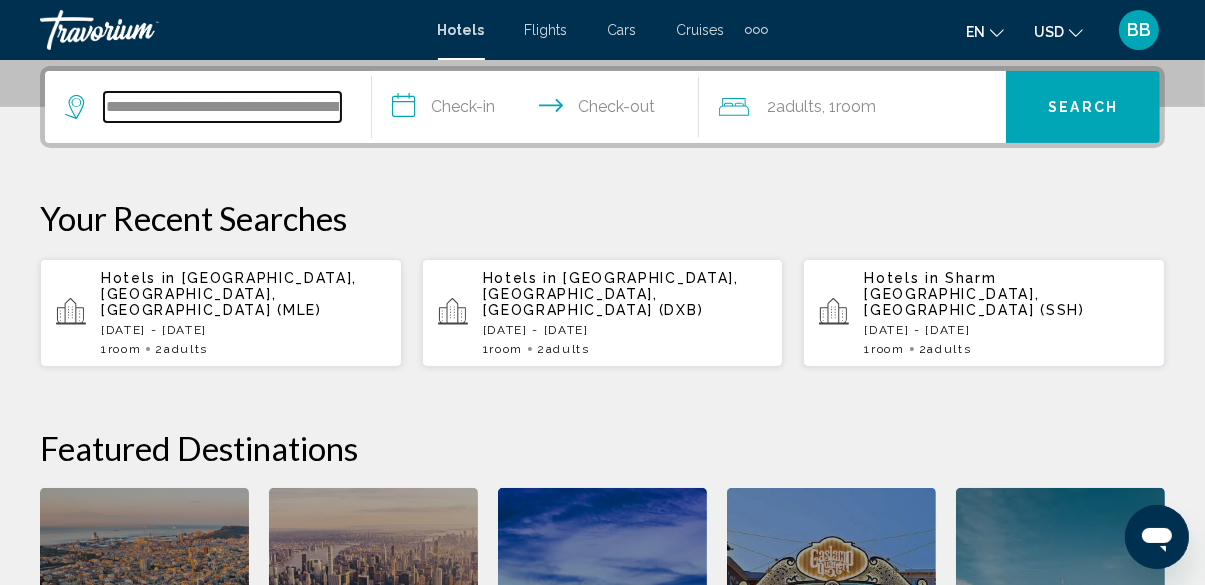 click on "**********" at bounding box center [222, 107] 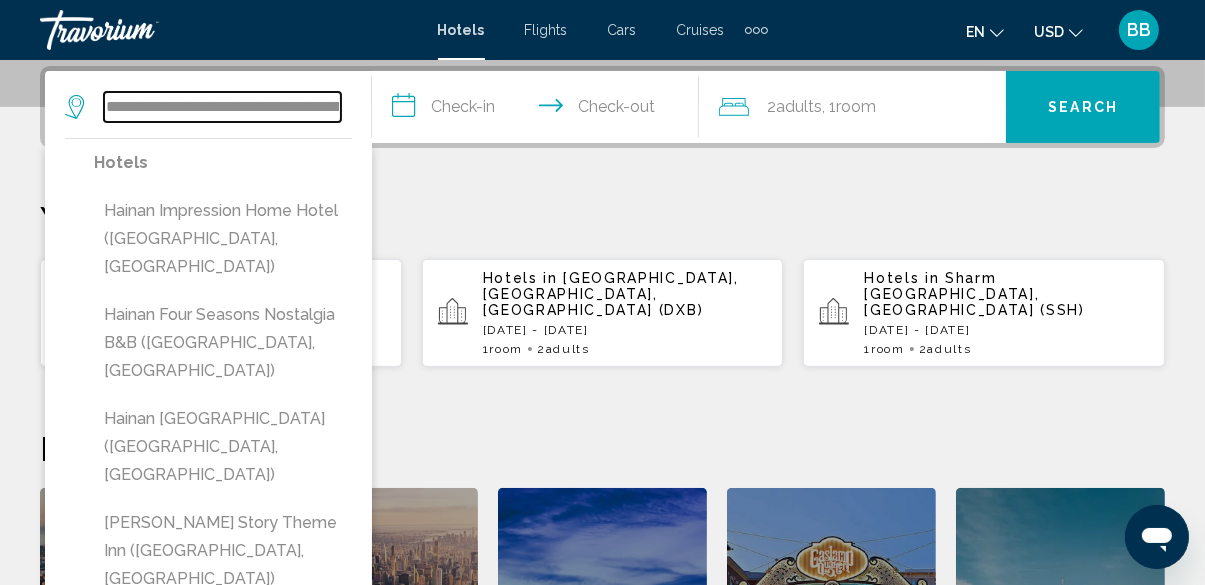click on "**********" at bounding box center [222, 107] 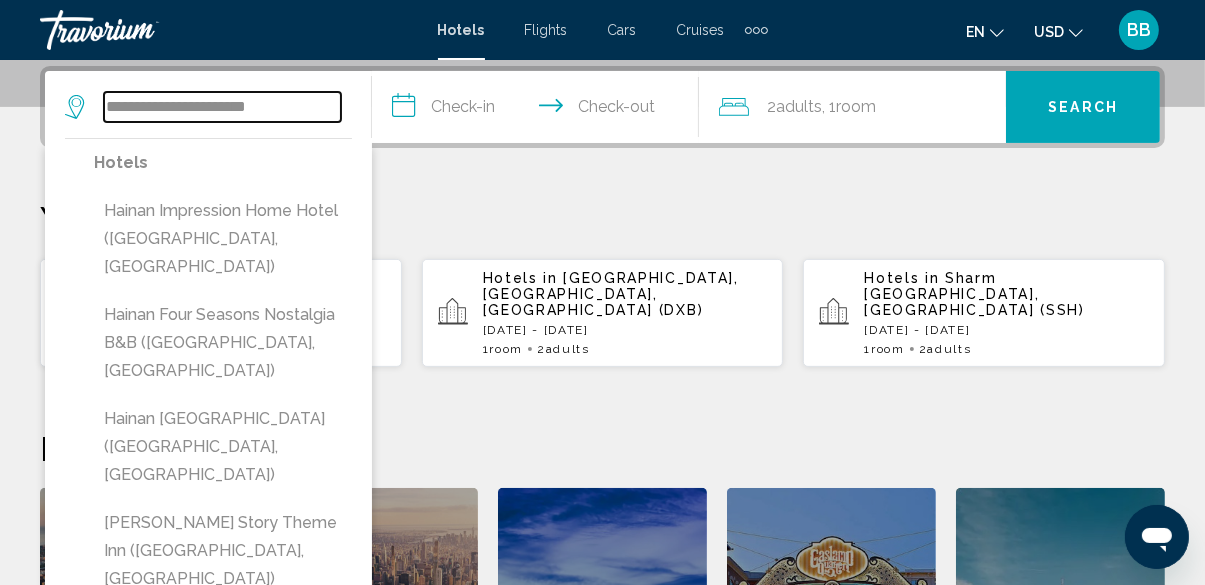 click on "**********" at bounding box center [222, 107] 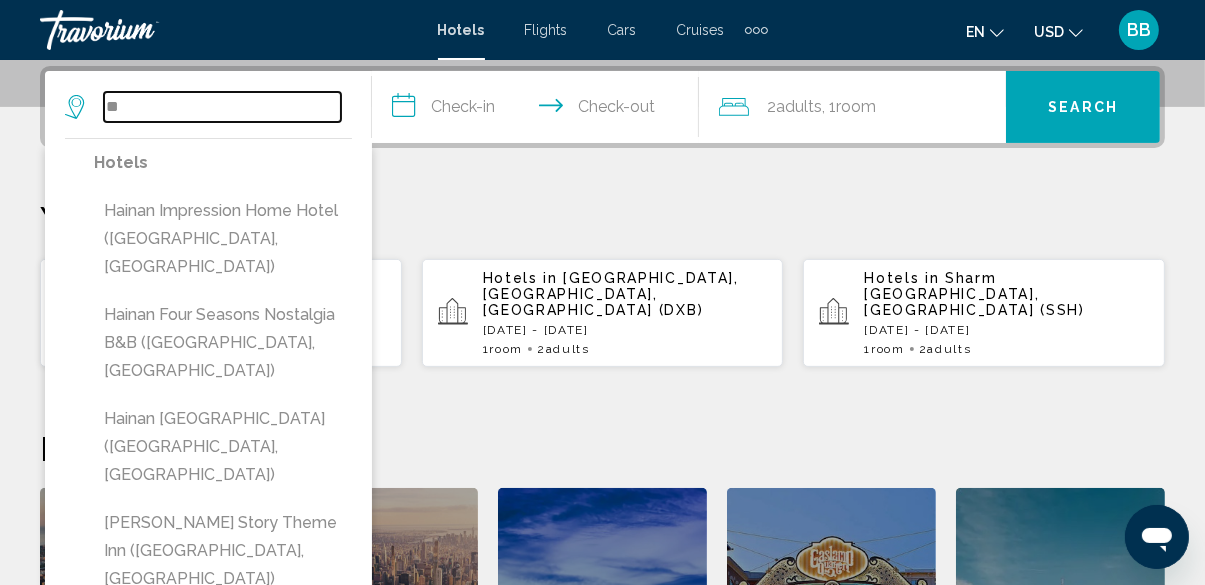 type on "*" 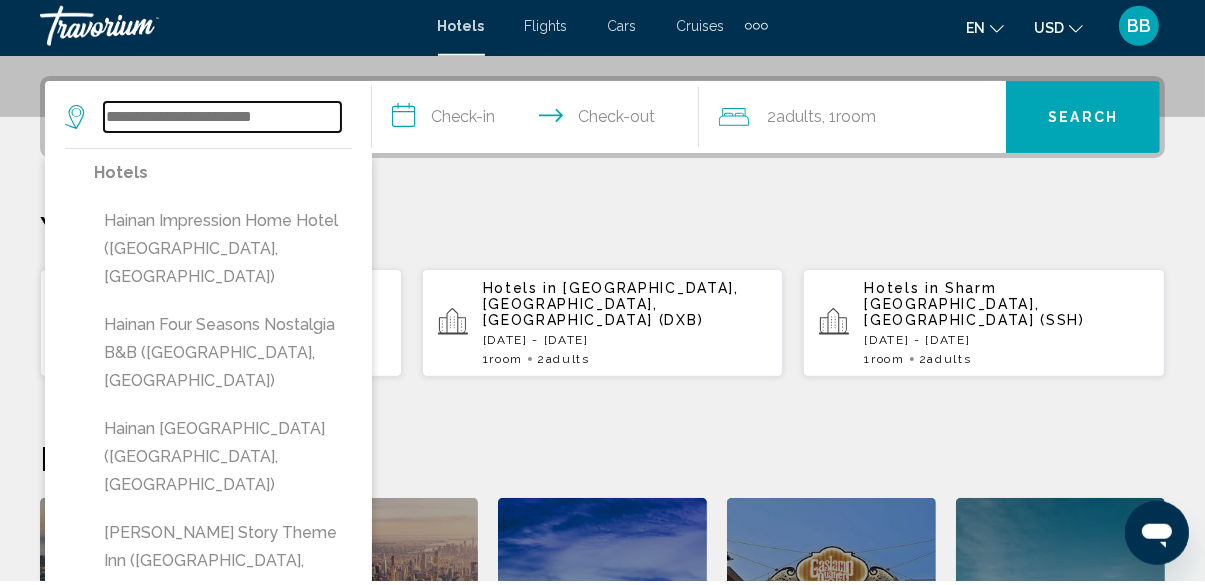scroll, scrollTop: 479, scrollLeft: 0, axis: vertical 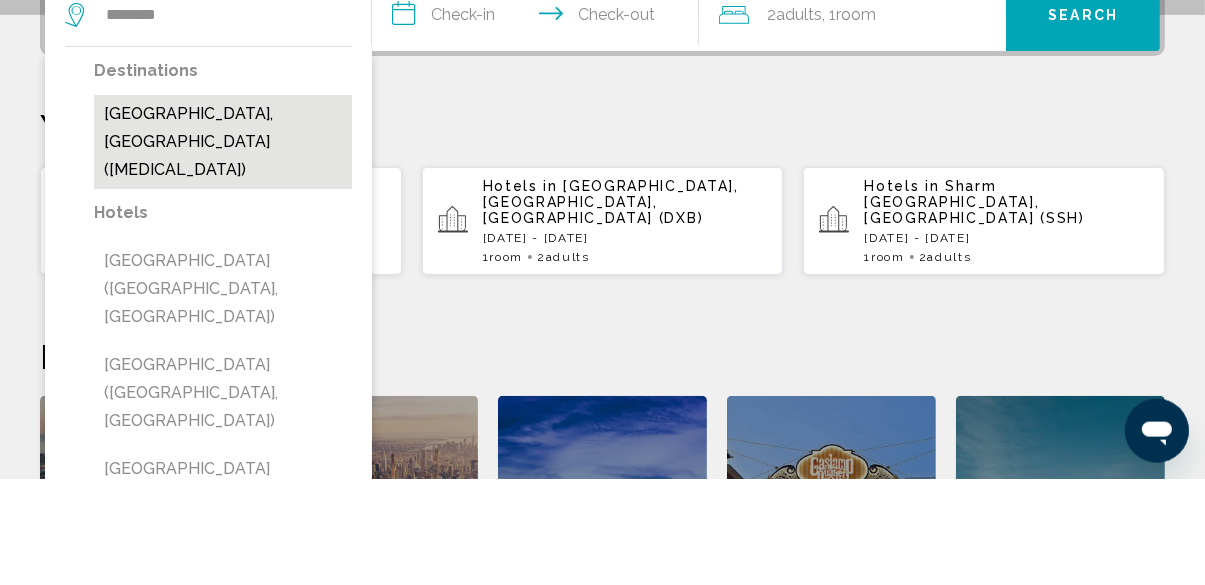 click on "Qingdao, China (TAO)" at bounding box center [223, 248] 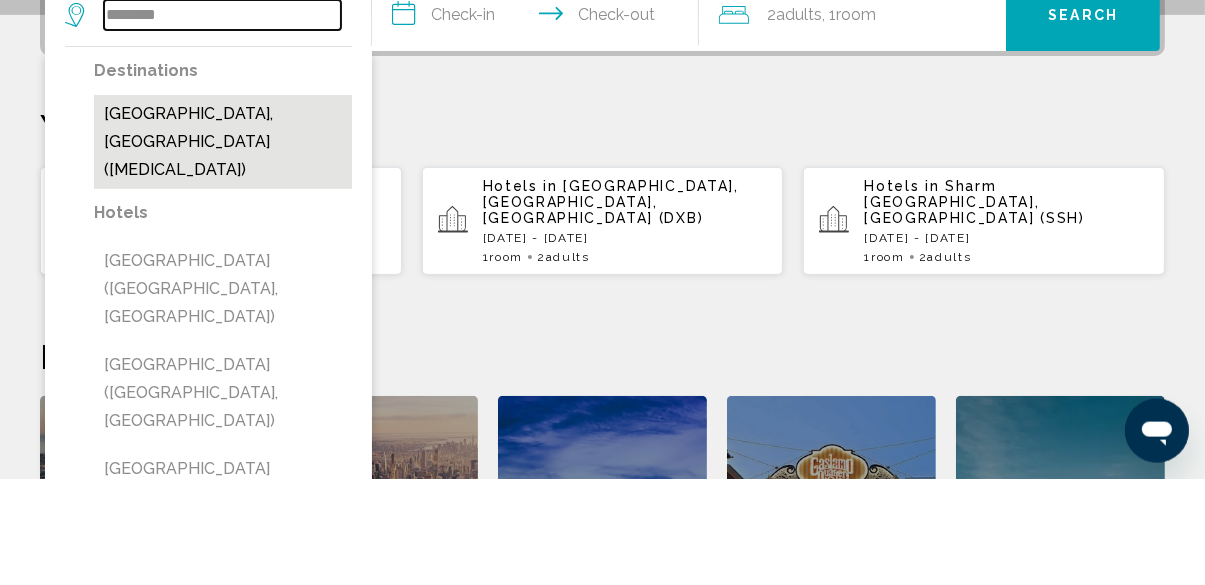type on "**********" 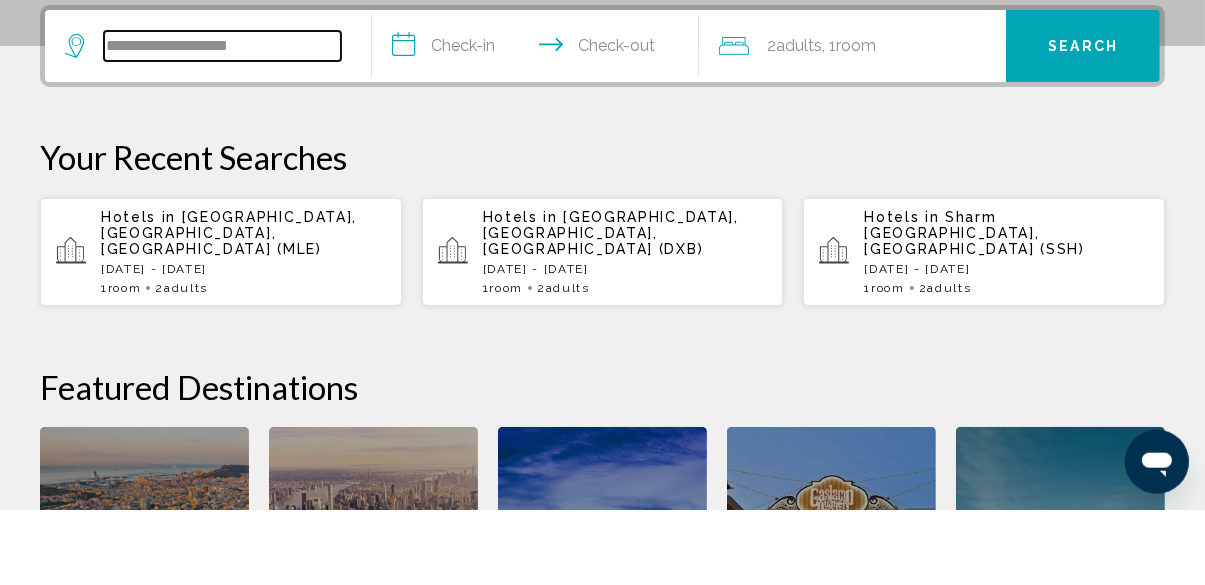scroll, scrollTop: 479, scrollLeft: 0, axis: vertical 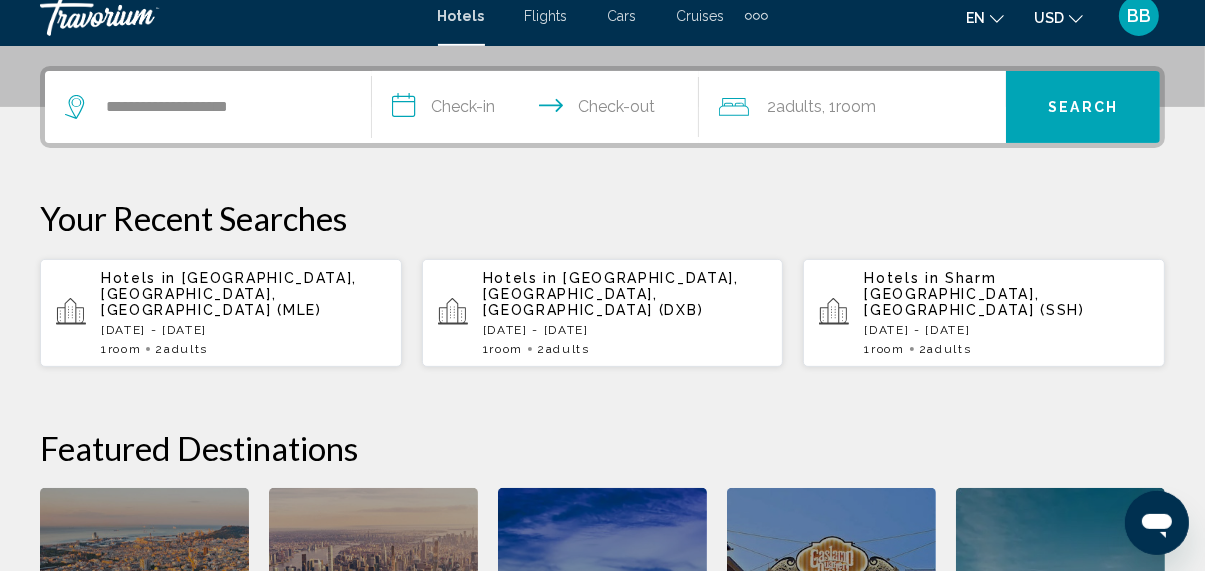 click on "Search" at bounding box center (1083, 122) 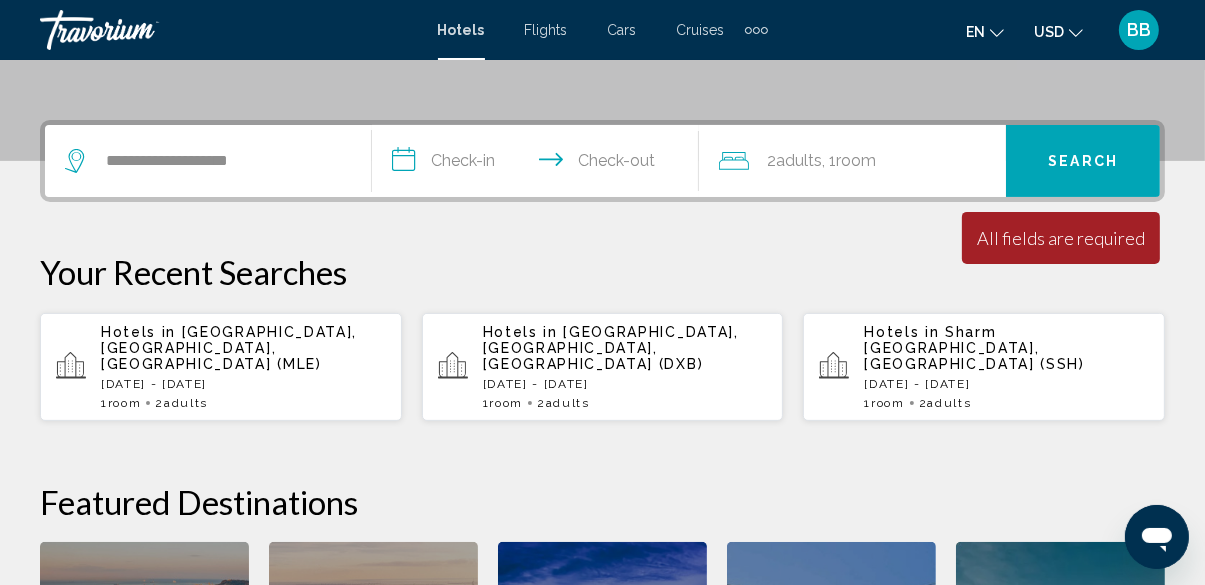 scroll, scrollTop: 438, scrollLeft: 0, axis: vertical 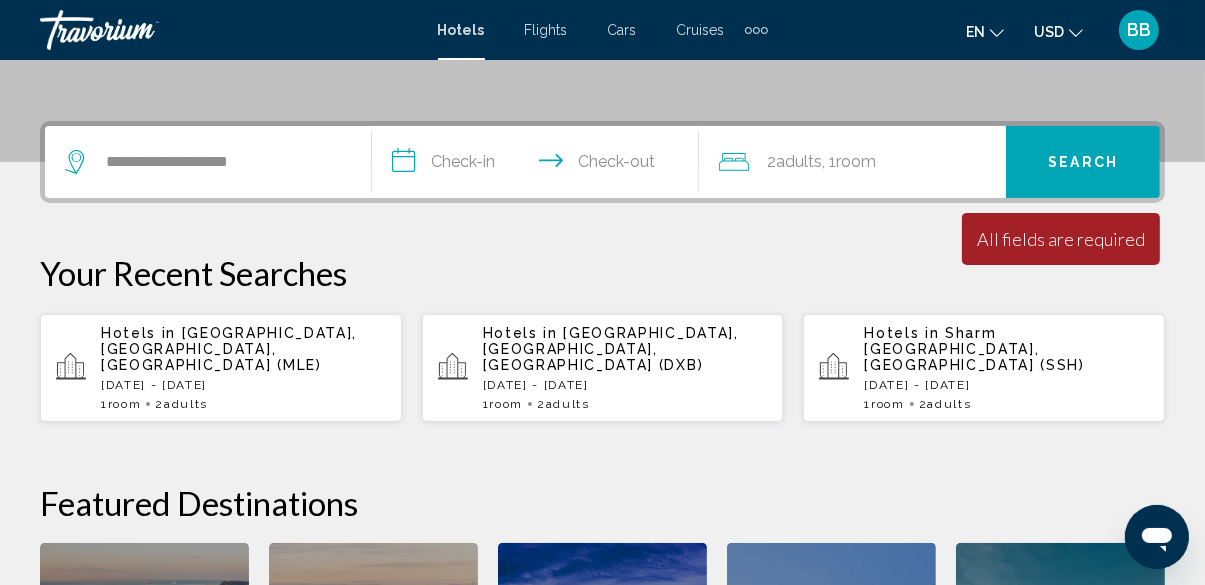 click on "**********" at bounding box center (539, 165) 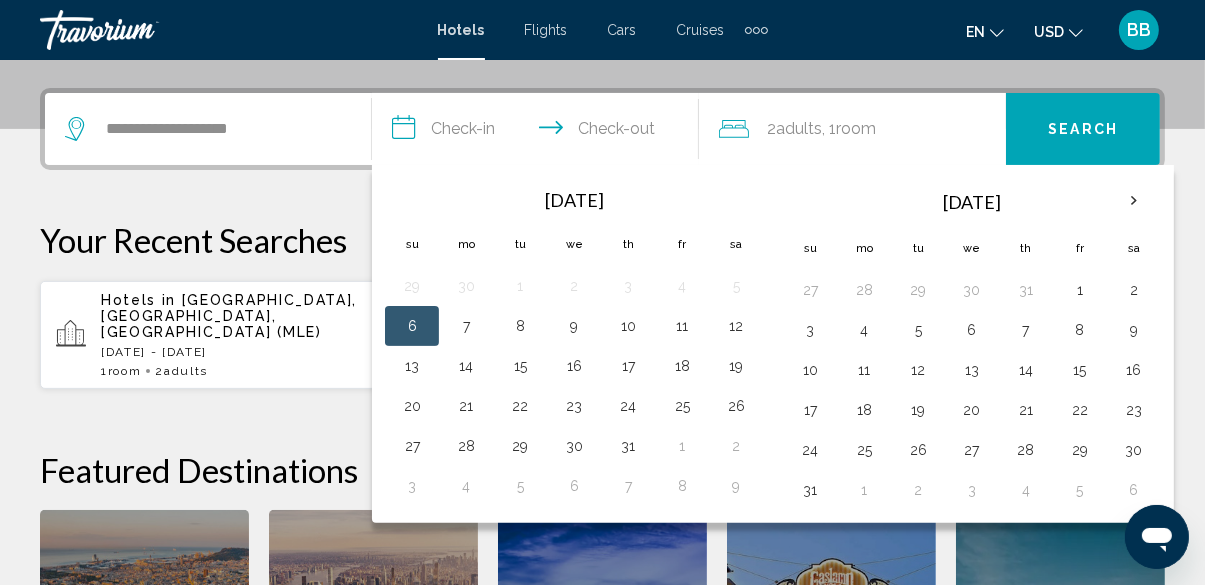 scroll, scrollTop: 493, scrollLeft: 0, axis: vertical 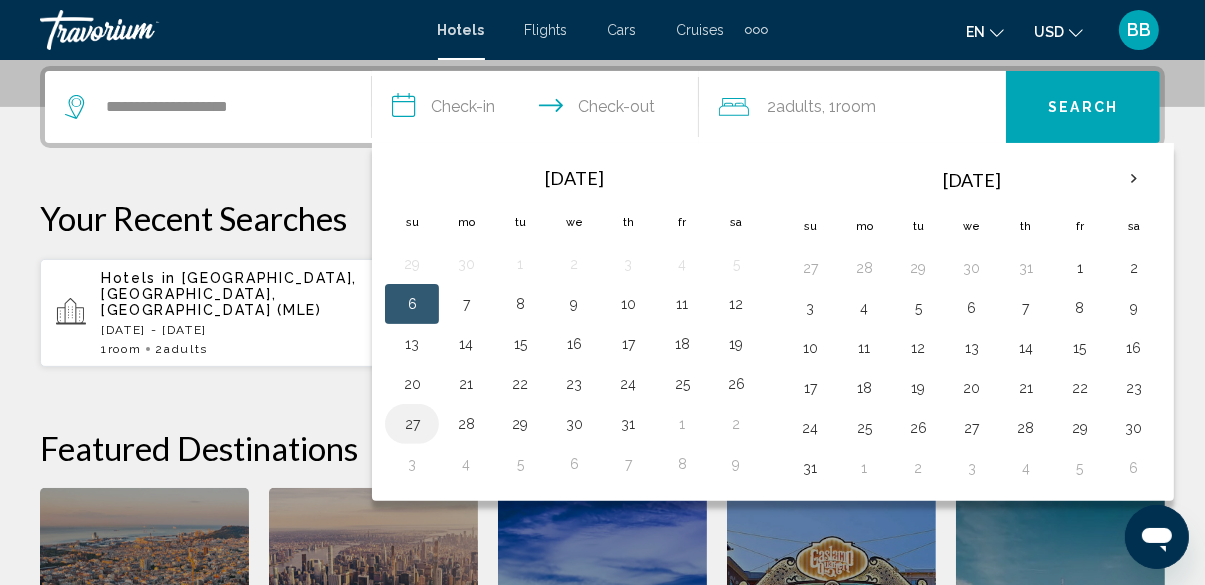 click on "27" at bounding box center [412, 424] 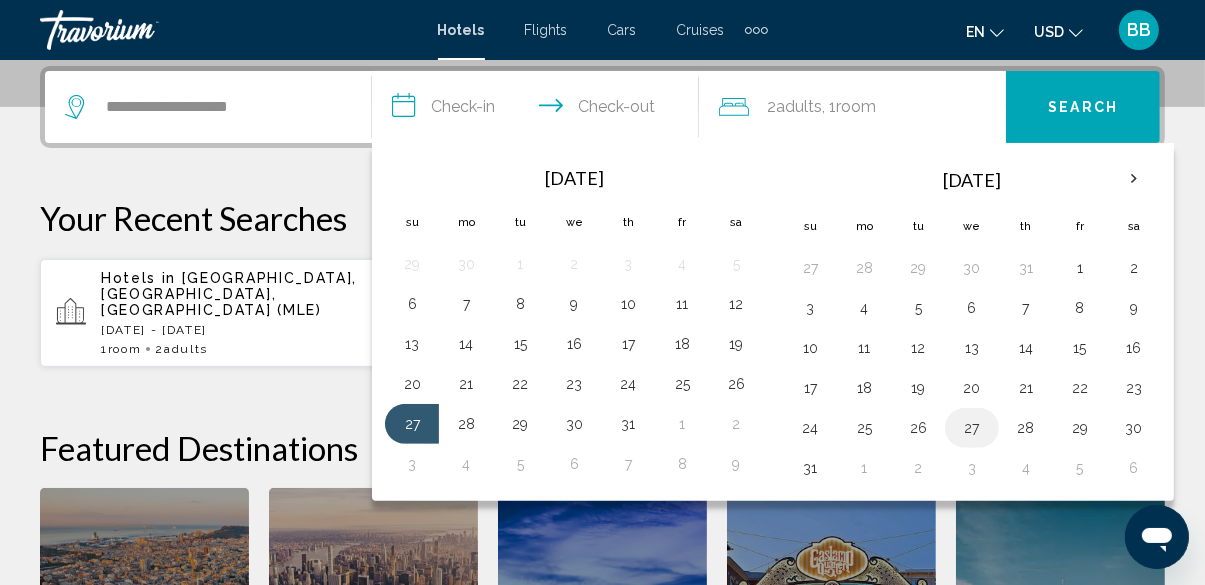 click on "27" at bounding box center [972, 428] 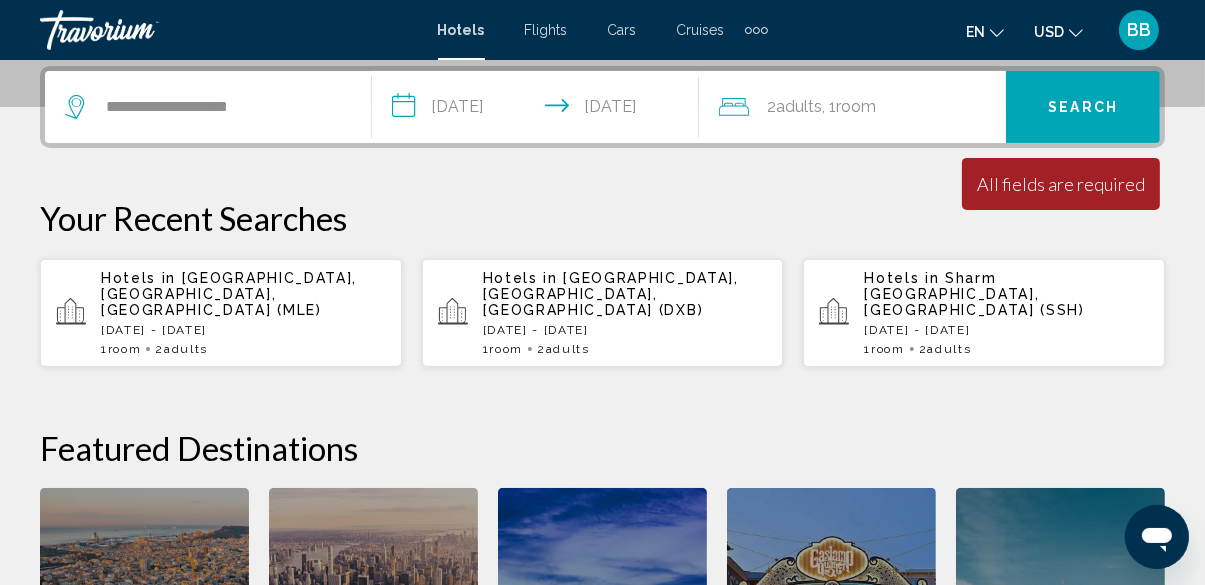 click 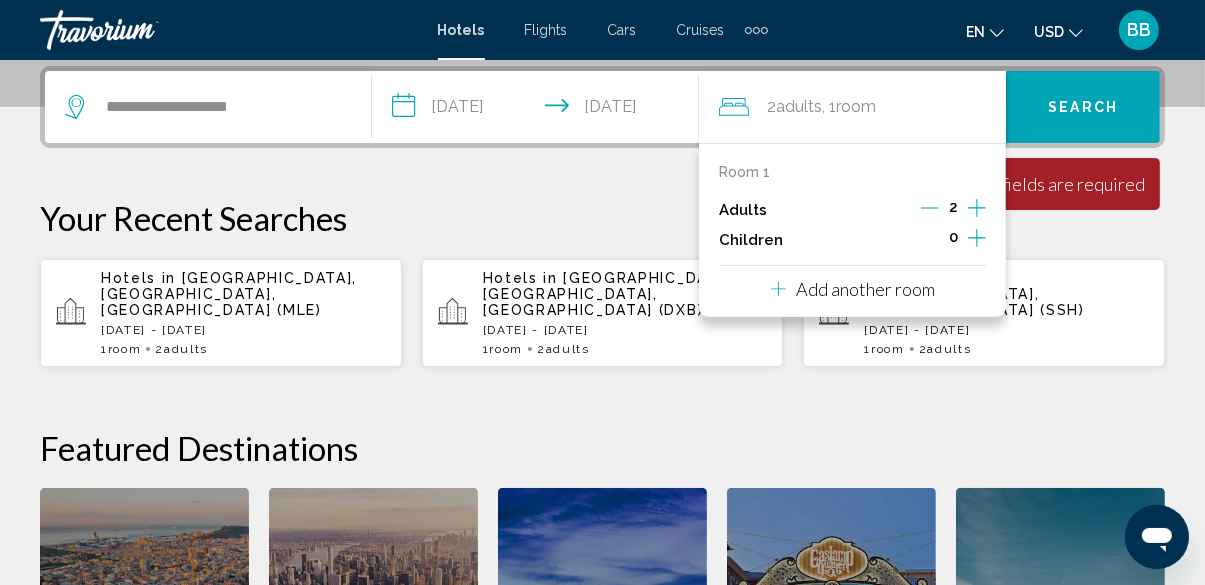 click 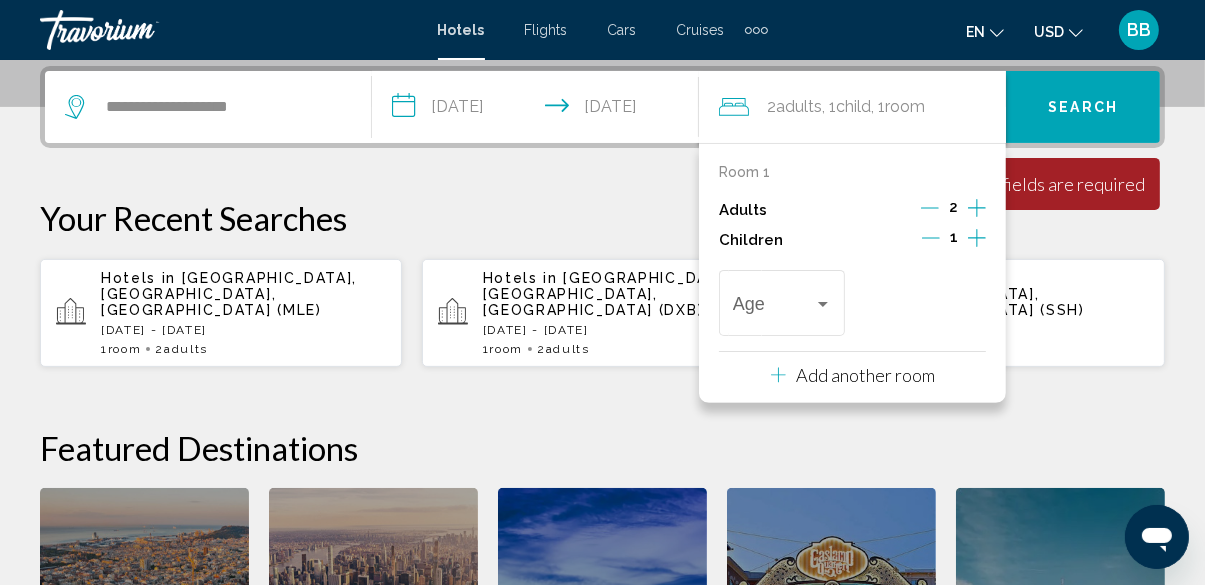 click 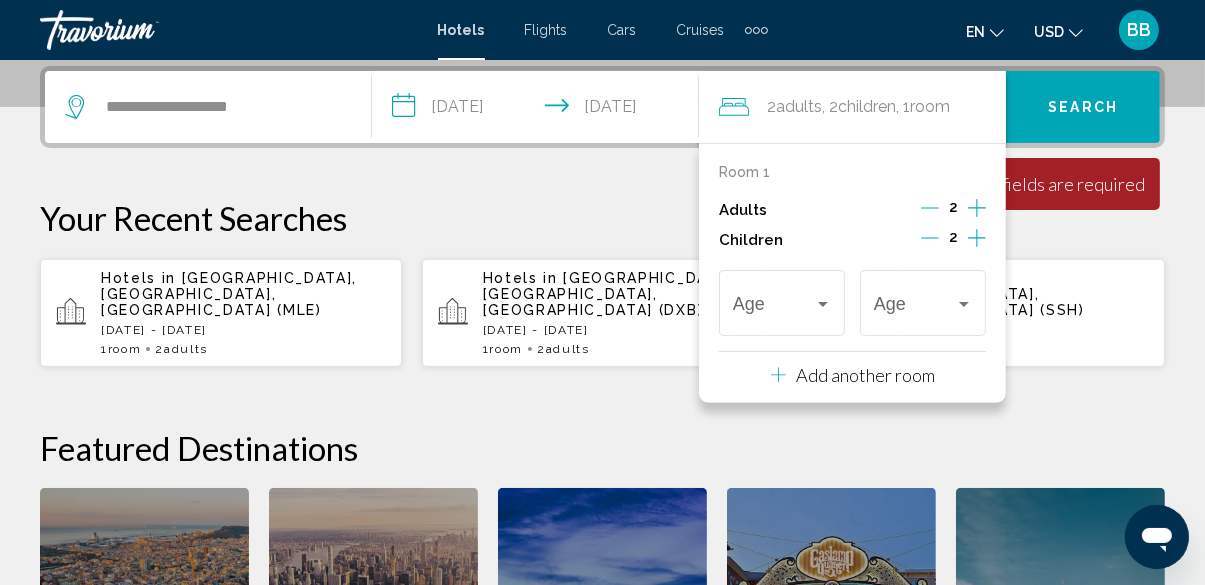click 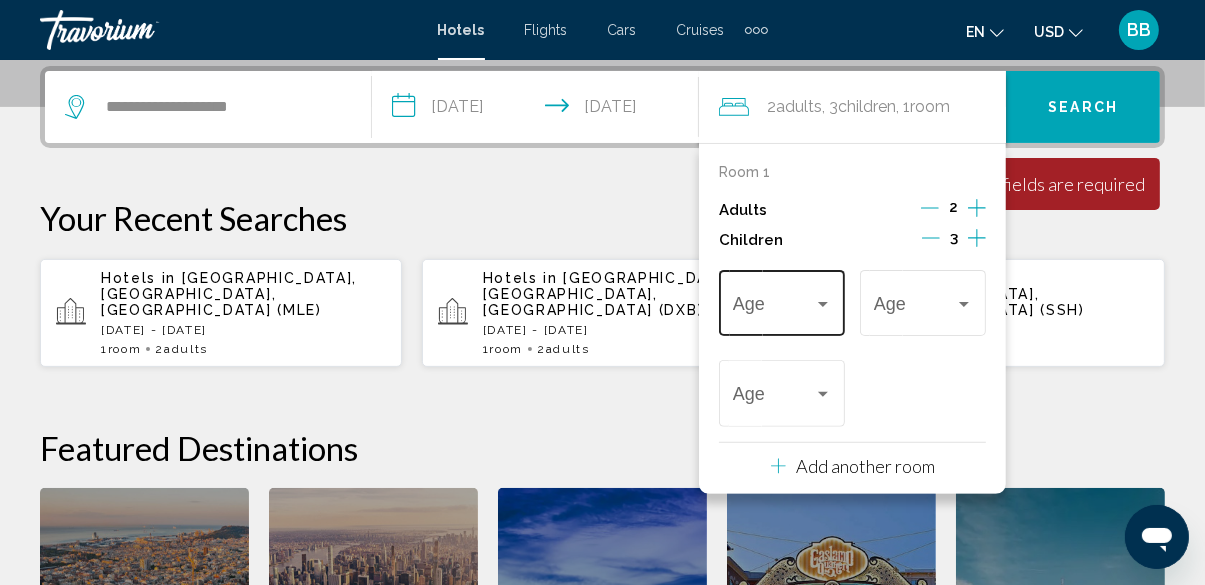 click at bounding box center (773, 308) 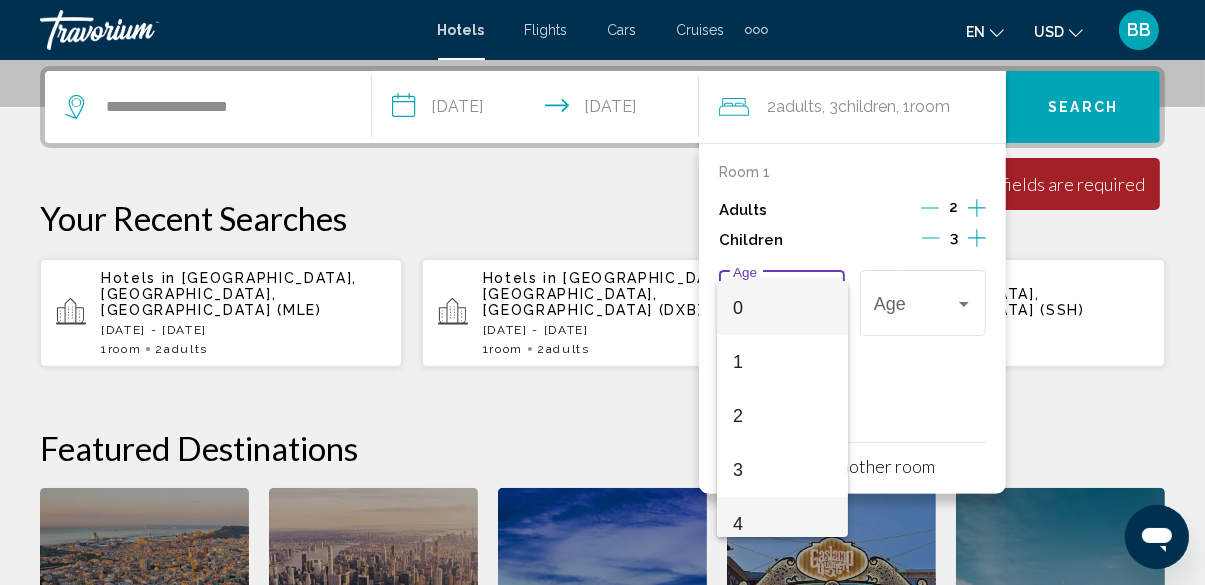 click on "4" at bounding box center [782, 524] 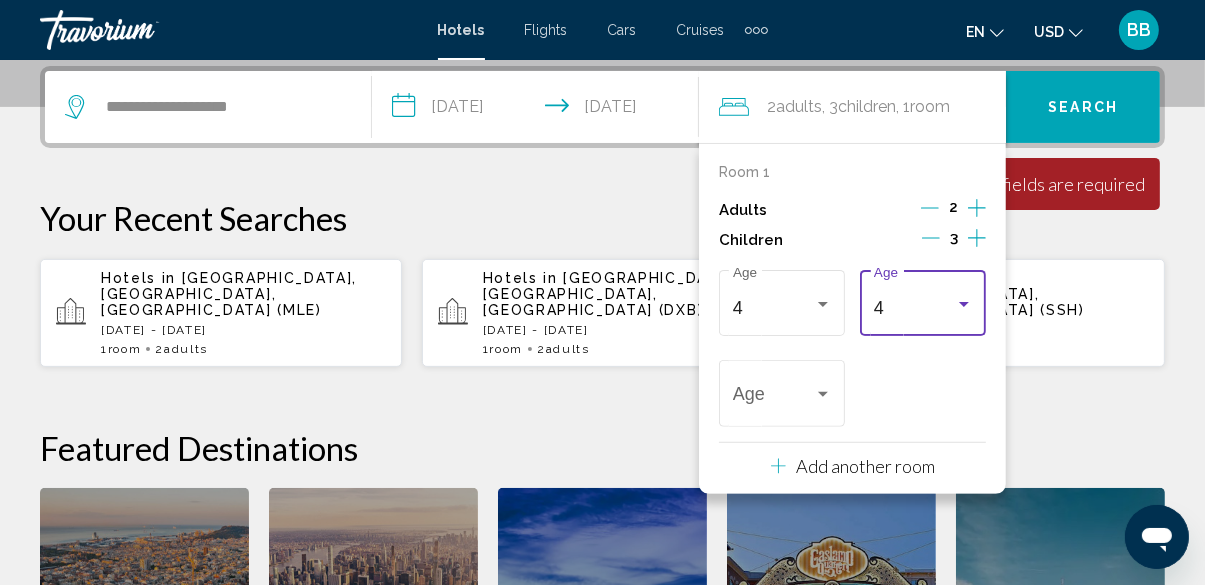 scroll, scrollTop: 13, scrollLeft: 0, axis: vertical 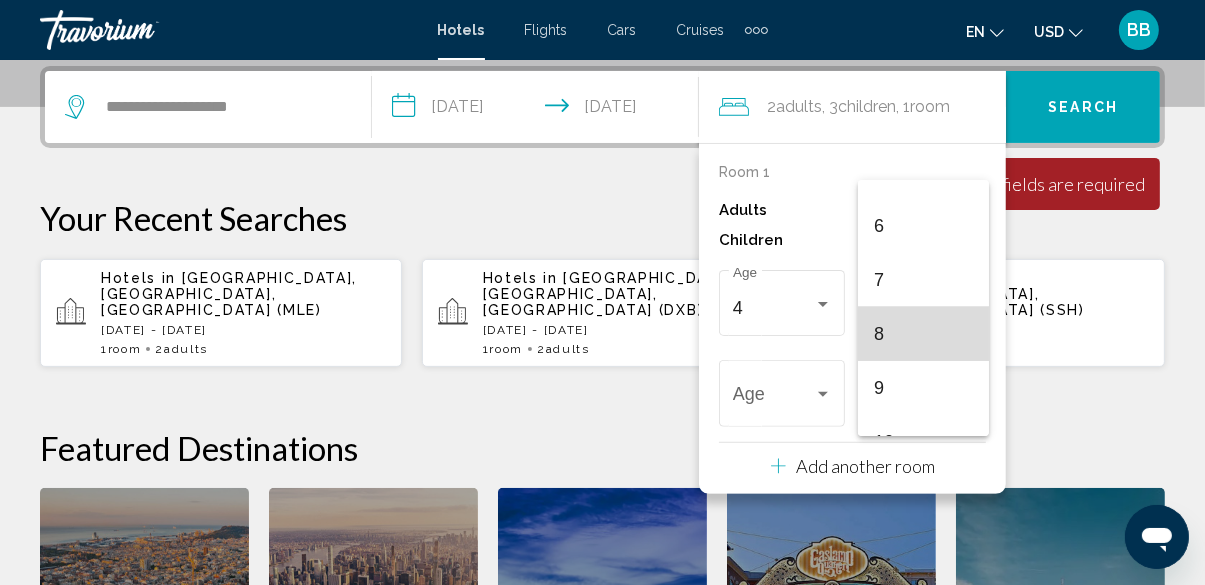 click on "8" at bounding box center [923, 334] 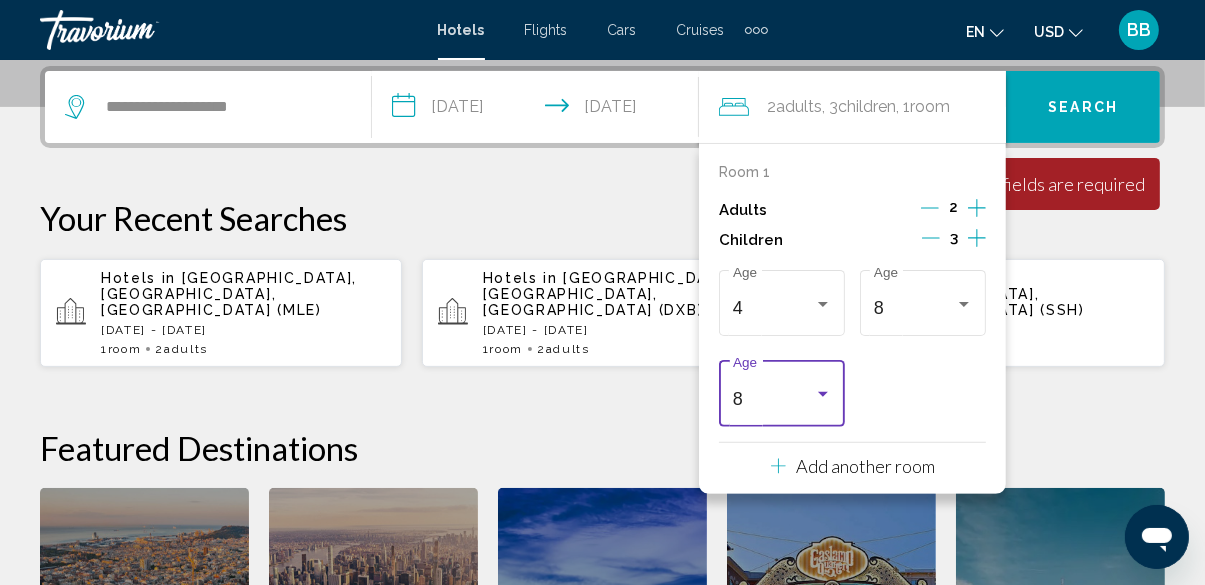 click on "8" at bounding box center [773, 399] 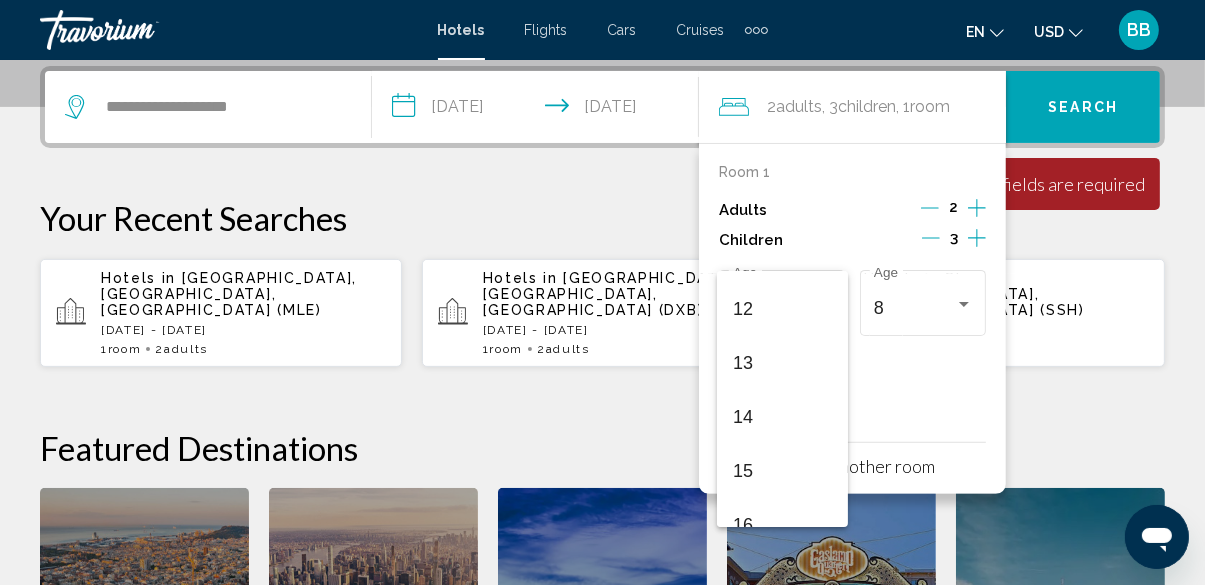 scroll, scrollTop: 655, scrollLeft: 0, axis: vertical 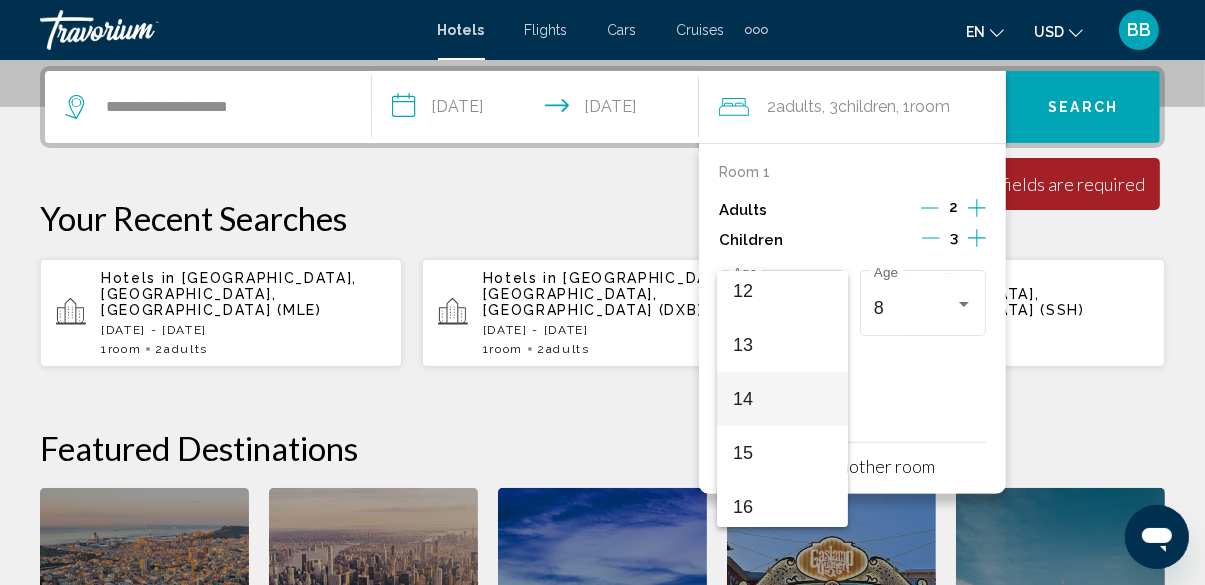 click on "14" at bounding box center (782, 399) 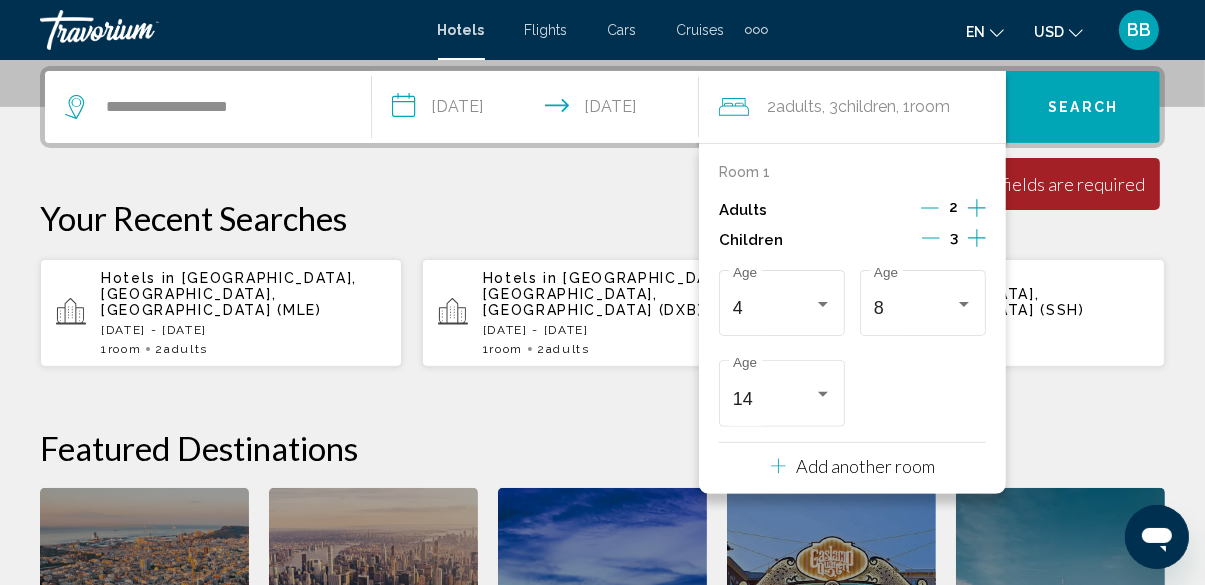 click on "Featured Destinations" 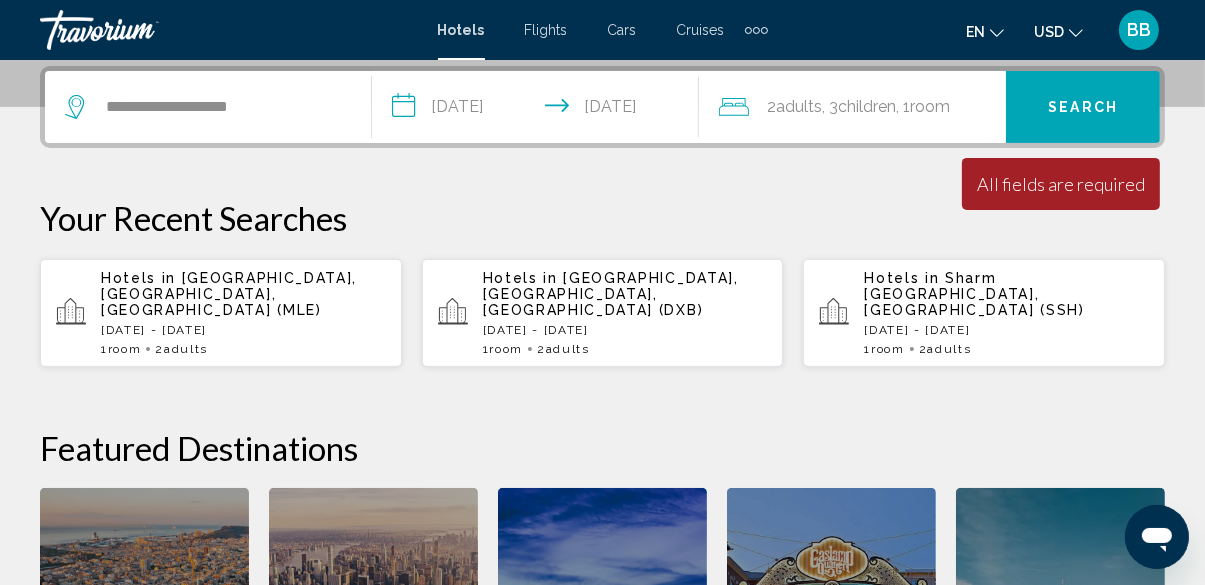 click on "Search" at bounding box center (1083, 107) 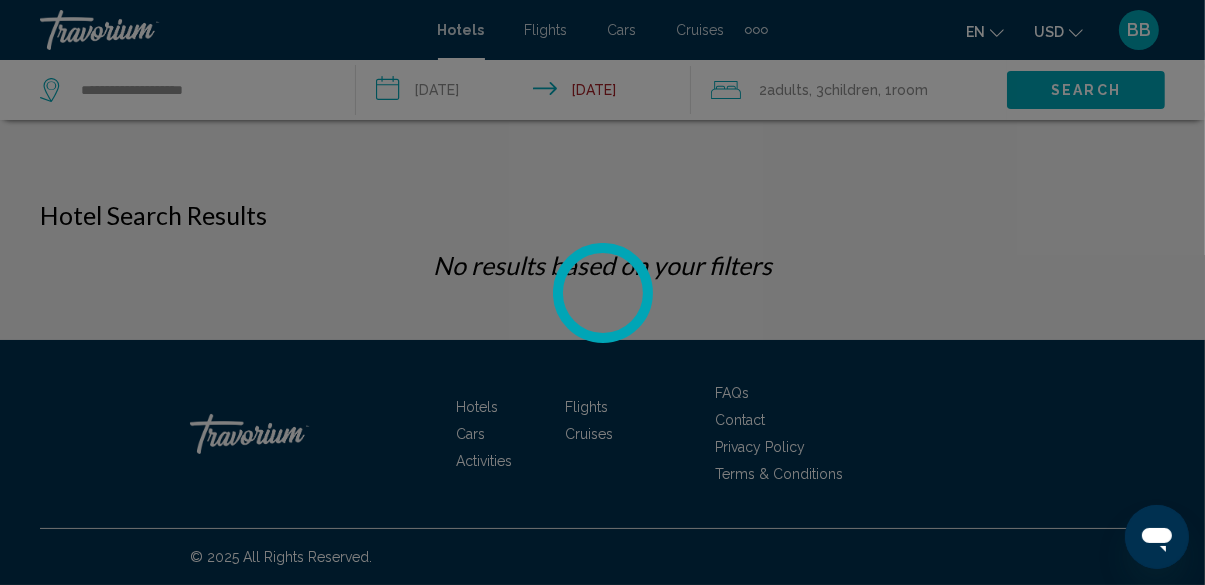 scroll, scrollTop: 0, scrollLeft: 0, axis: both 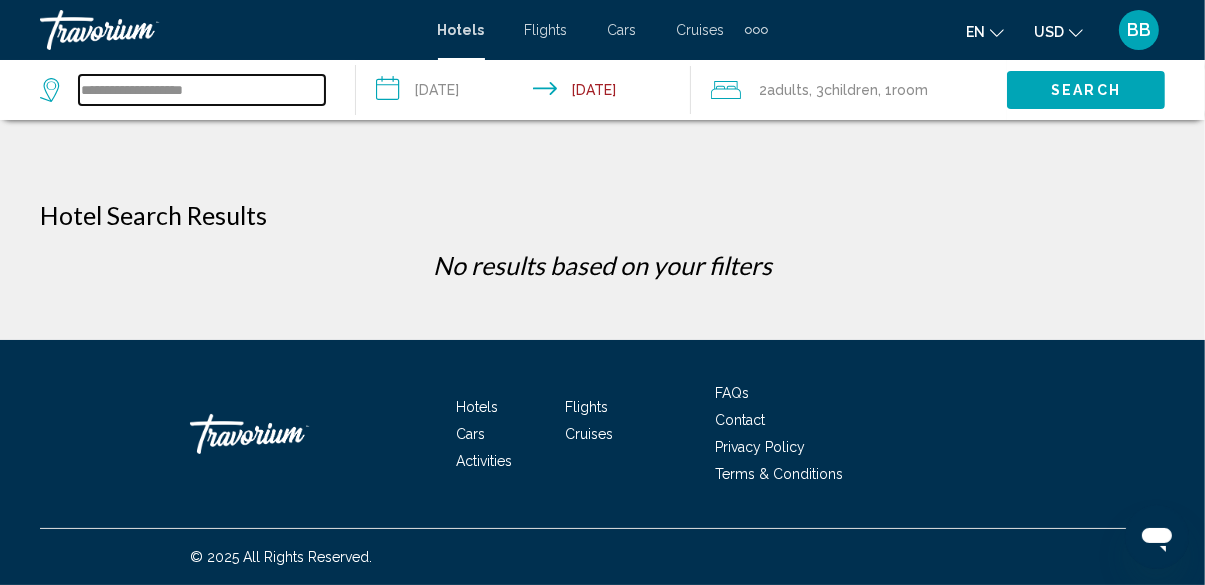 click on "**********" at bounding box center (202, 90) 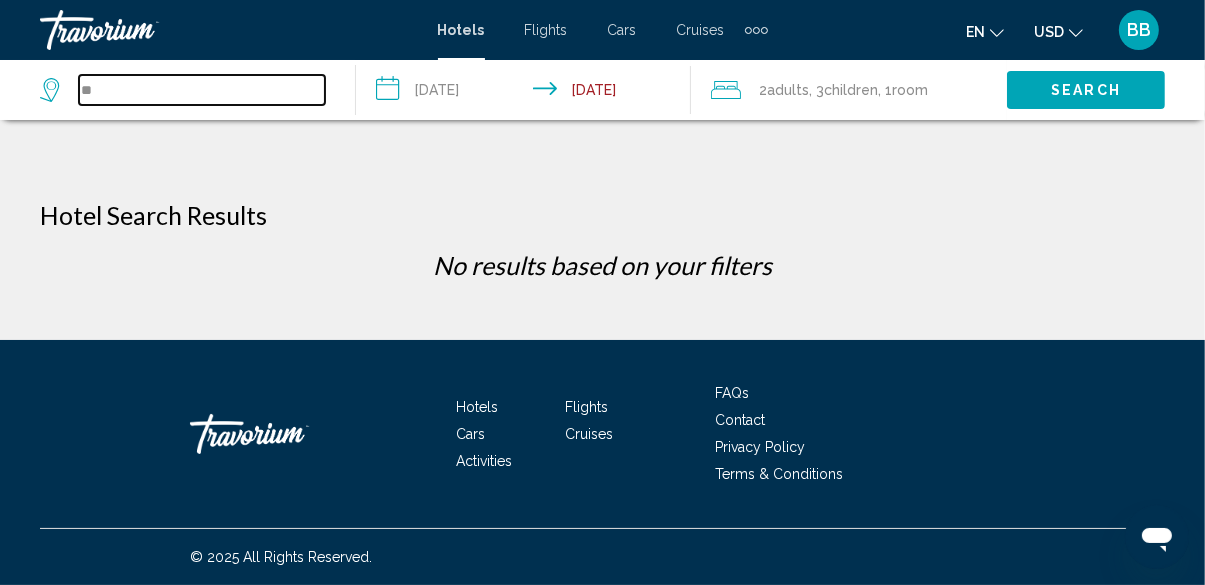 type on "*" 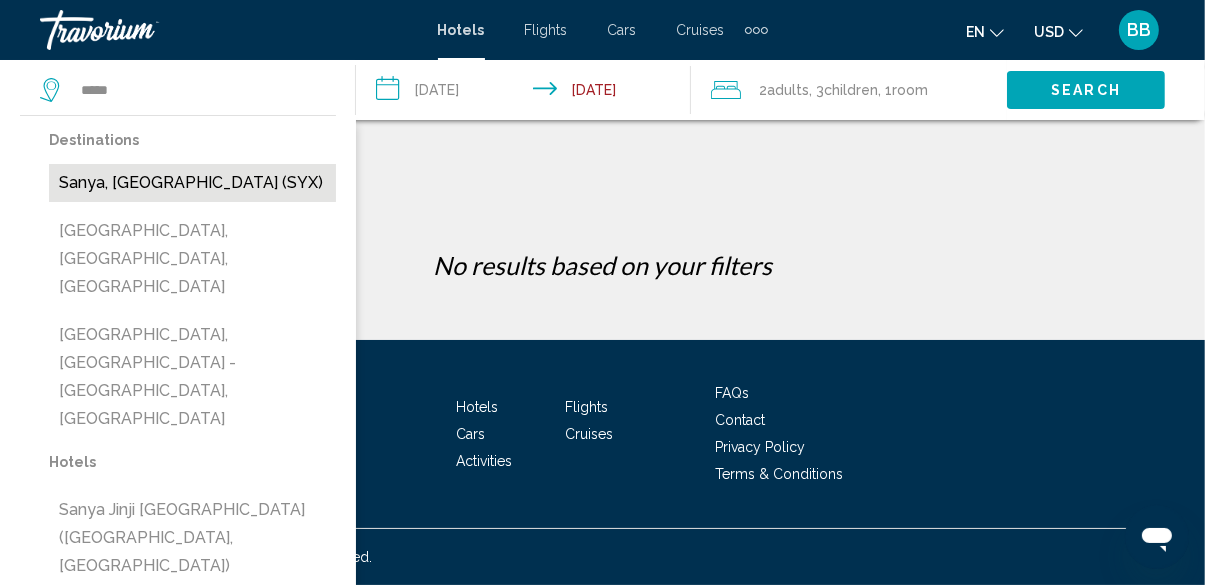 click on "Sanya, [GEOGRAPHIC_DATA] (SYX)" at bounding box center (192, 183) 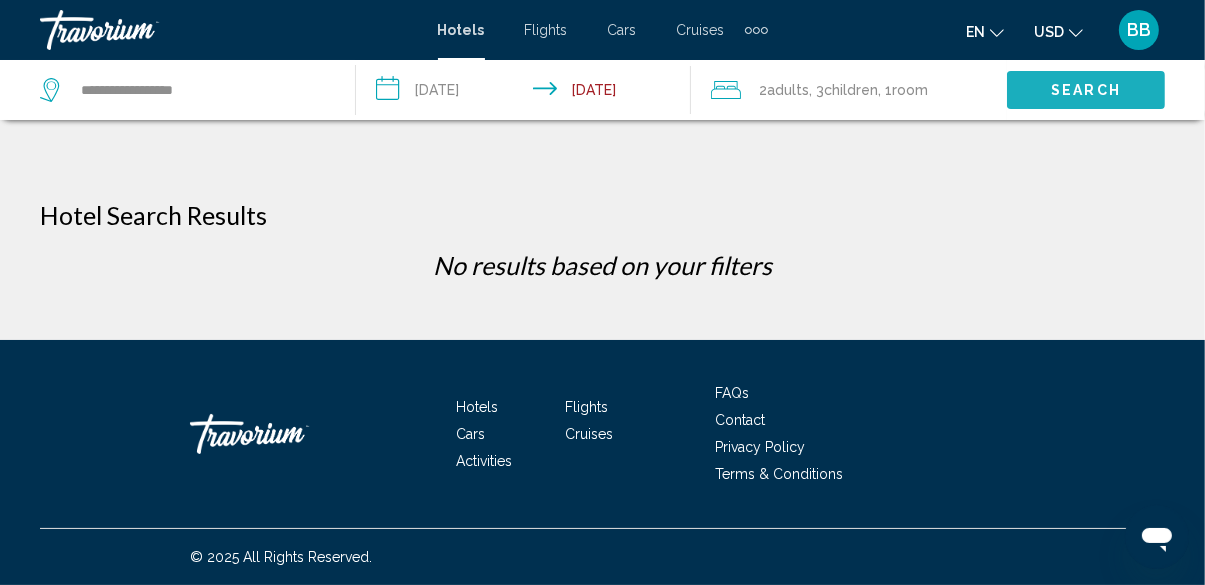 click on "Search" 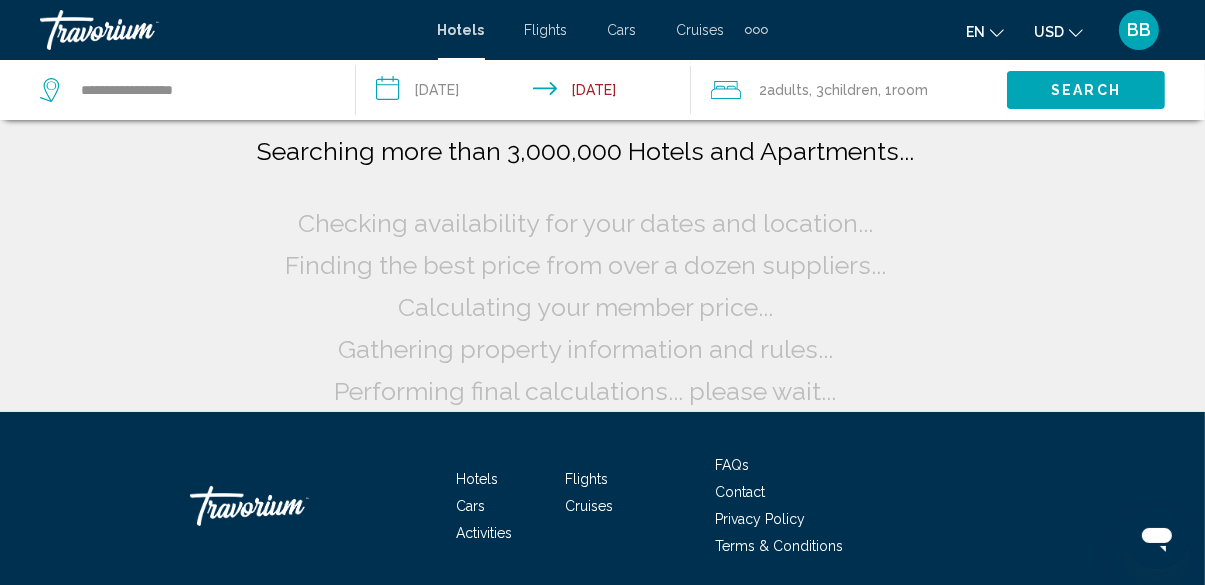 click on "Search" 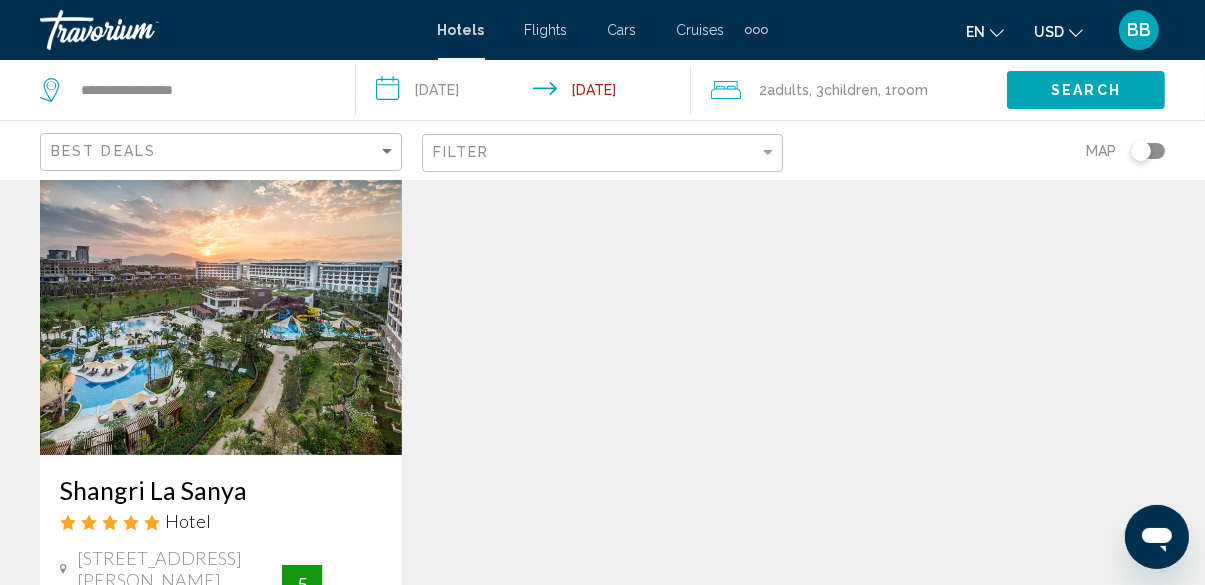 scroll, scrollTop: 104, scrollLeft: 0, axis: vertical 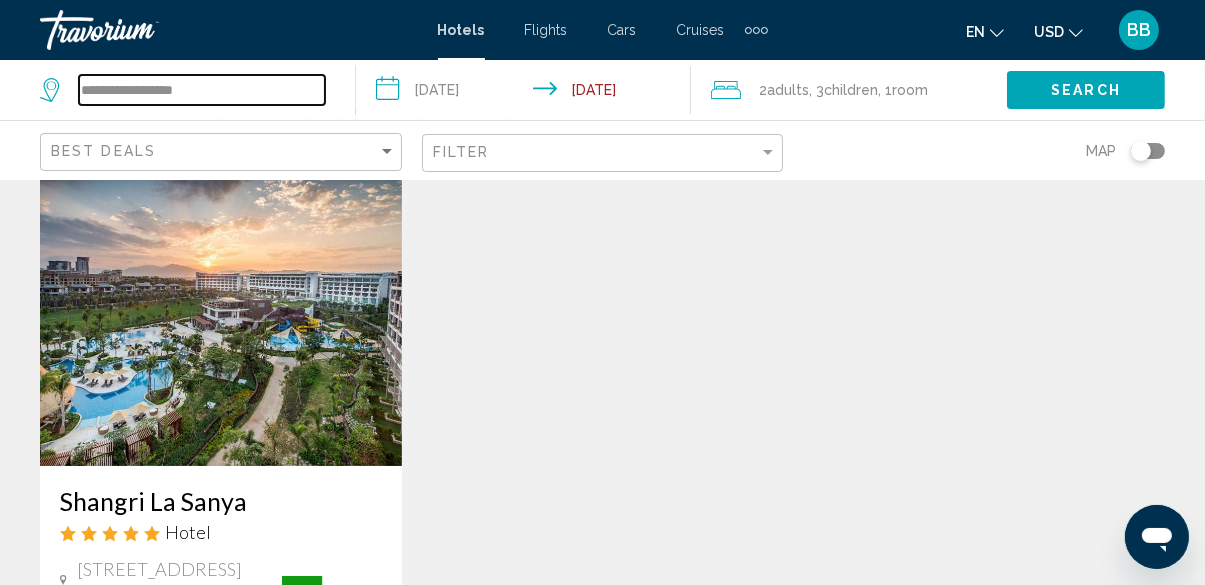 click on "**********" at bounding box center [202, 90] 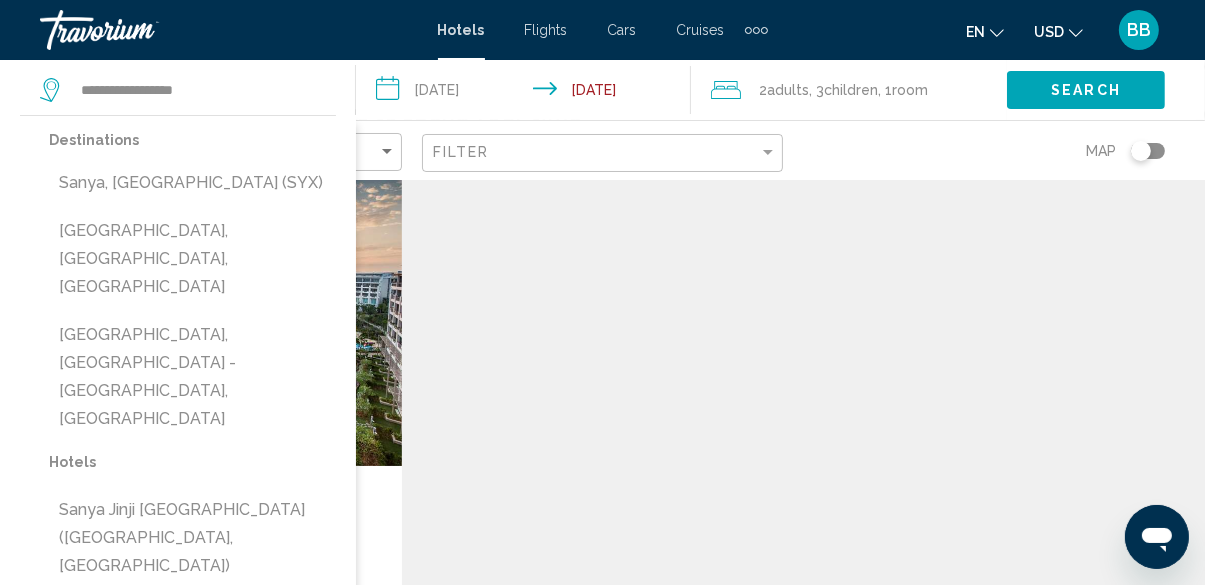 click on "Shangri La Sanya
Hotel
88 North Hai Tang Road, Sanya 23.8 mi  from Sanya city center from hotel 5 $129,983.15 USD
Free WiFi
Swimming Pool  5 Select Room No results based on your filters" at bounding box center (602, 511) 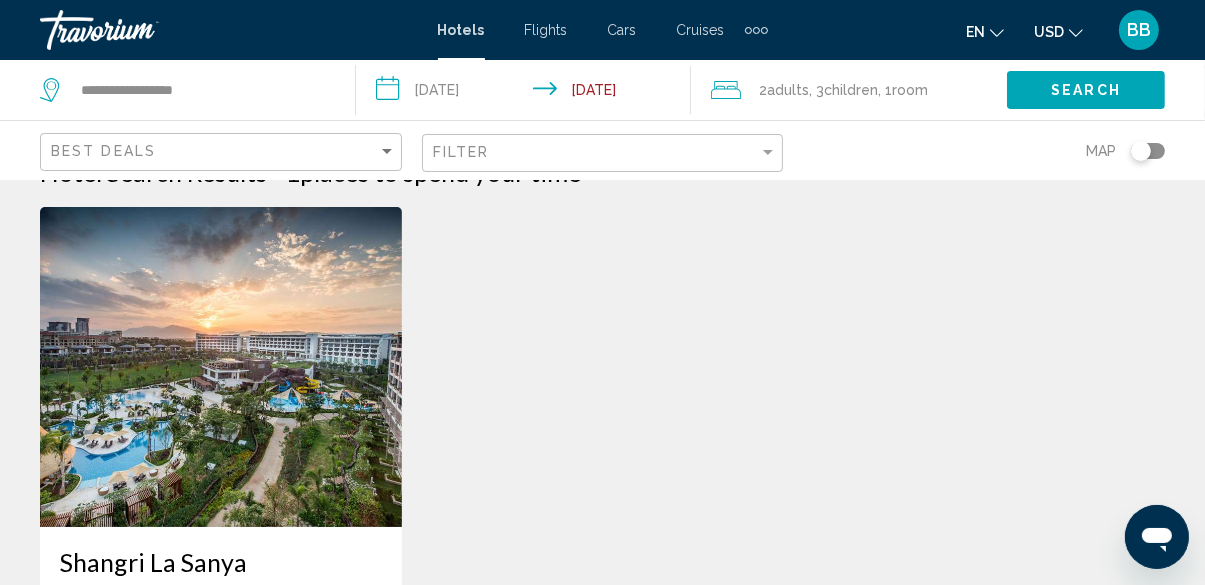 scroll, scrollTop: 42, scrollLeft: 0, axis: vertical 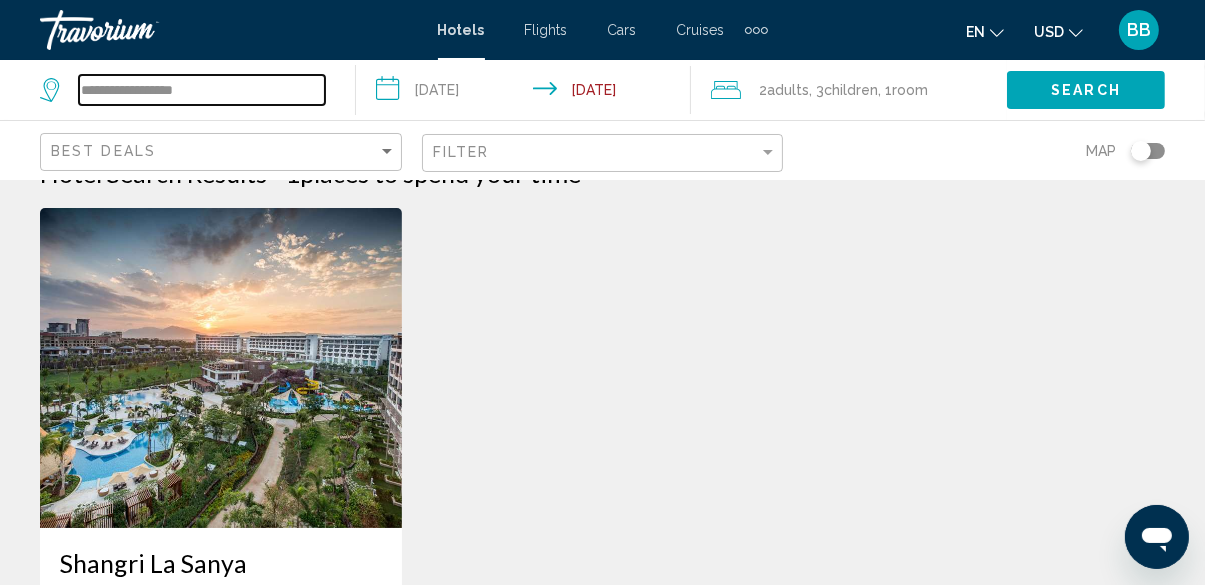 click on "**********" at bounding box center (202, 90) 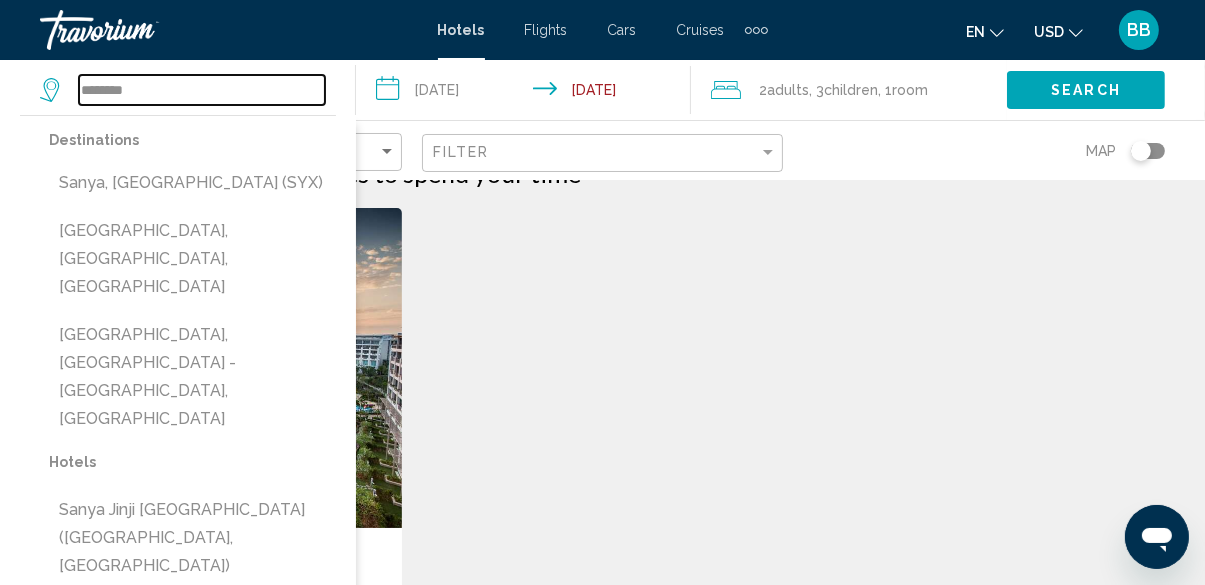 type on "******" 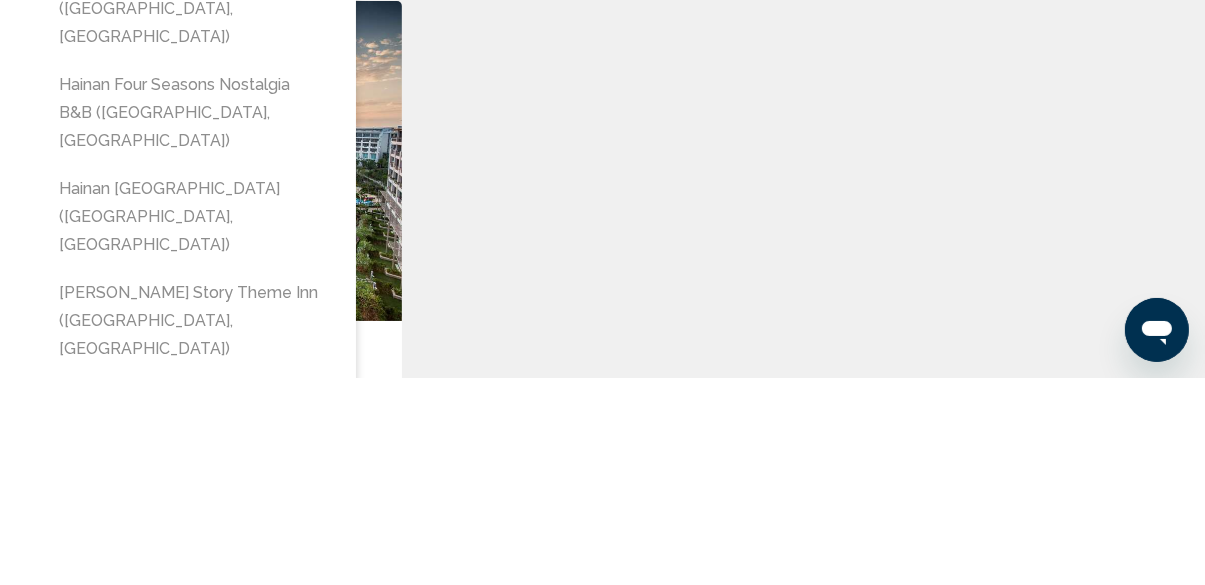 scroll, scrollTop: 42, scrollLeft: 0, axis: vertical 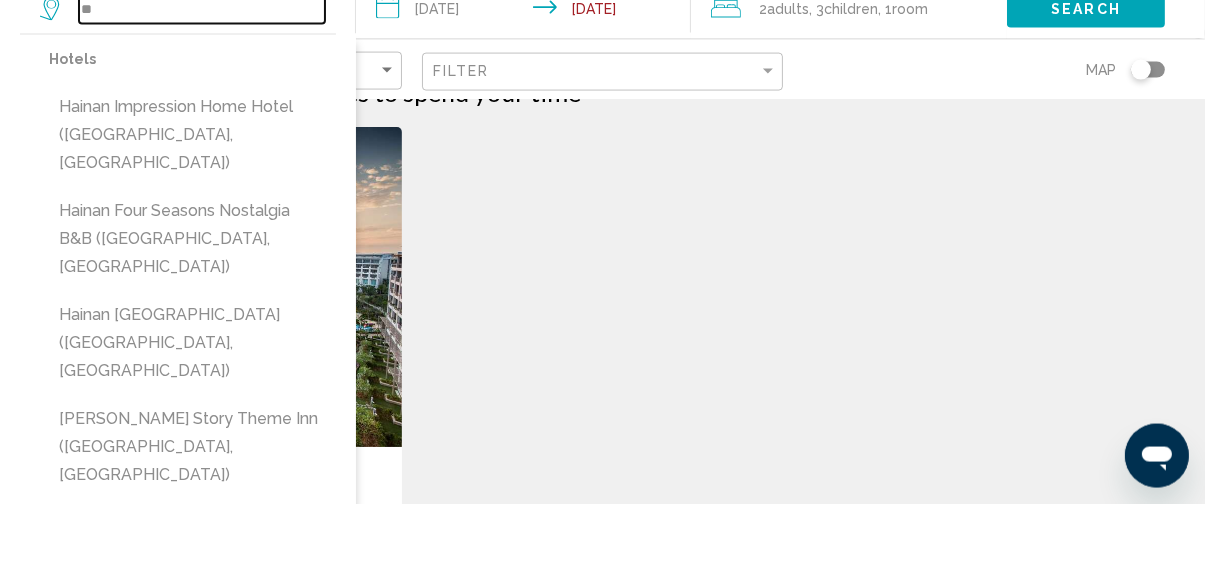 type on "*" 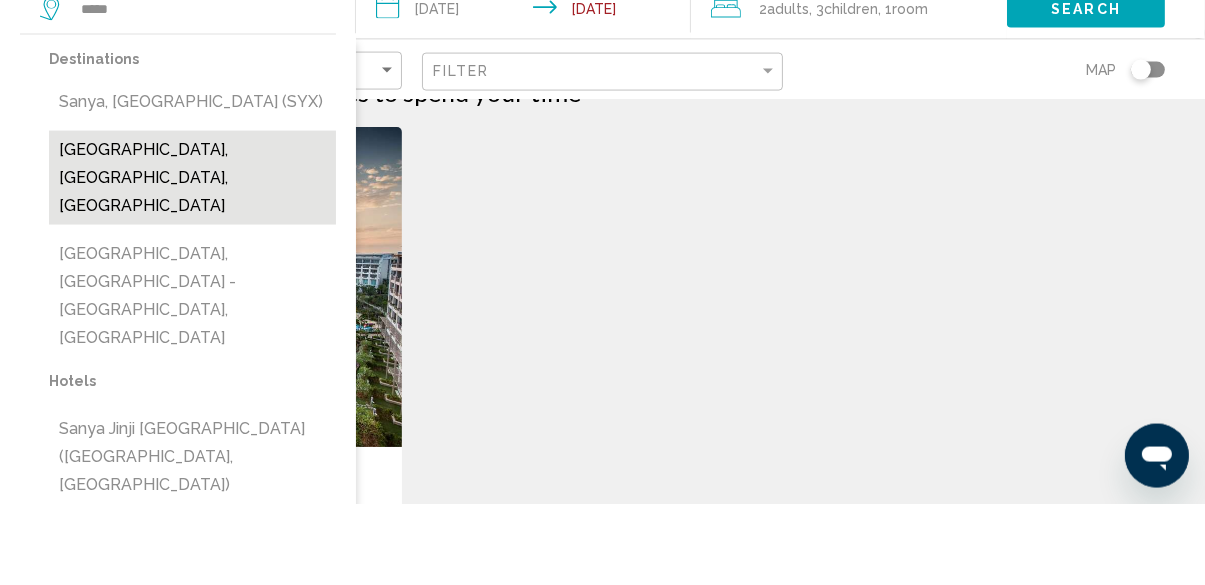 click on "[GEOGRAPHIC_DATA], [GEOGRAPHIC_DATA], [GEOGRAPHIC_DATA]" at bounding box center [192, 259] 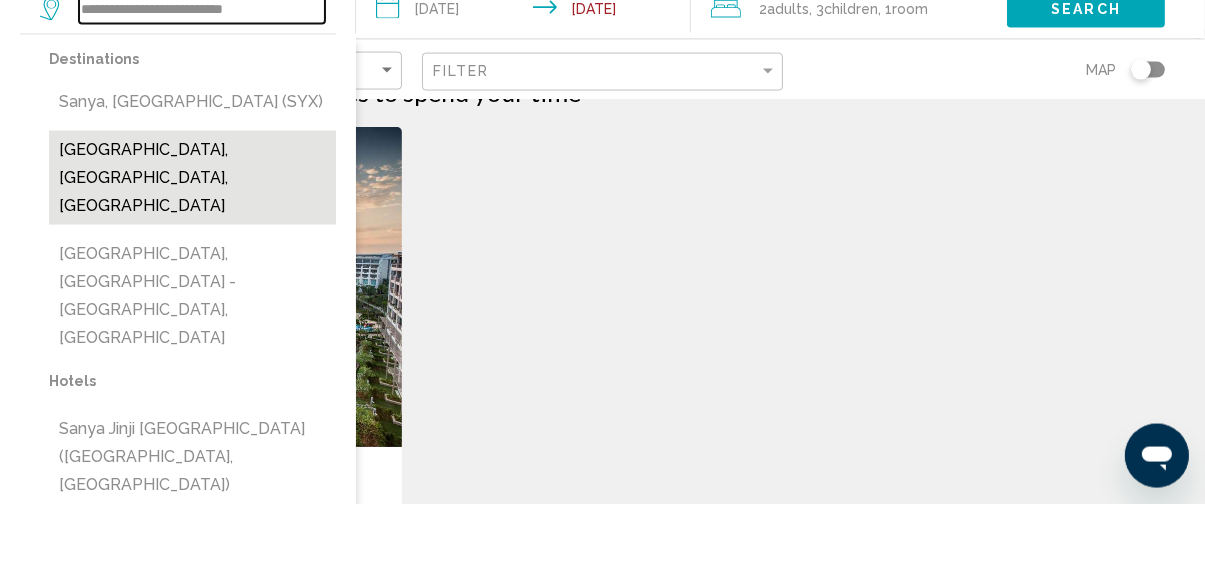 scroll, scrollTop: 42, scrollLeft: 0, axis: vertical 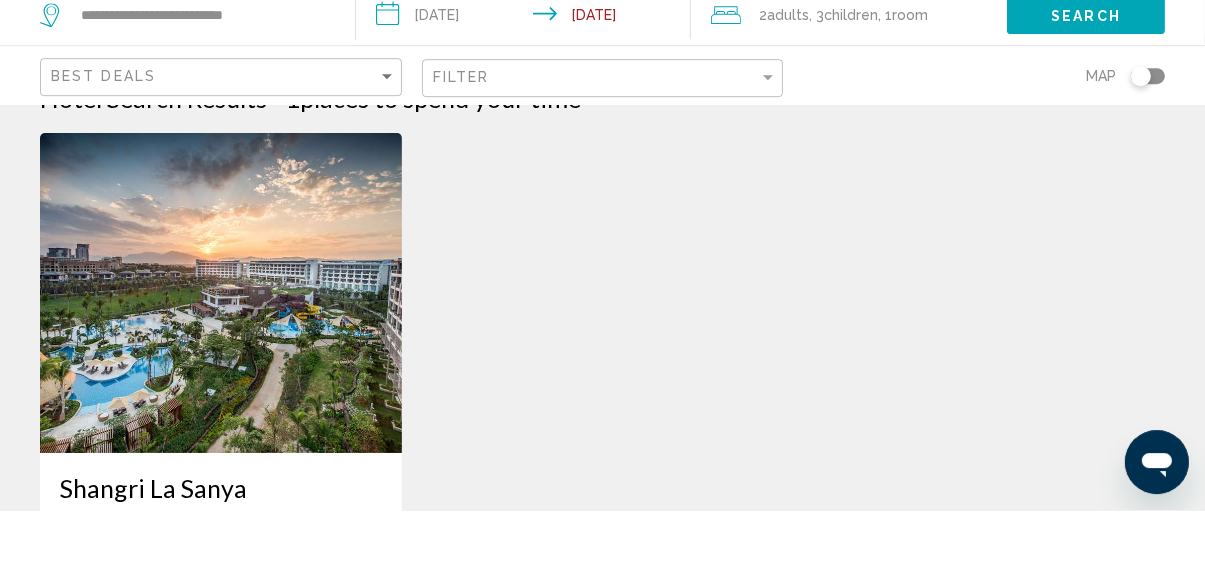 click on "Search" 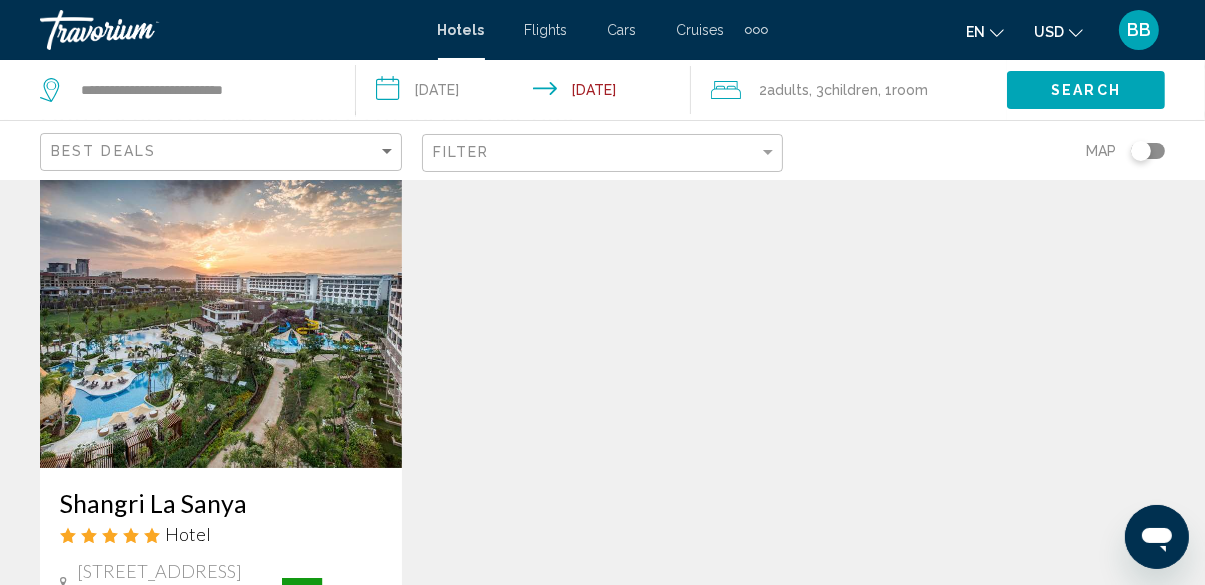 scroll, scrollTop: 0, scrollLeft: 0, axis: both 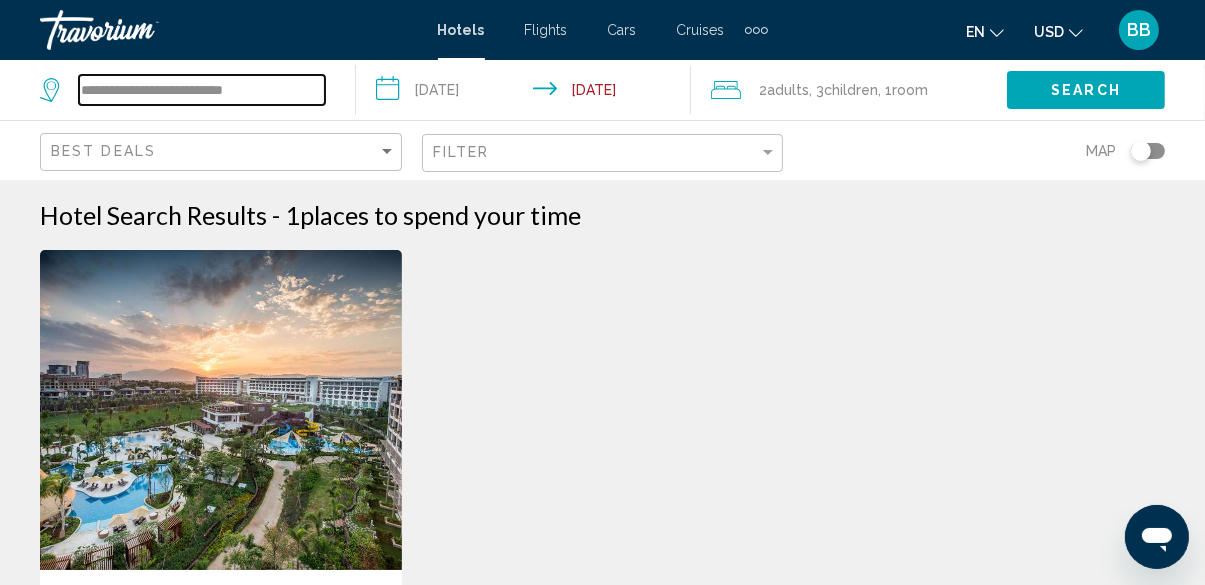 click on "**********" at bounding box center [202, 90] 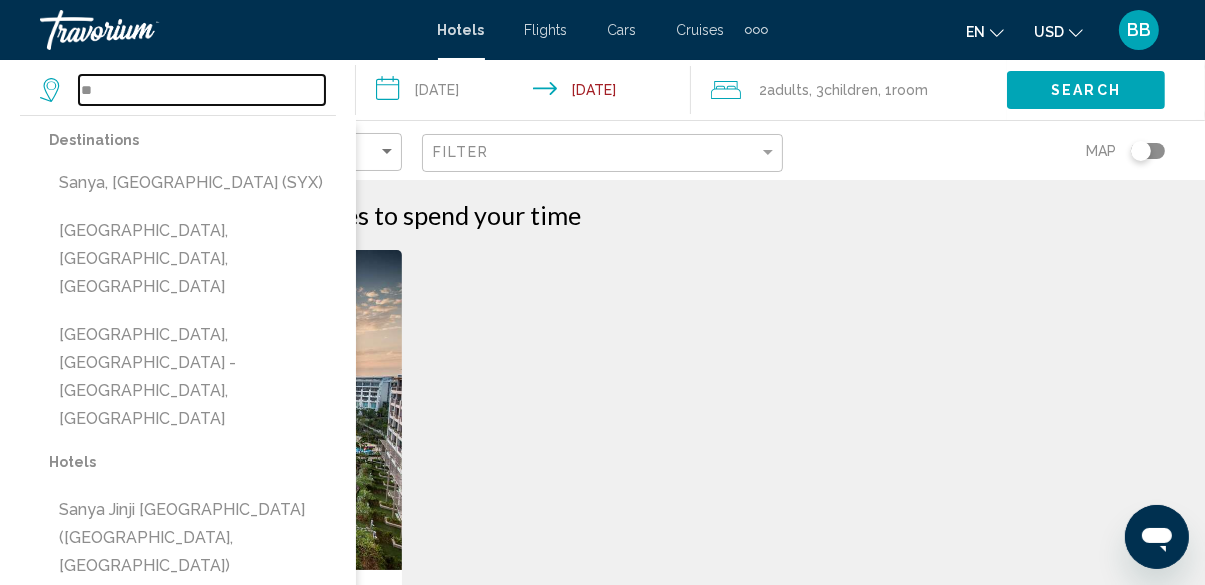 type on "*" 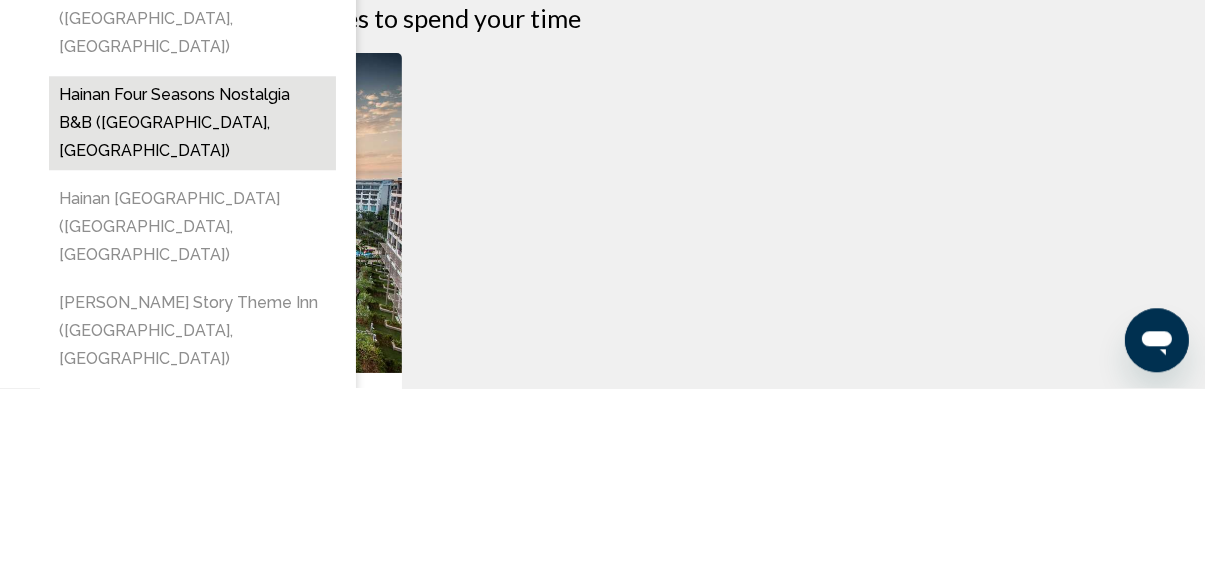 click on "Hainan Four Seasons Nostalgia B&B ([GEOGRAPHIC_DATA], [GEOGRAPHIC_DATA])" at bounding box center [192, 320] 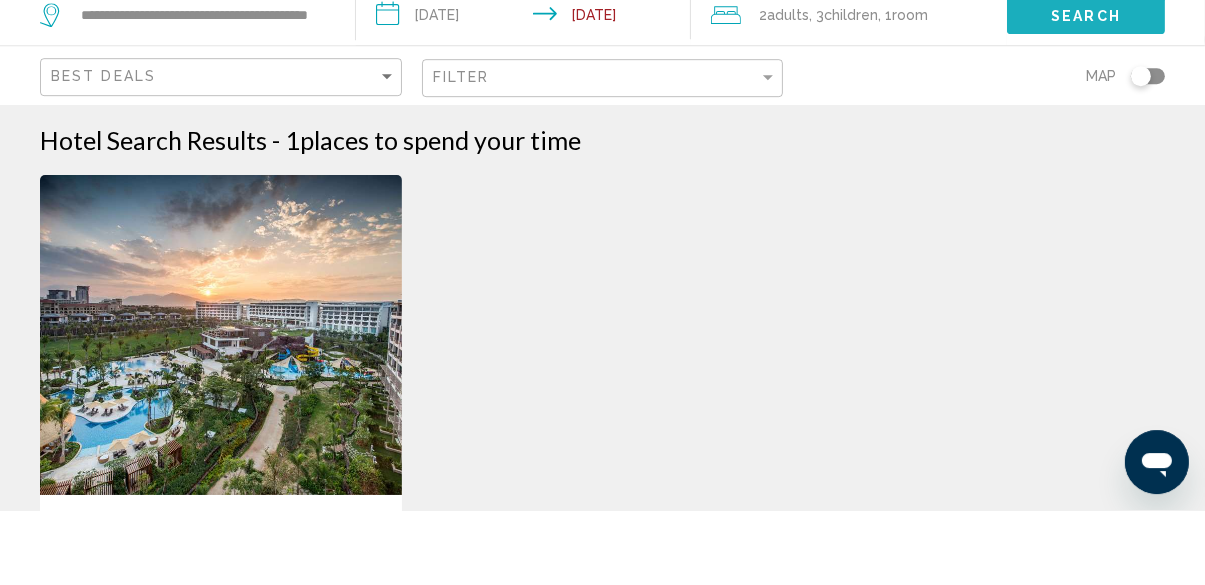 click on "Search" 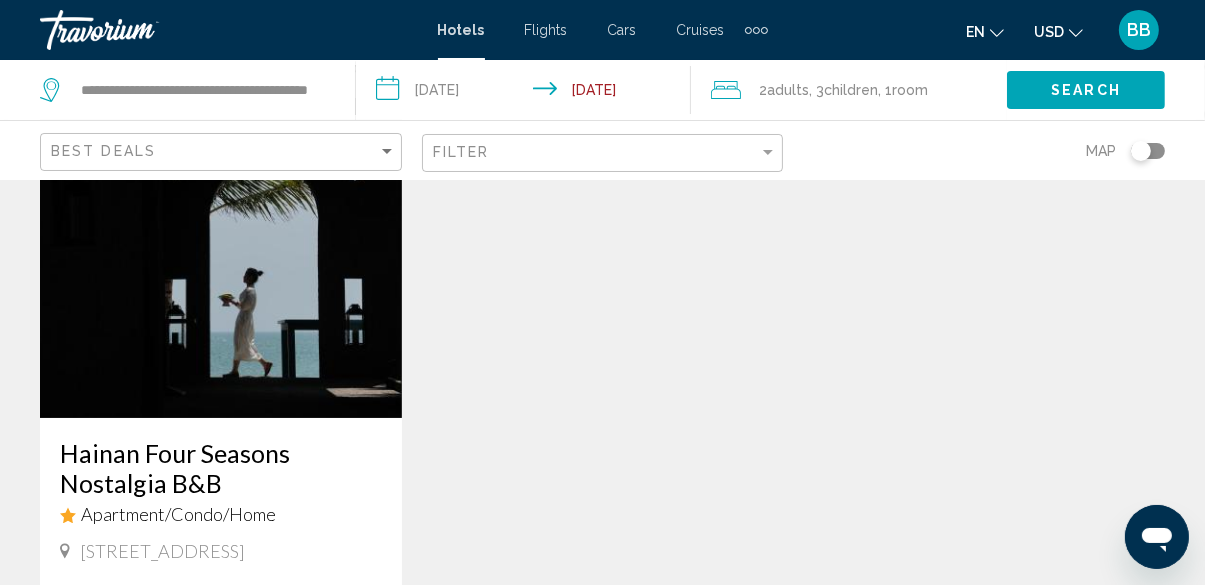 scroll, scrollTop: 0, scrollLeft: 0, axis: both 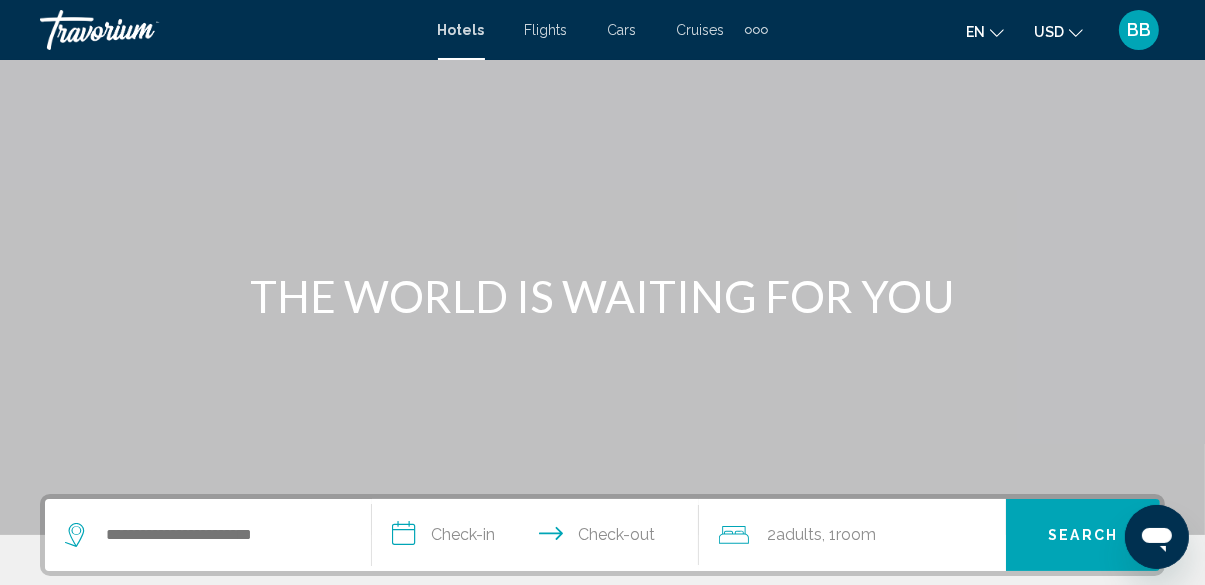 click at bounding box center (208, 535) 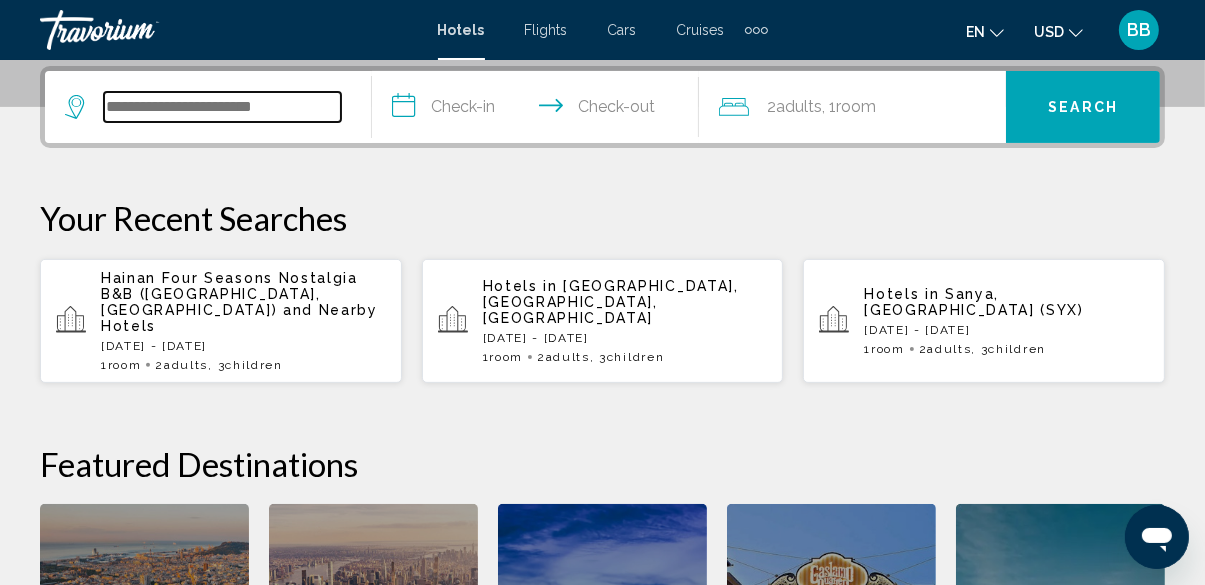 click at bounding box center (222, 107) 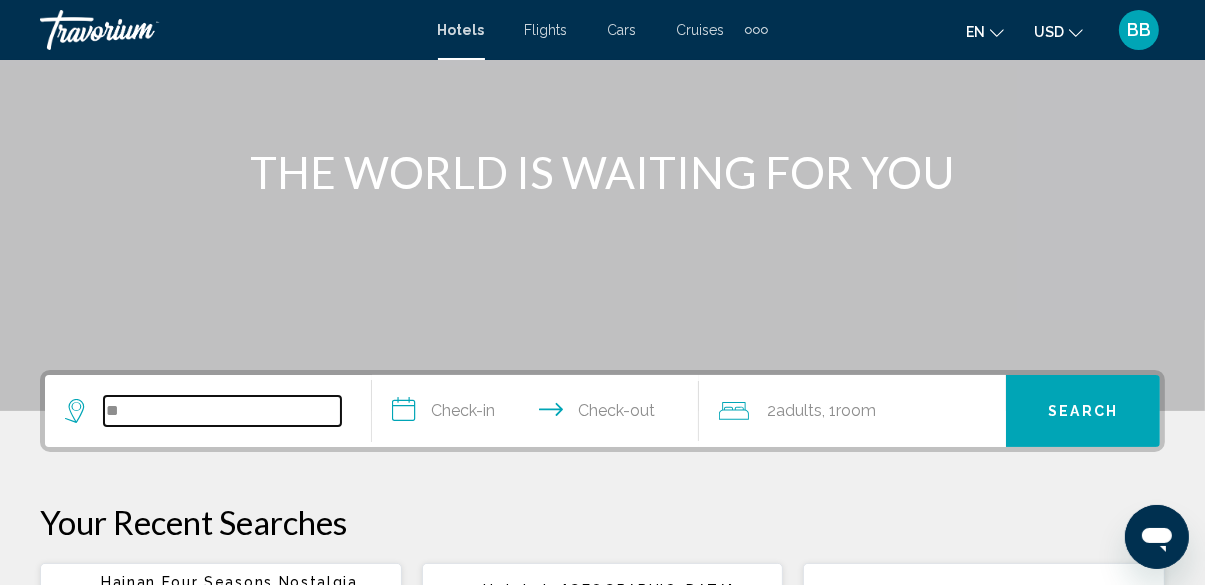 scroll, scrollTop: 0, scrollLeft: 0, axis: both 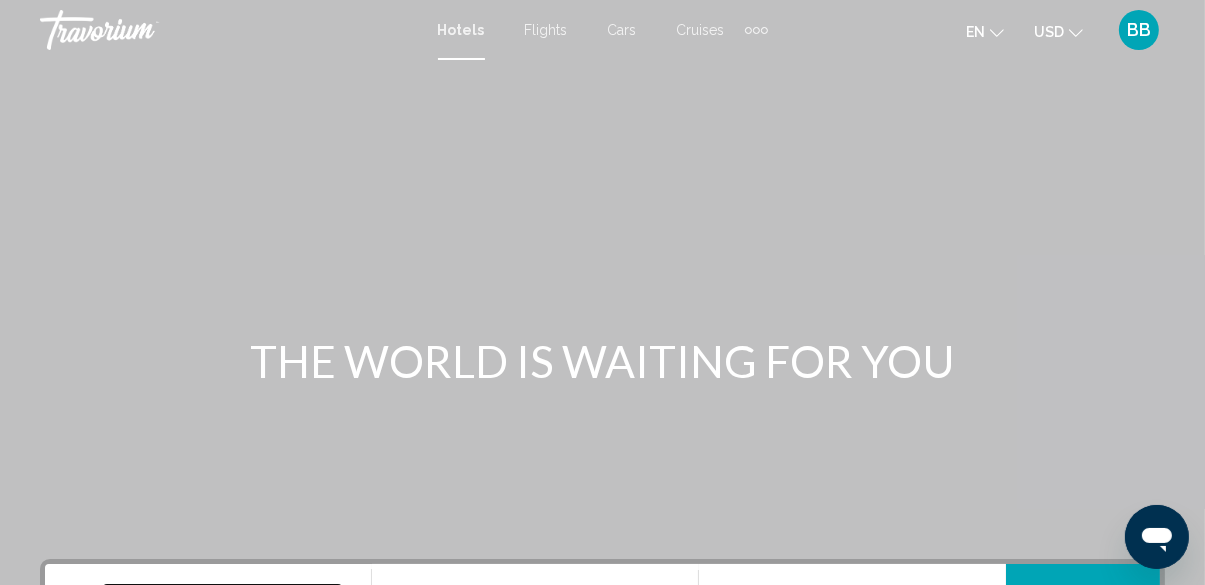 type on "**" 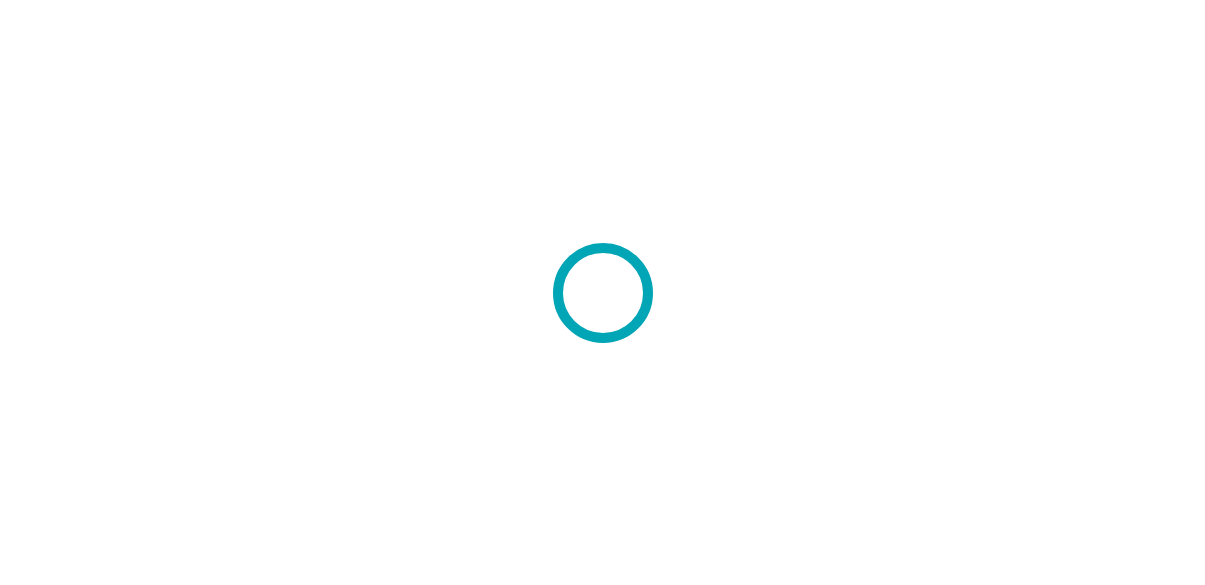 scroll, scrollTop: 0, scrollLeft: 0, axis: both 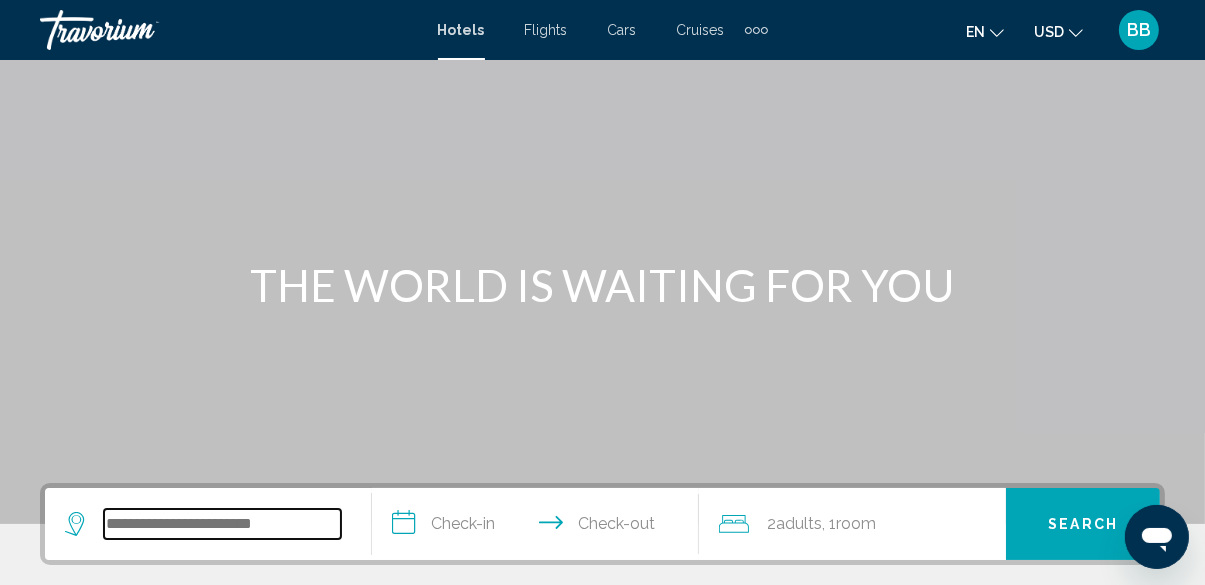 click at bounding box center (222, 524) 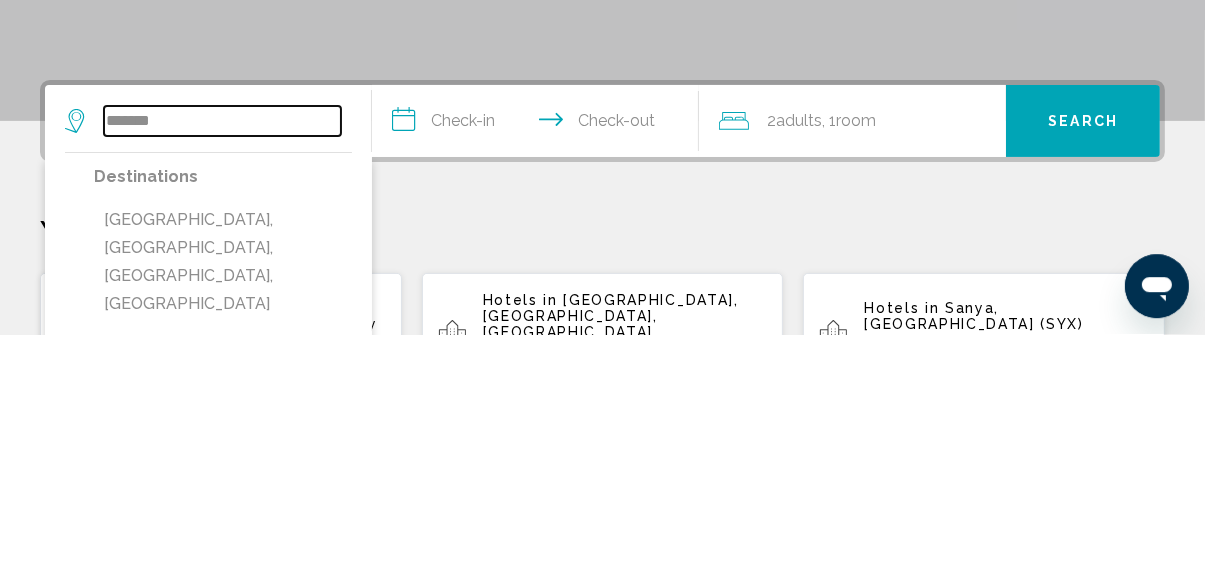 scroll, scrollTop: 228, scrollLeft: 0, axis: vertical 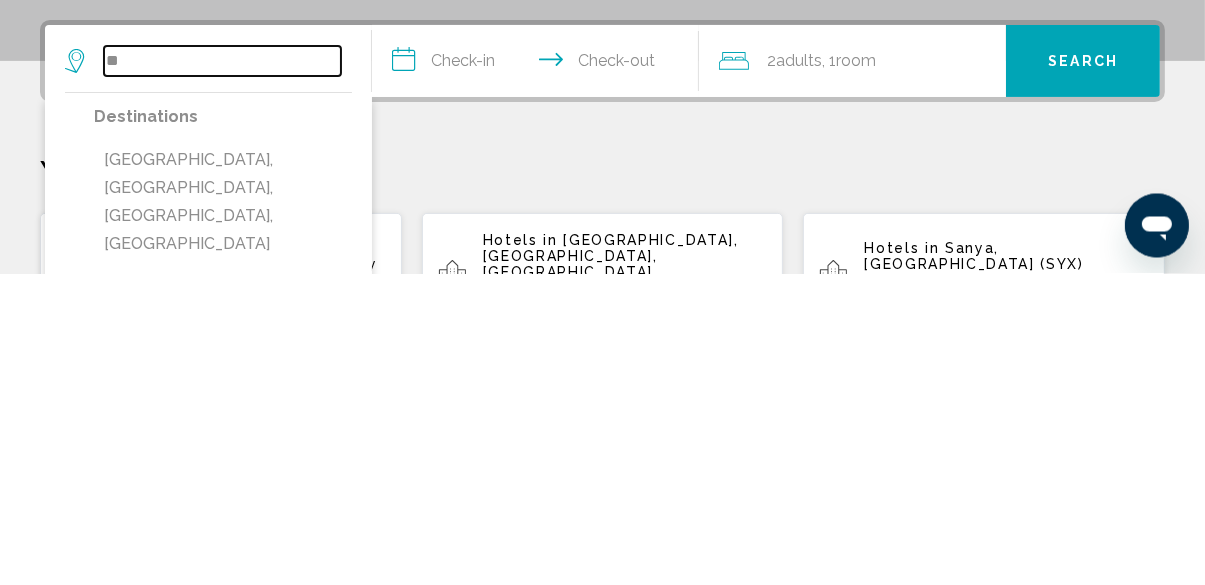 type on "*" 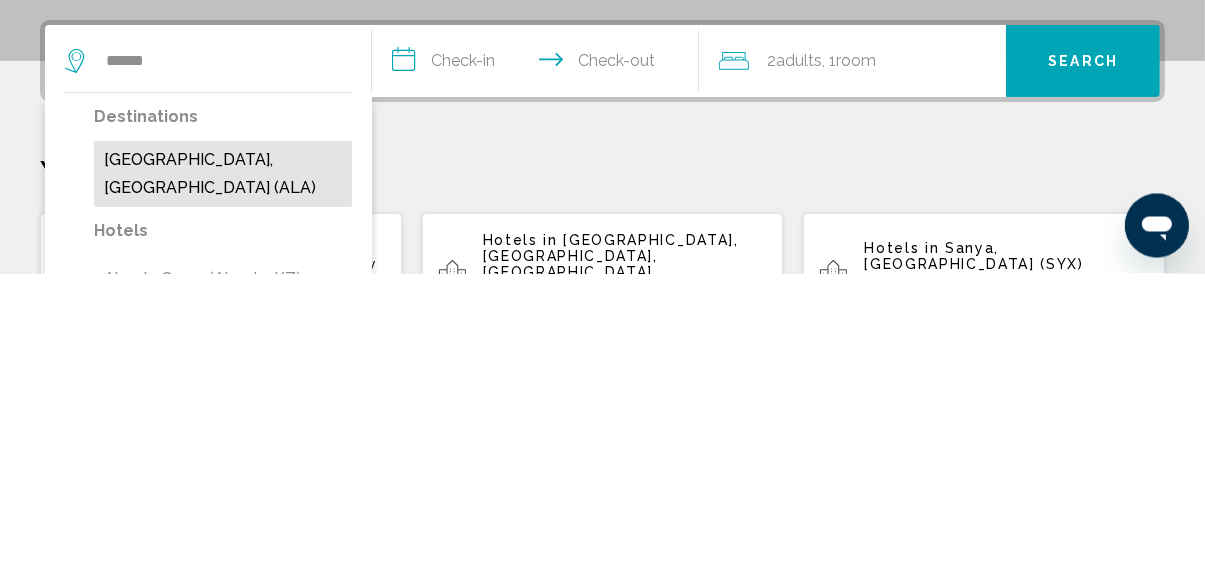click on "[GEOGRAPHIC_DATA], [GEOGRAPHIC_DATA] (ALA)" at bounding box center [223, 485] 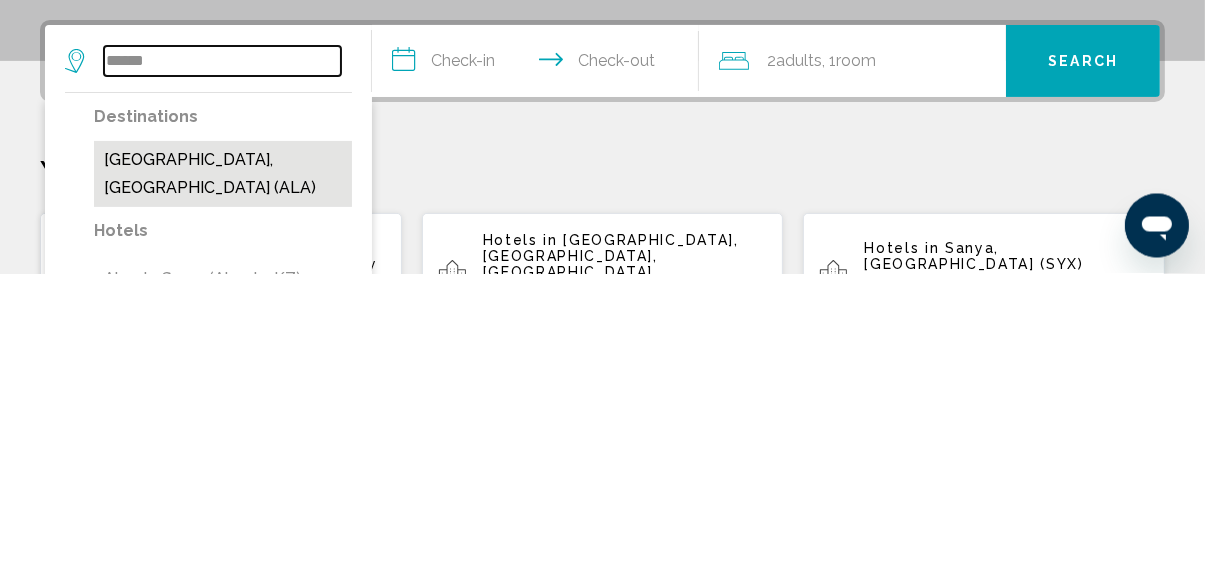 type on "**********" 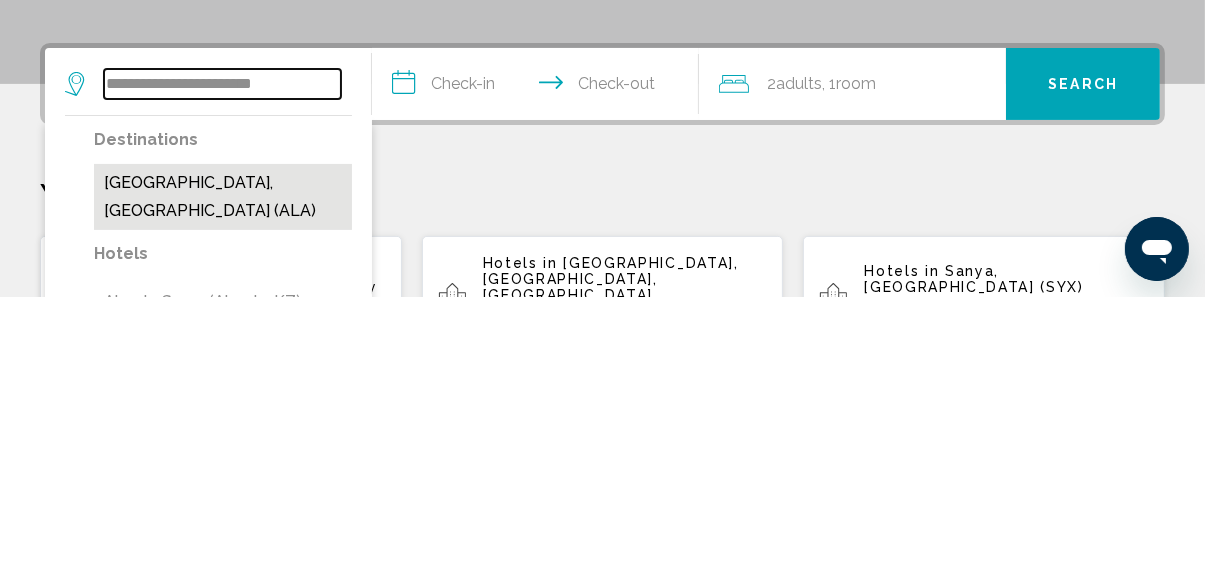 scroll, scrollTop: 228, scrollLeft: 0, axis: vertical 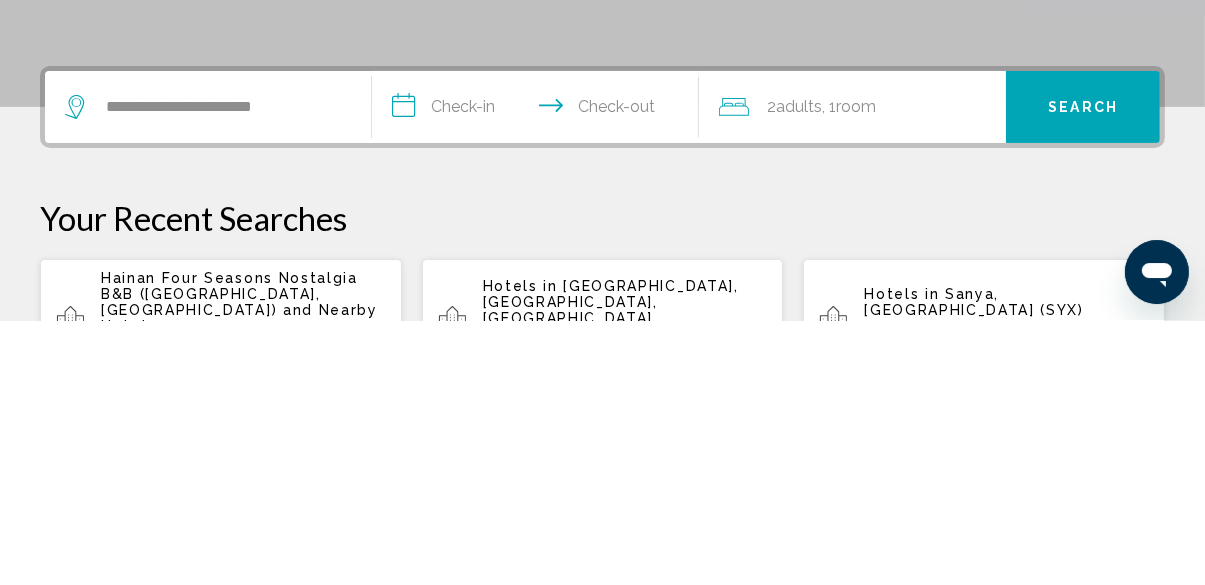 click on "**********" at bounding box center [539, 375] 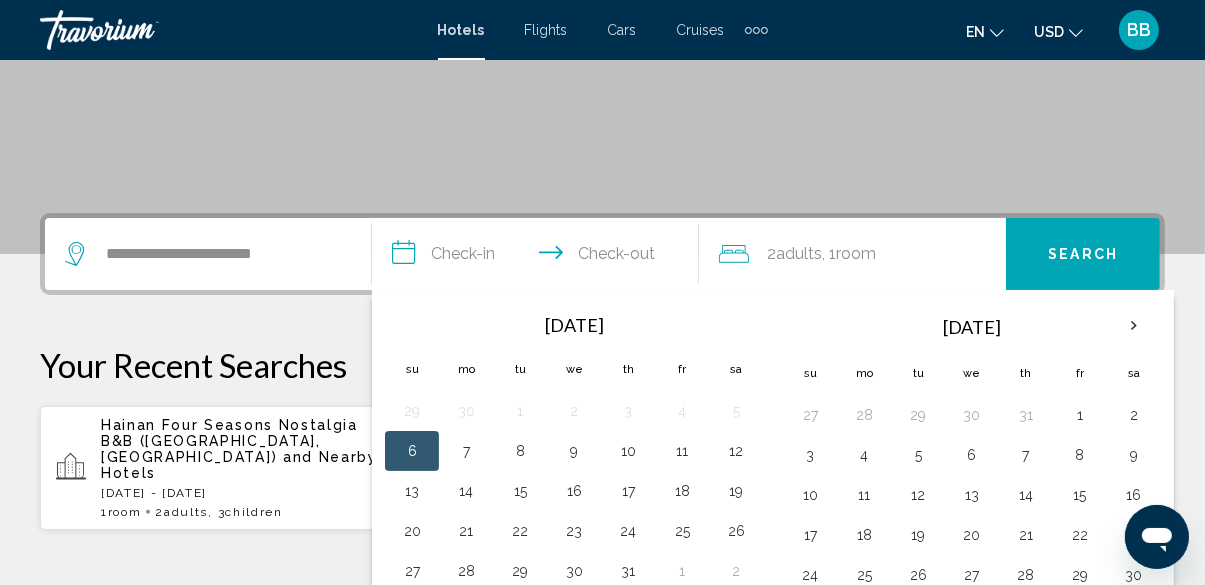 scroll, scrollTop: 352, scrollLeft: 0, axis: vertical 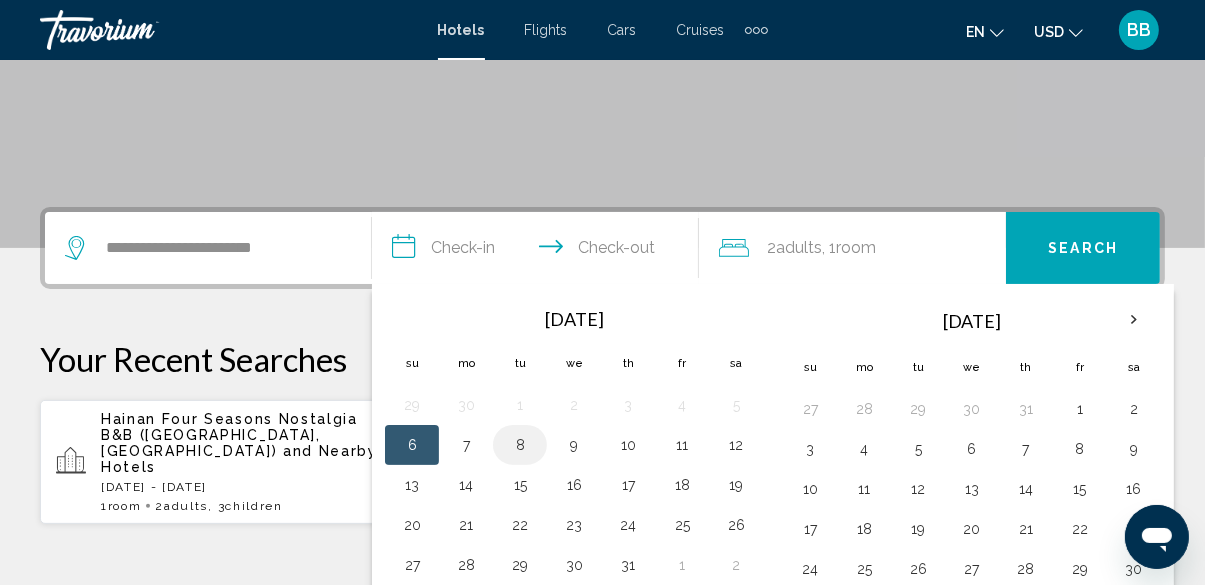 click on "8" at bounding box center (520, 445) 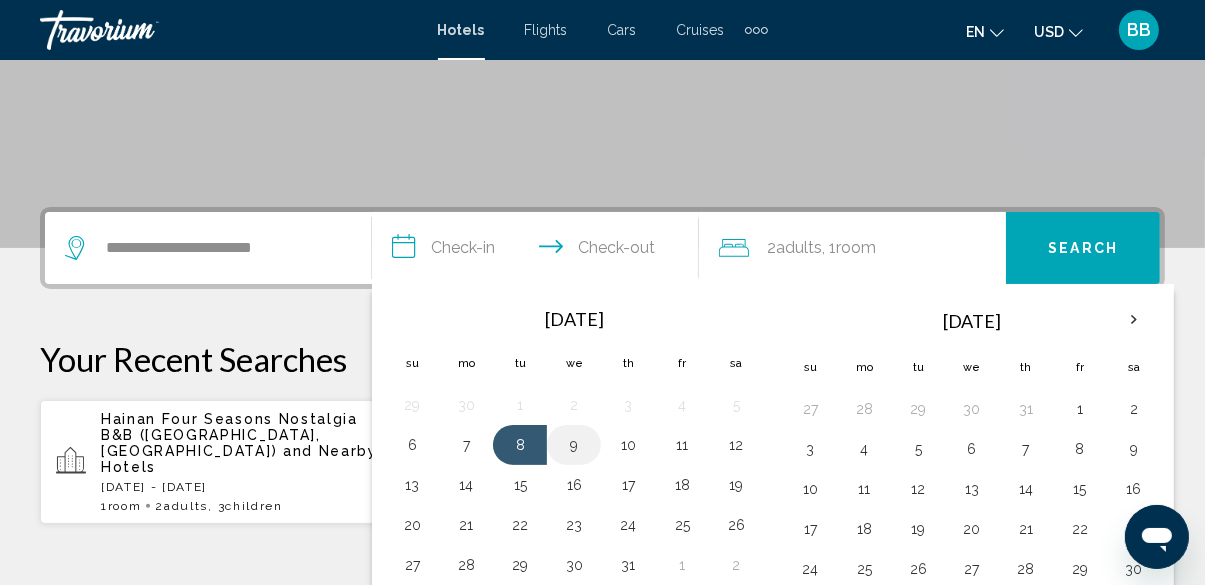 click on "9" at bounding box center [574, 445] 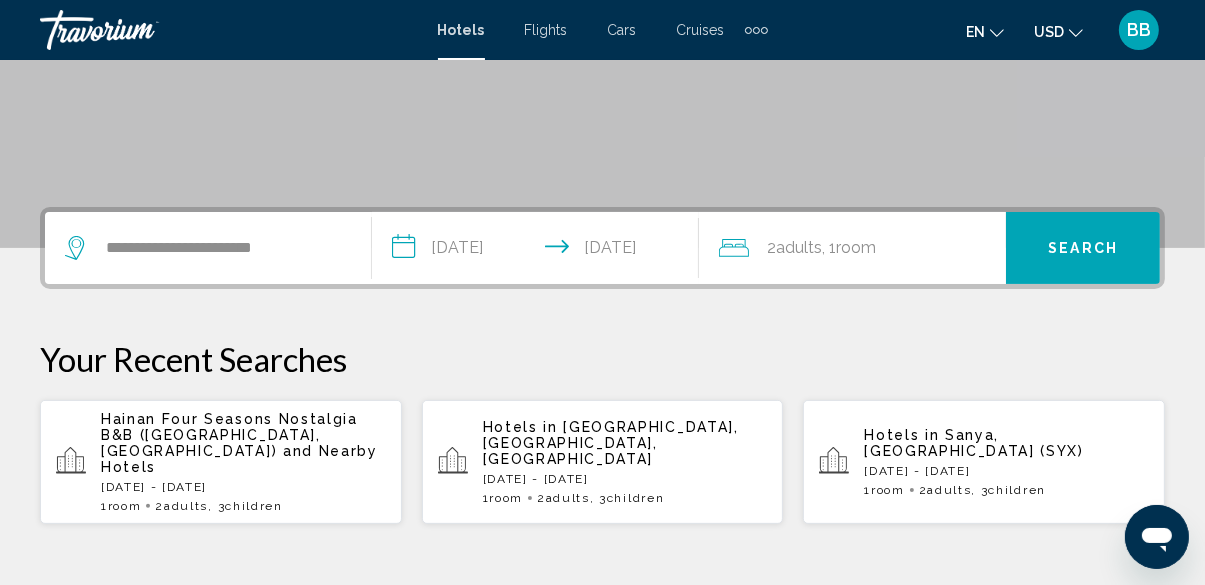 click on "Search" at bounding box center [1083, 248] 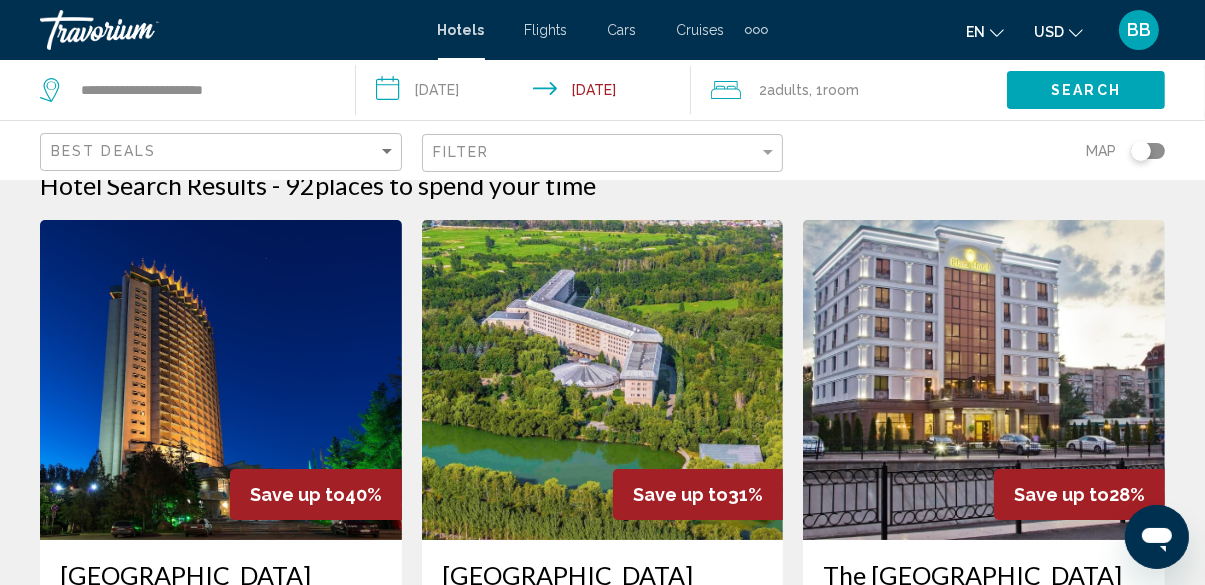 scroll, scrollTop: 0, scrollLeft: 0, axis: both 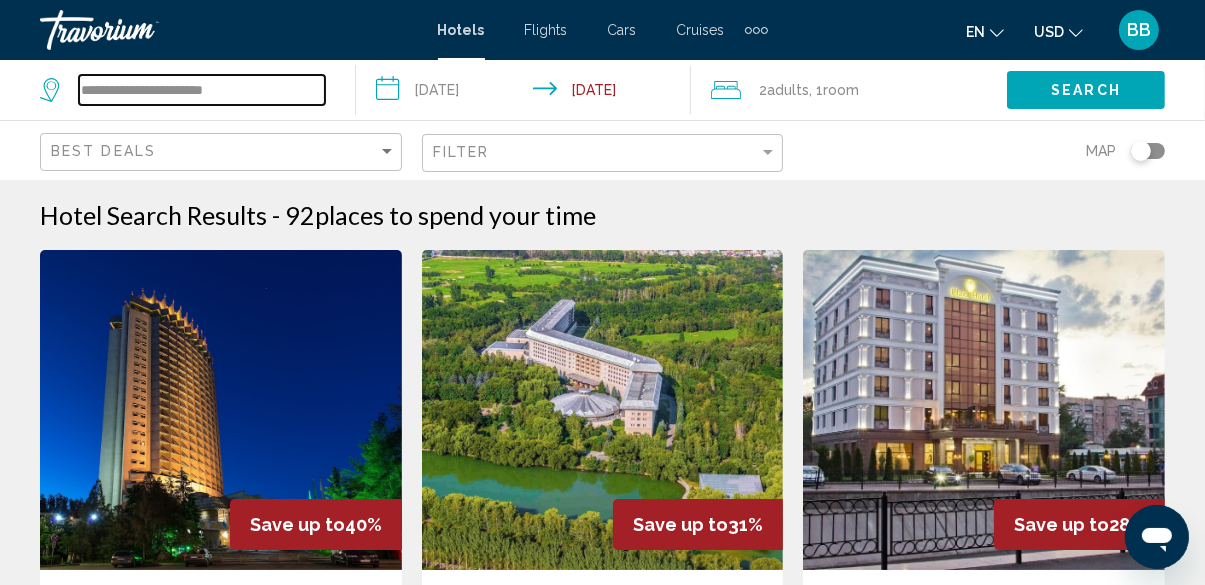 click on "**********" at bounding box center (202, 90) 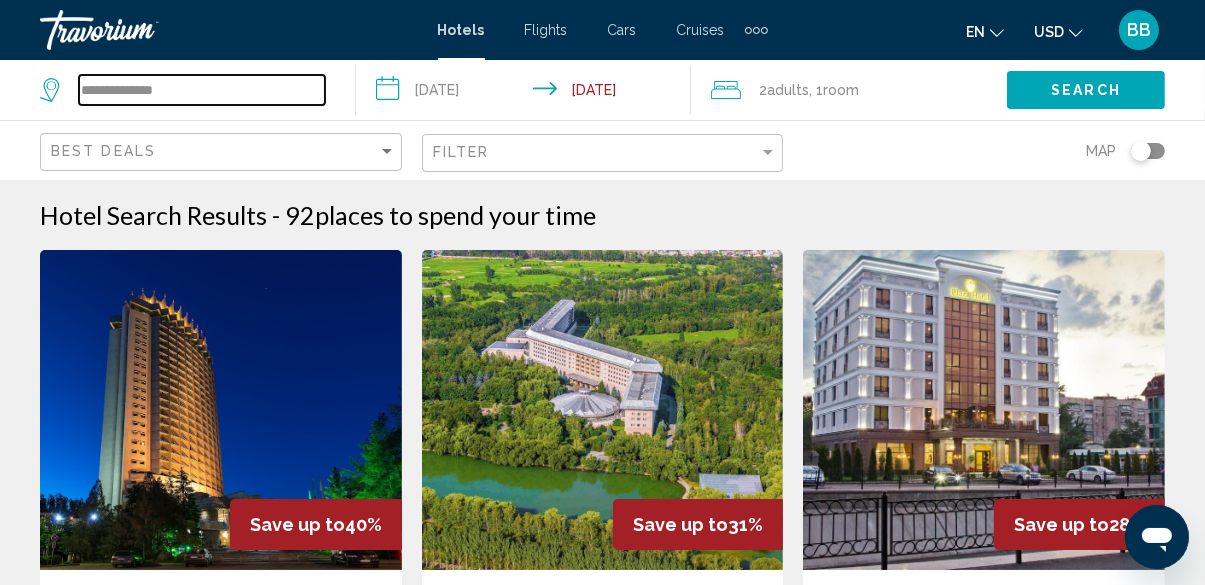 type on "*******" 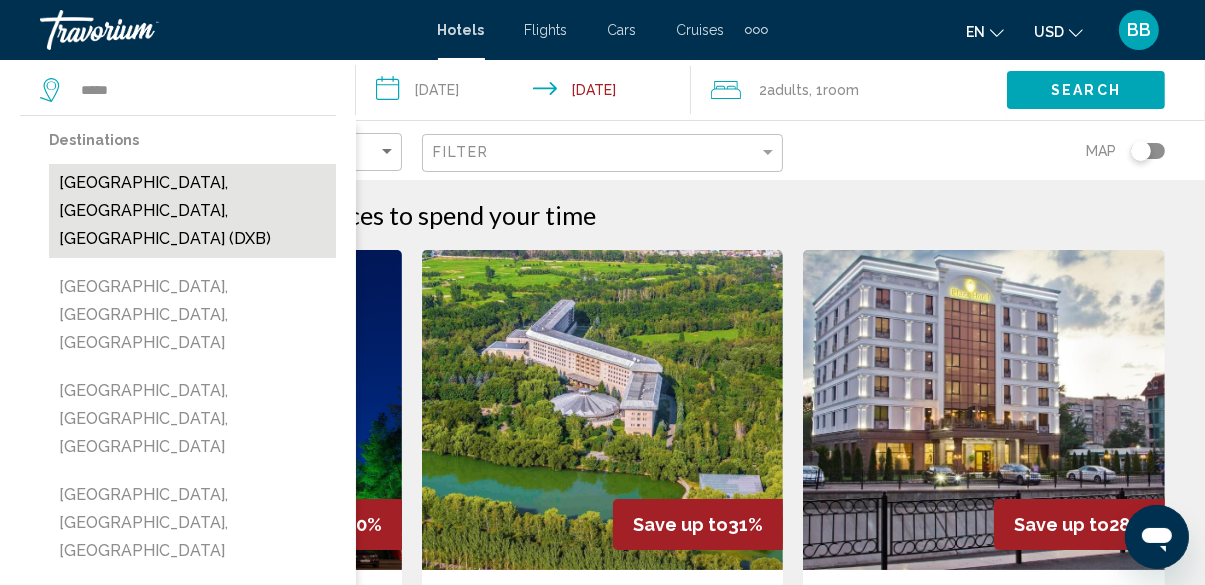 click on "[GEOGRAPHIC_DATA], [GEOGRAPHIC_DATA], [GEOGRAPHIC_DATA] (DXB)" at bounding box center (192, 211) 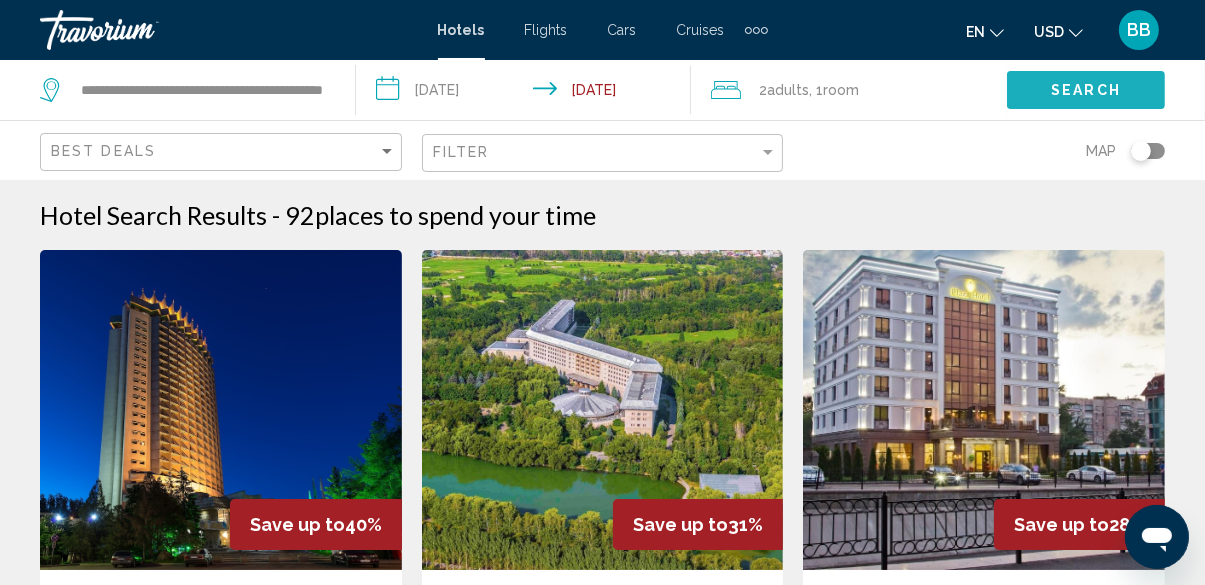 click on "Search" 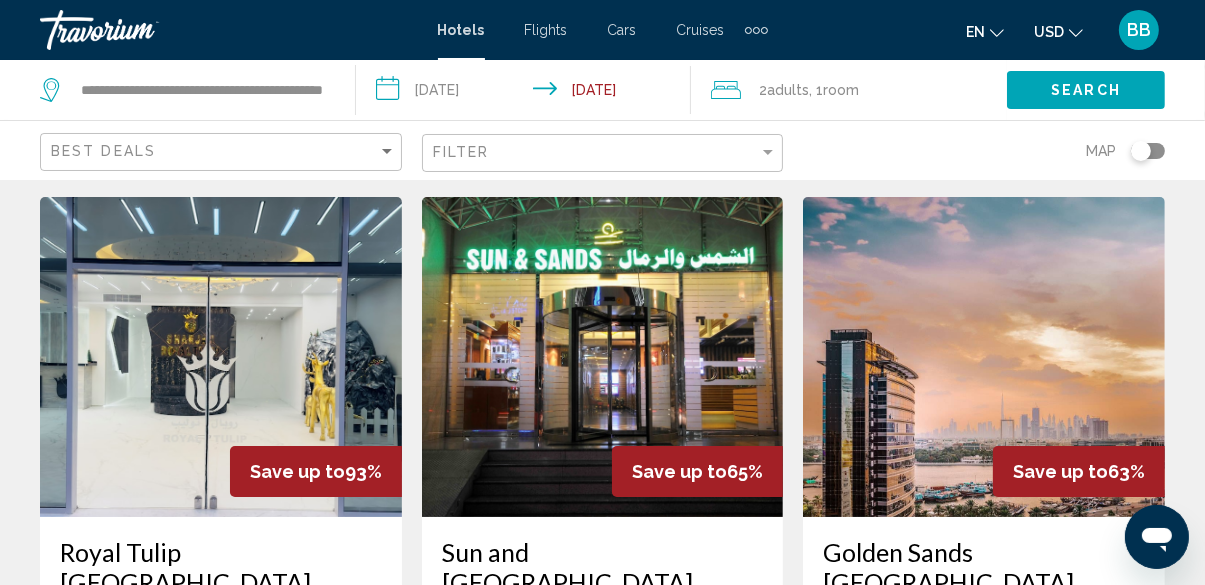 scroll, scrollTop: 0, scrollLeft: 0, axis: both 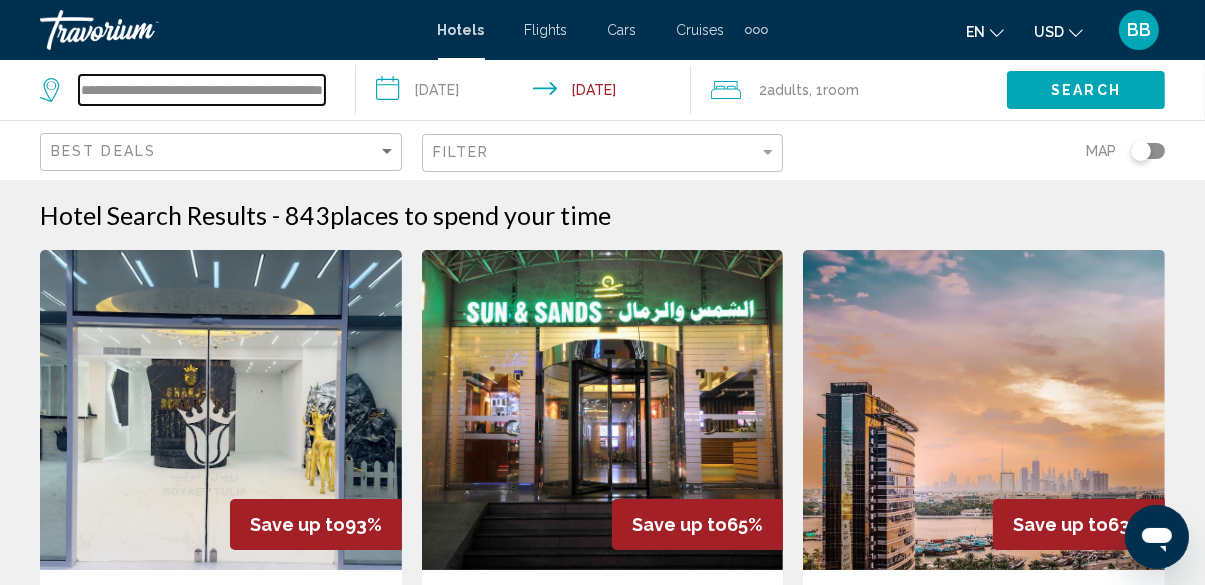click on "**********" at bounding box center (202, 90) 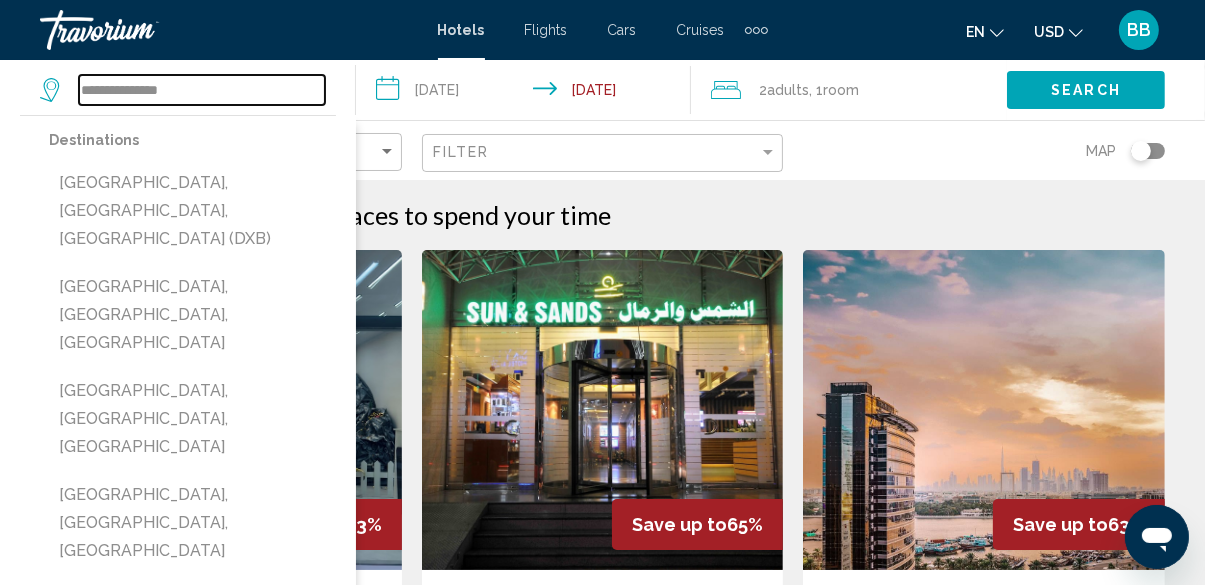 click on "**********" at bounding box center [202, 90] 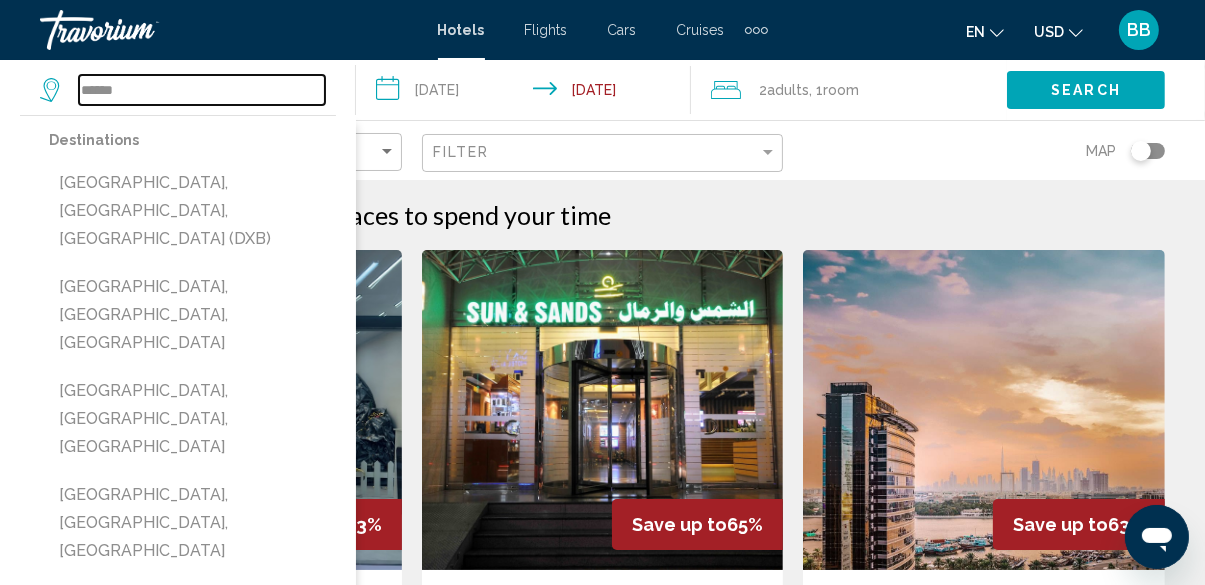 type on "****" 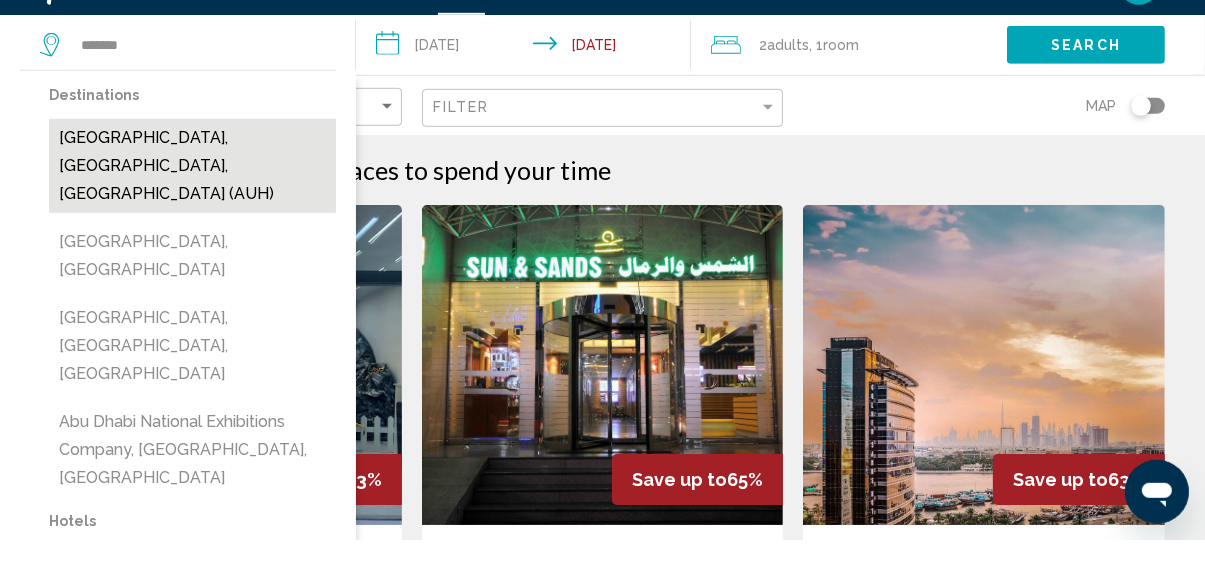 click on "[GEOGRAPHIC_DATA], [GEOGRAPHIC_DATA], [GEOGRAPHIC_DATA] (AUH)" at bounding box center (192, 211) 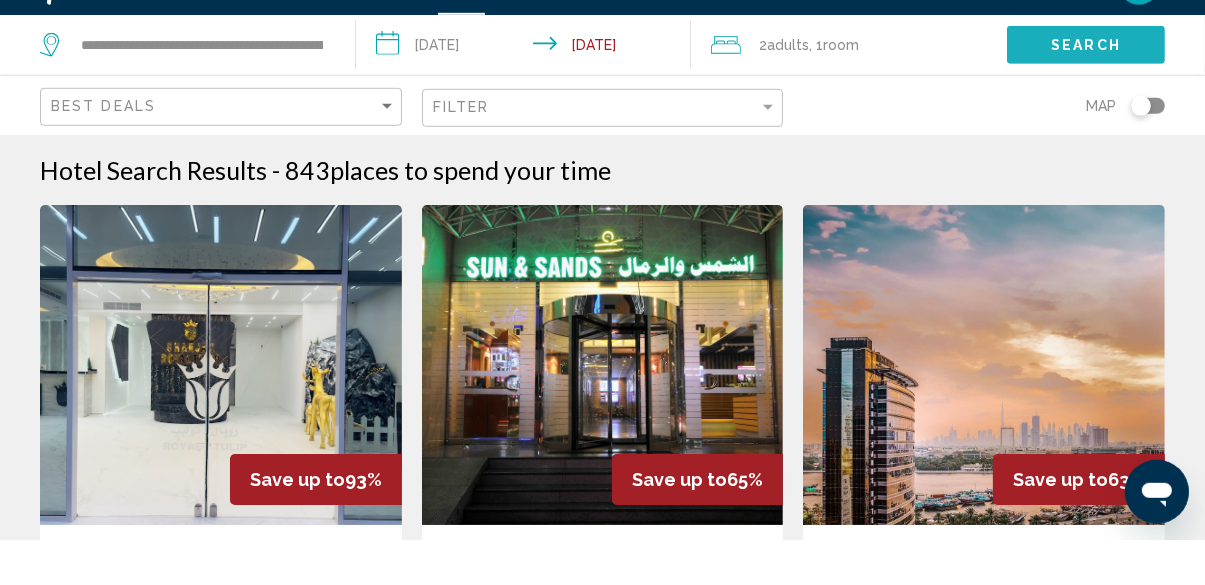 click on "Search" 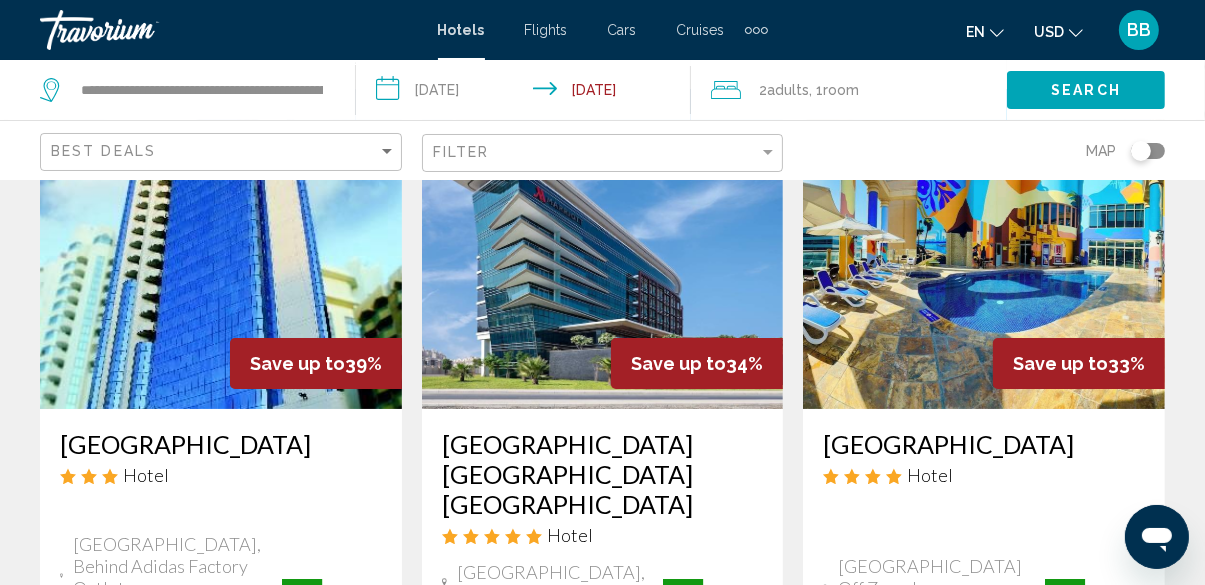 scroll, scrollTop: 160, scrollLeft: 0, axis: vertical 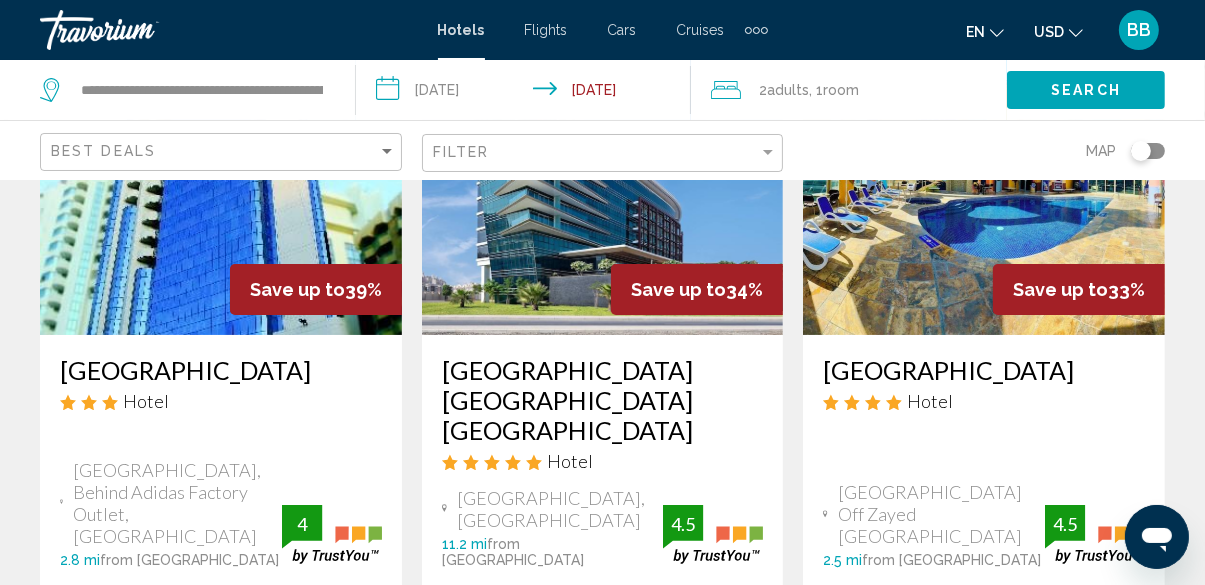click on "Hotel Search Results  -   128  places to spend your time Save up to  39%   [GEOGRAPHIC_DATA]
Hotel
[GEOGRAPHIC_DATA], Behind [GEOGRAPHIC_DATA], [GEOGRAPHIC_DATA] 2.8 mi  from [GEOGRAPHIC_DATA] from hotel 4 From $167.77 USD $101.91 USD  You save  $65.86 USD
Breakfast
[GEOGRAPHIC_DATA]
Free WiFi
Kitchenette
Room Service  4 Select Room Save up to  34%   Marriott Hotel [GEOGRAPHIC_DATA] [GEOGRAPHIC_DATA]
Hotel
11.2 mi  from [GEOGRAPHIC_DATA] from hotel" at bounding box center [602, 1638] 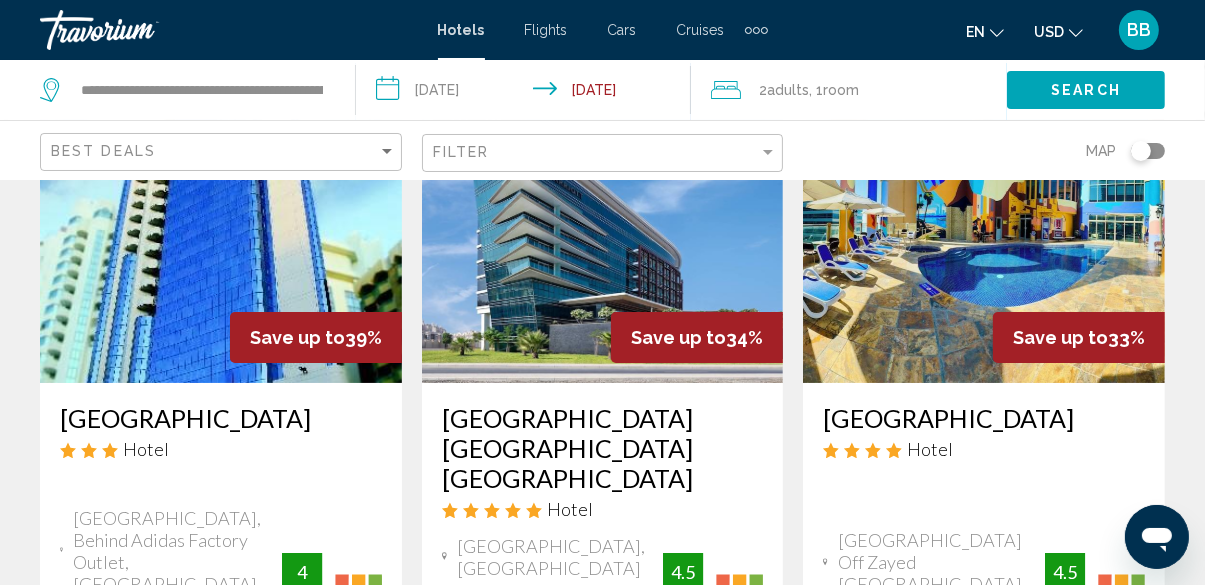 scroll, scrollTop: 0, scrollLeft: 0, axis: both 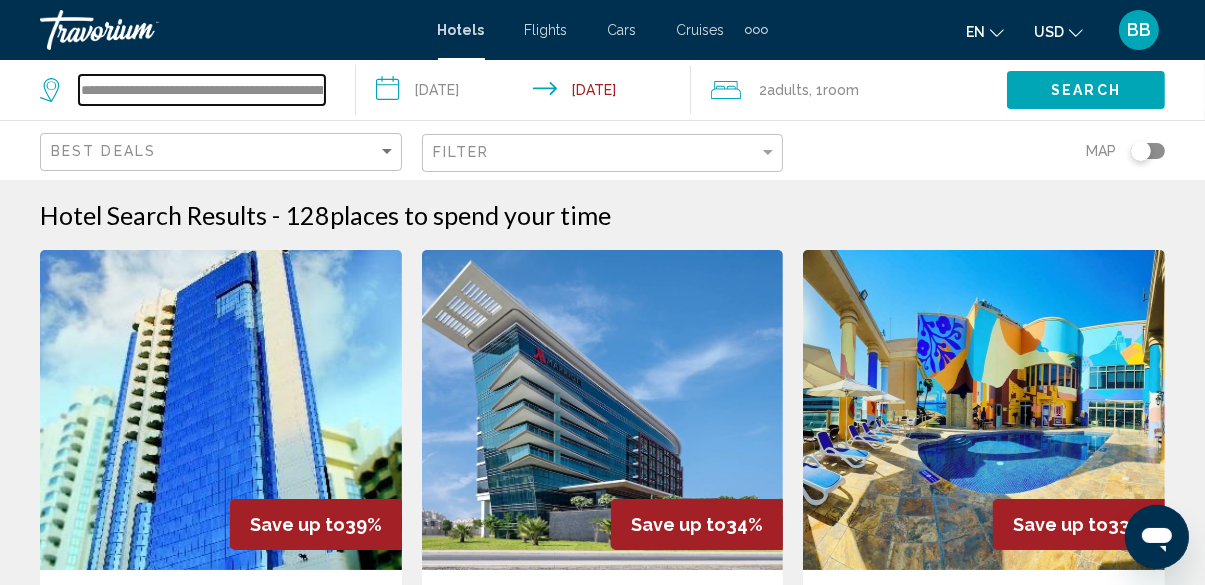 click on "**********" at bounding box center (202, 90) 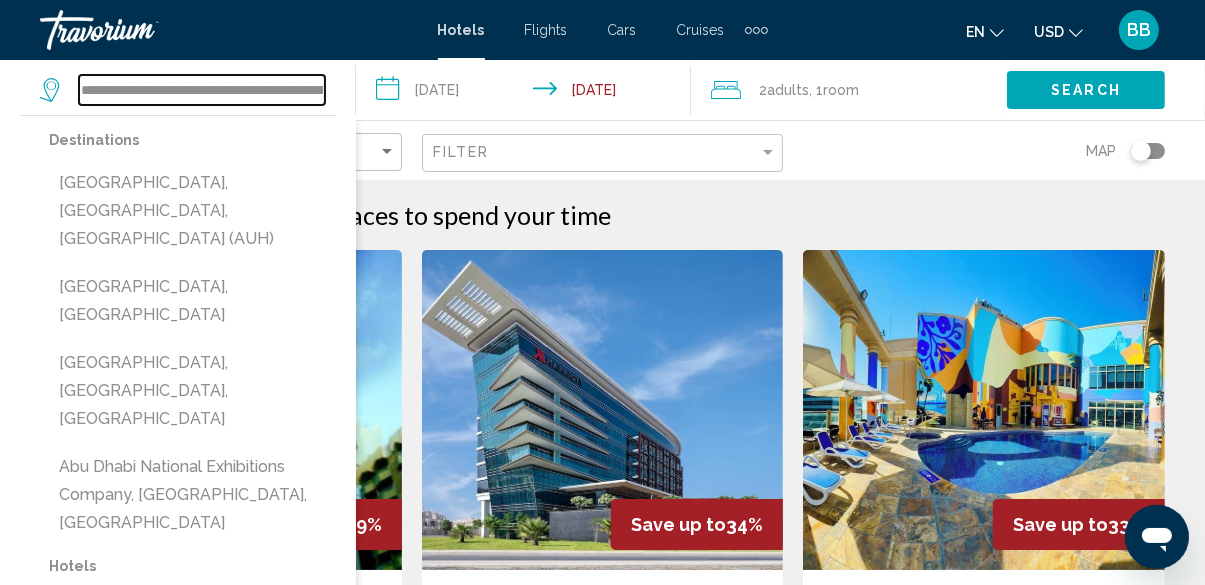 click on "**********" at bounding box center (202, 90) 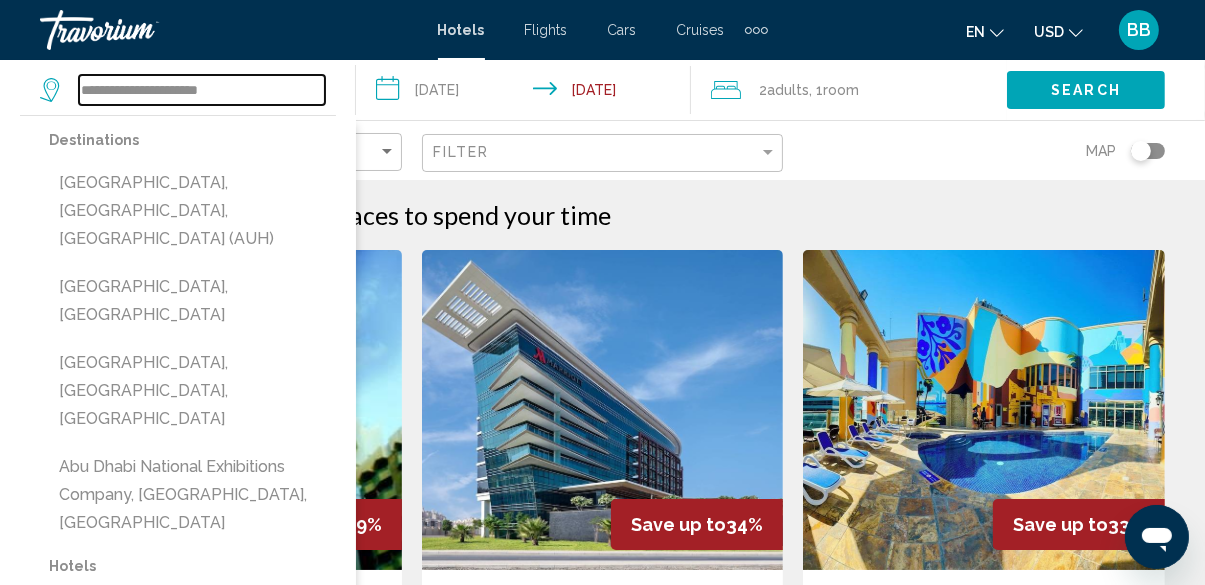 click on "**********" at bounding box center [202, 90] 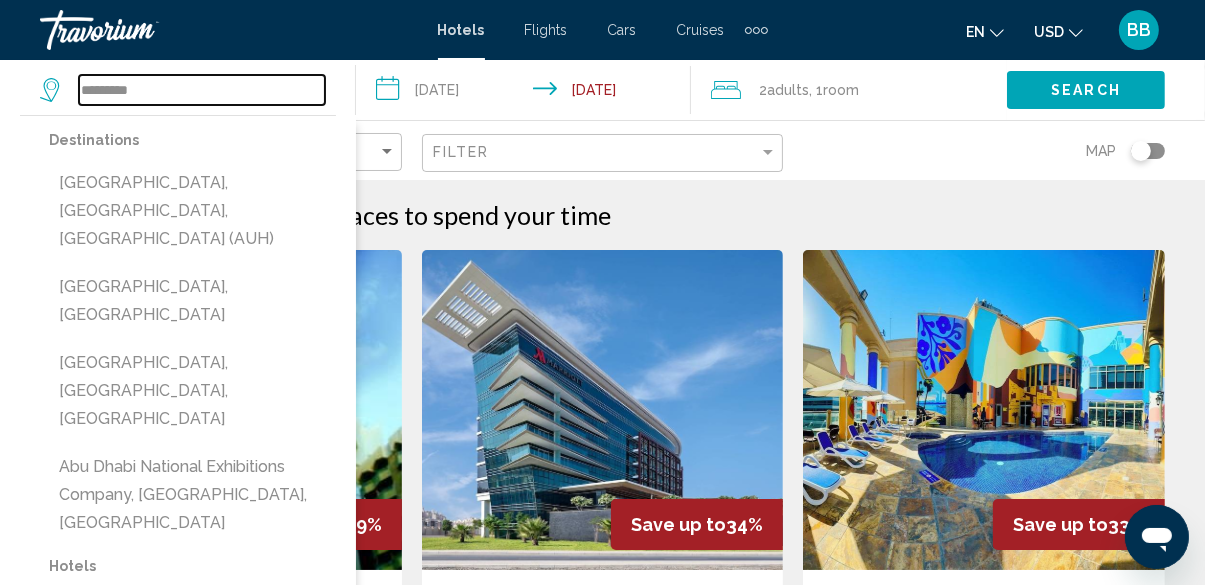 type on "***" 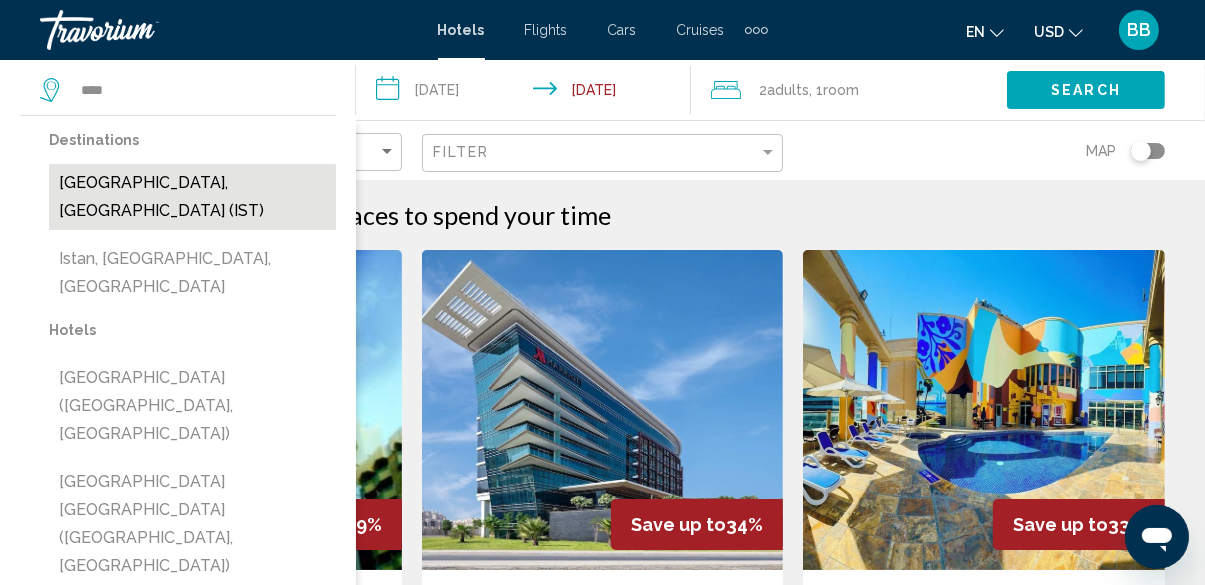 click on "[GEOGRAPHIC_DATA], [GEOGRAPHIC_DATA] (IST)" at bounding box center [192, 197] 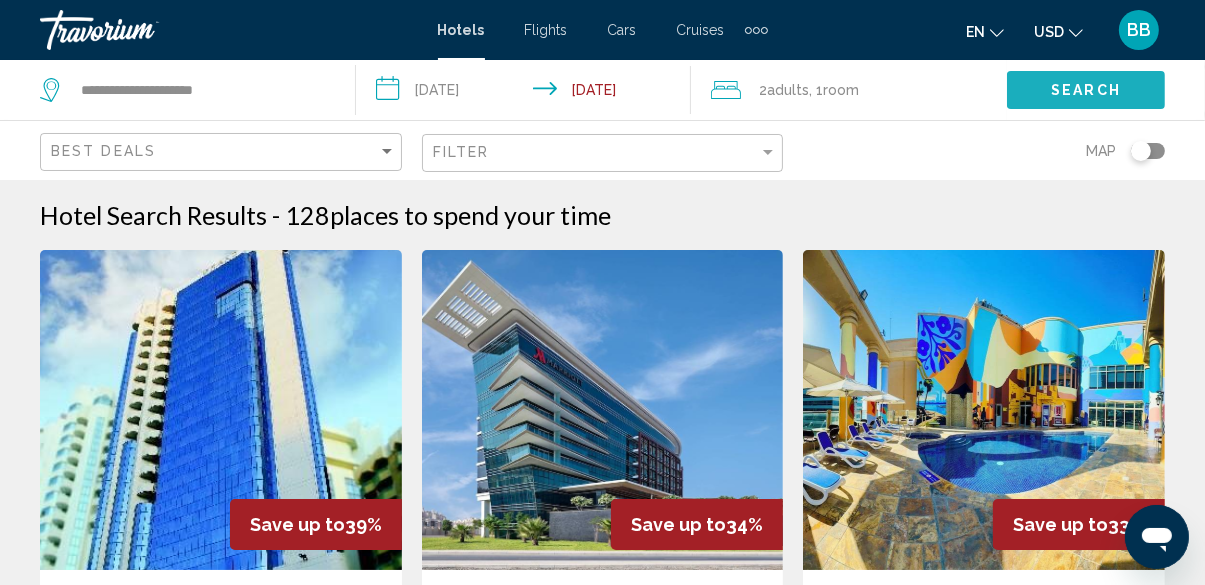 click on "Search" 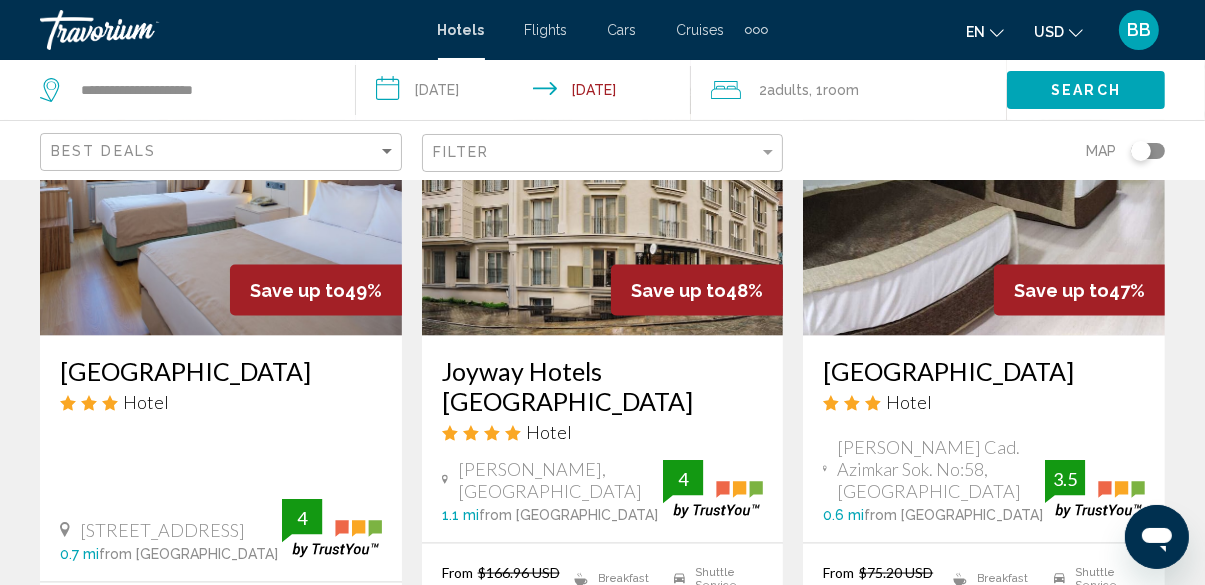 scroll, scrollTop: 2592, scrollLeft: 0, axis: vertical 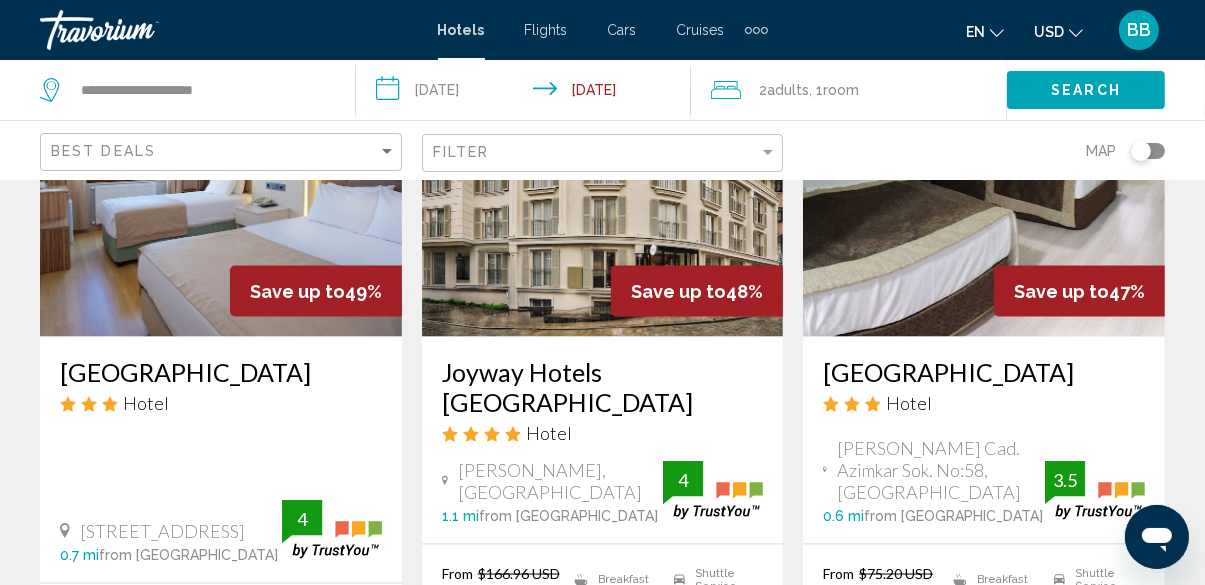 click on "Hotel Search Results  -   1979  places to spend your time Save up to  80%   [GEOGRAPHIC_DATA]
Hotel
Asmalimescit Mesrutiyet Cd. No: 91, [GEOGRAPHIC_DATA] 1.2 mi  from [GEOGRAPHIC_DATA] from hotel 4 From $276.25 USD $54.76 USD  You save  $221.49 USD
Free WiFi  4 Select Room Save up to  78%   Arena Hotel
Hotel
[PERSON_NAME] [PERSON_NAME]. No:13 15 Sultanahmet, [GEOGRAPHIC_DATA] 0.8 mi  from [GEOGRAPHIC_DATA] from hotel 4.5 From $360.64 USD $78.02 USD  You save  $282.62 USD
Free WiFi
Room Service
Shuttle Service  4.5 Select Room Save up to  77%   Orka Taksim Suites & Hotel
4" at bounding box center [602, -776] 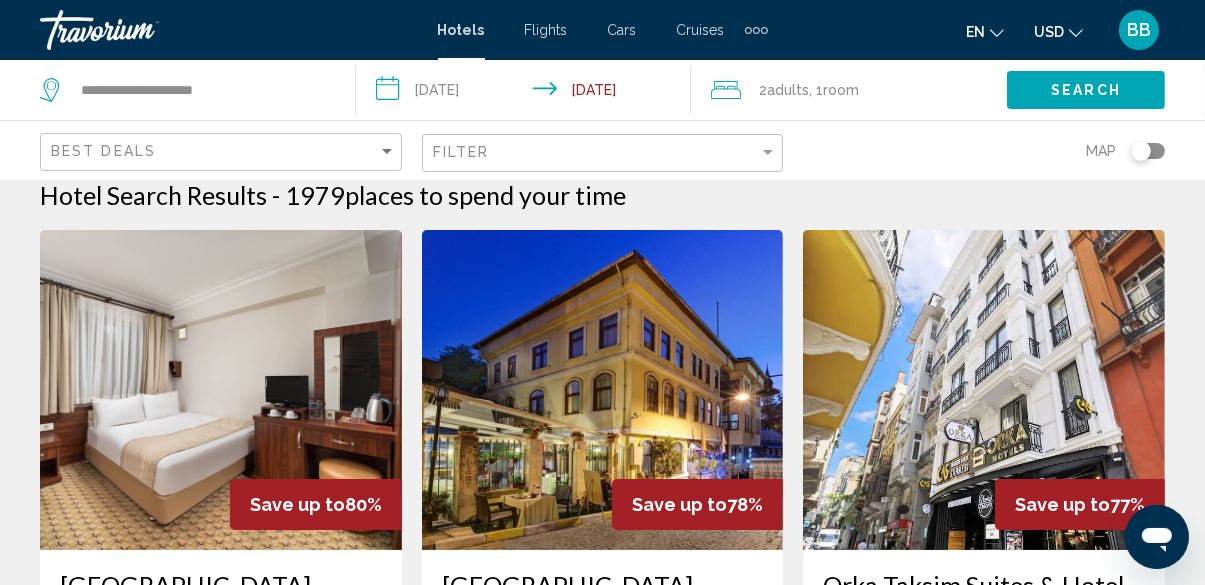 scroll, scrollTop: 0, scrollLeft: 0, axis: both 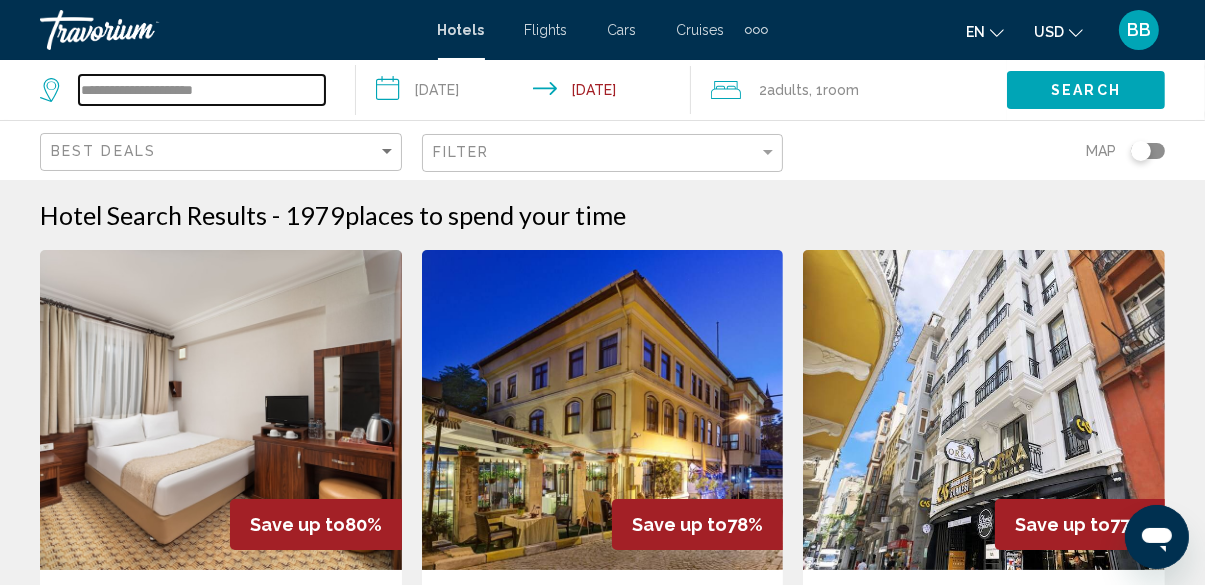 click on "**********" at bounding box center [202, 90] 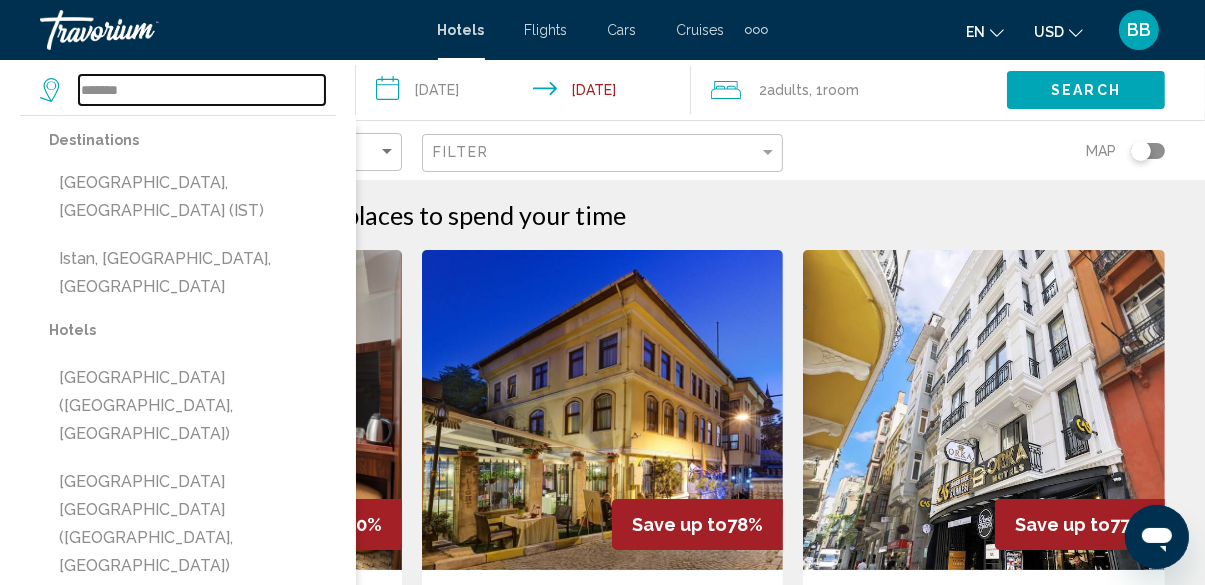 type on "******" 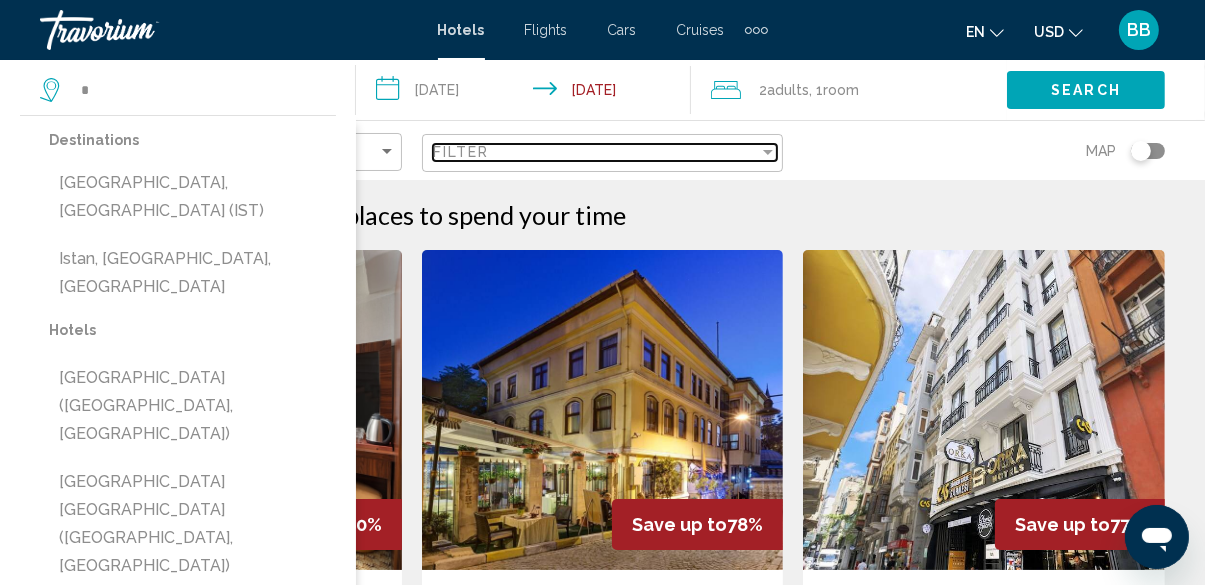 click on "Filter" at bounding box center [596, 152] 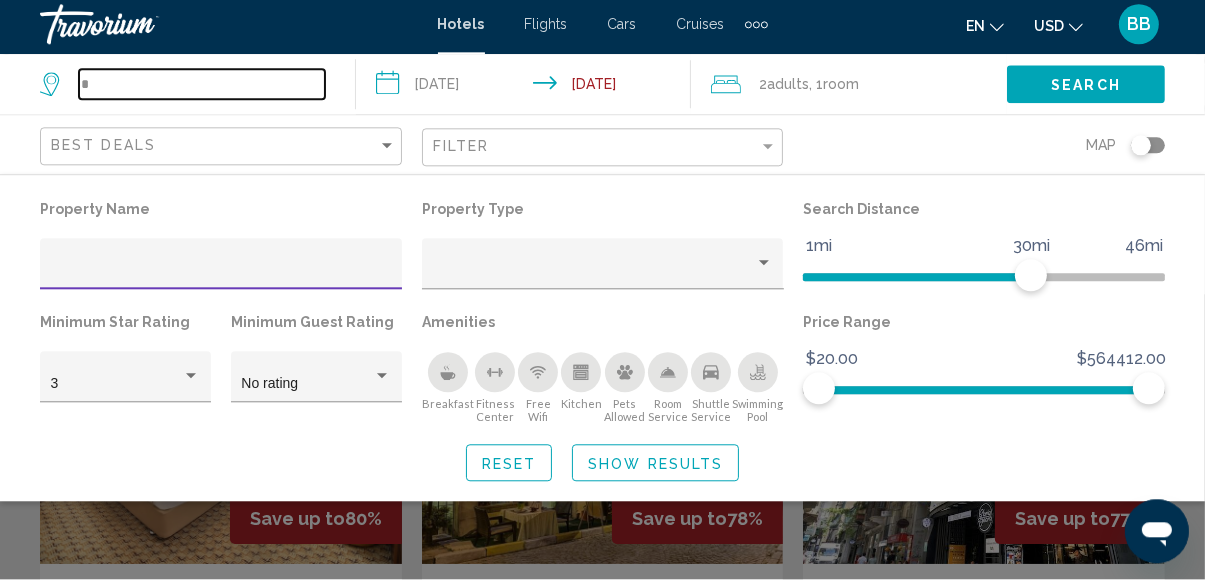 click on "*" at bounding box center (202, 90) 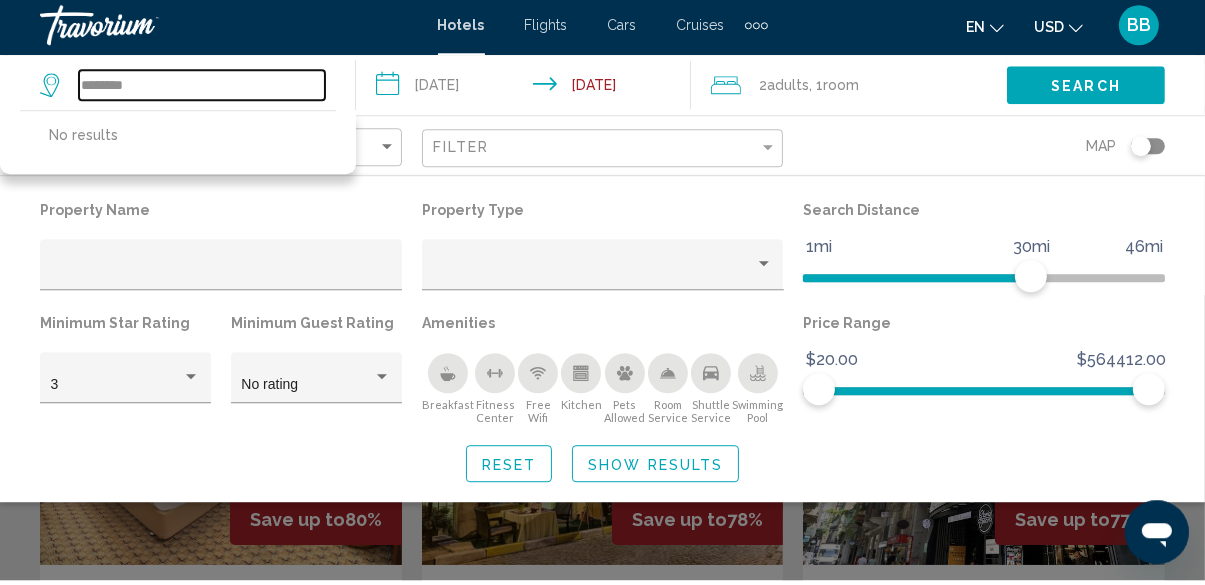 click on "********" at bounding box center [202, 90] 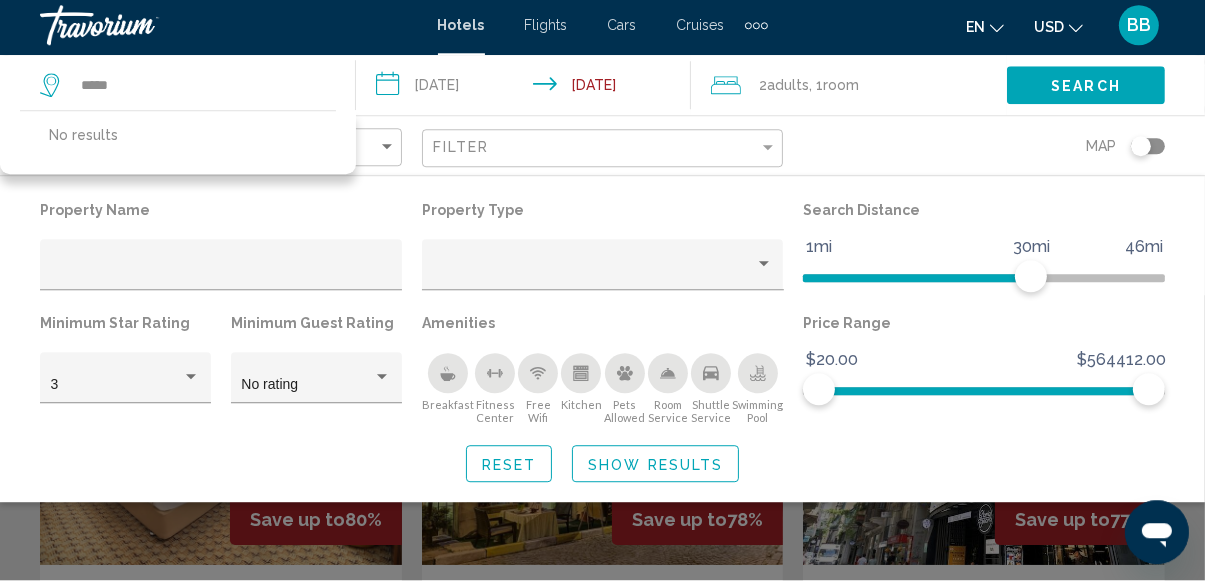 click at bounding box center (0, 0) 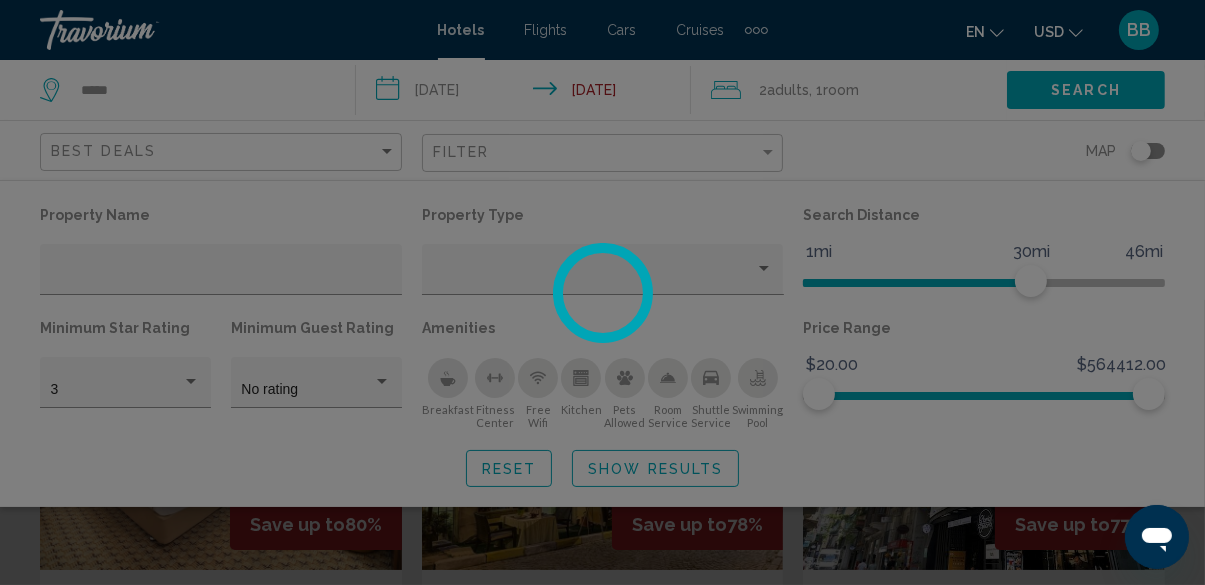 click at bounding box center [602, 292] 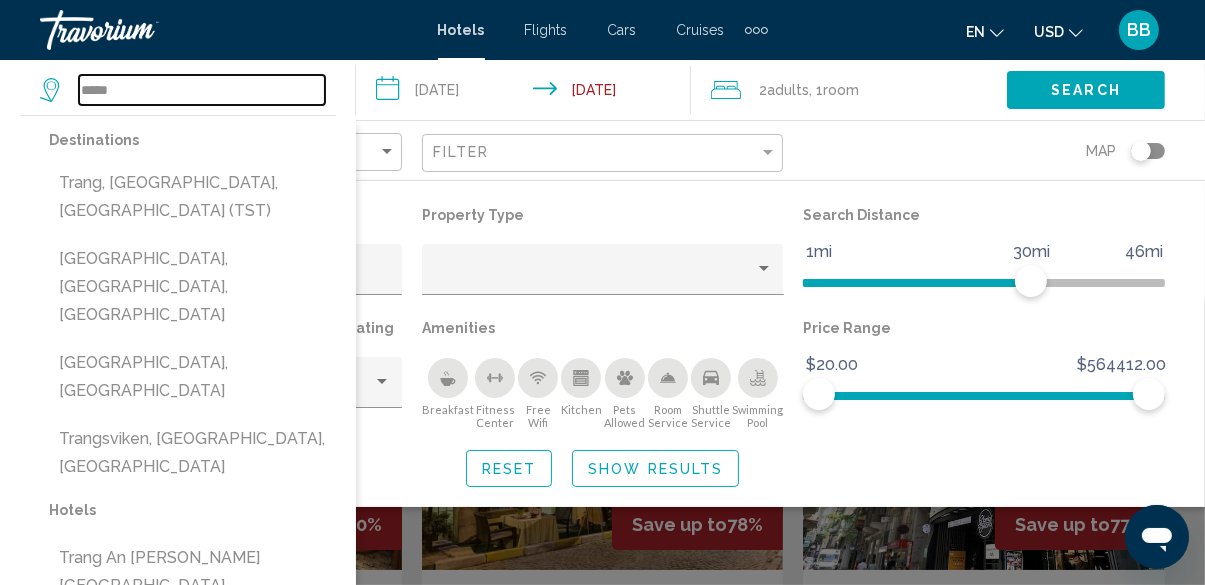 click on "*****" at bounding box center (202, 90) 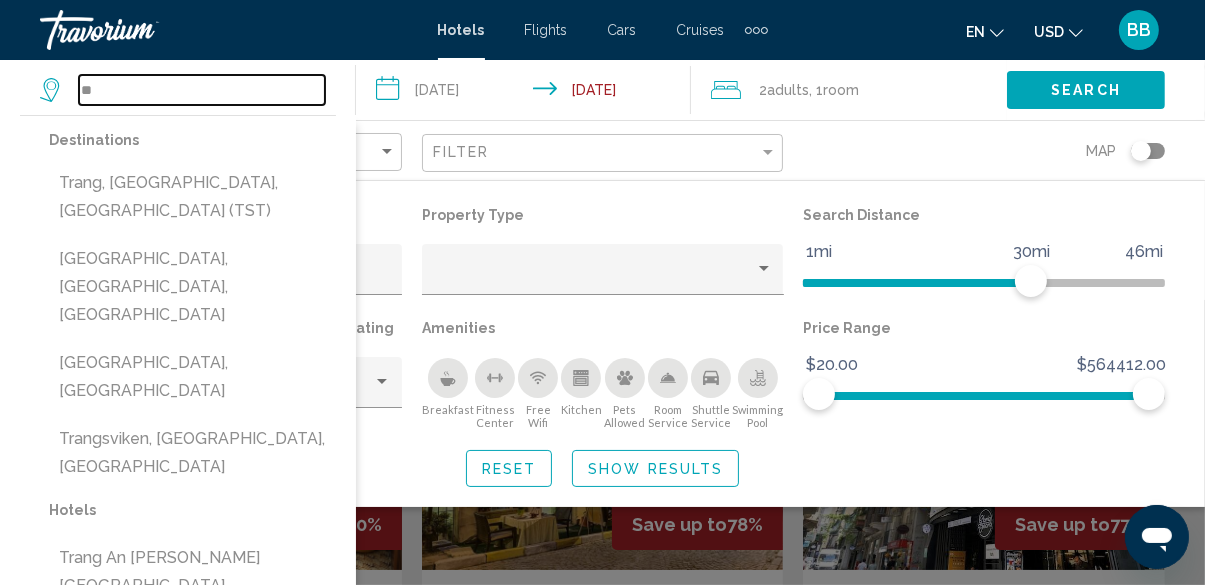 type on "*" 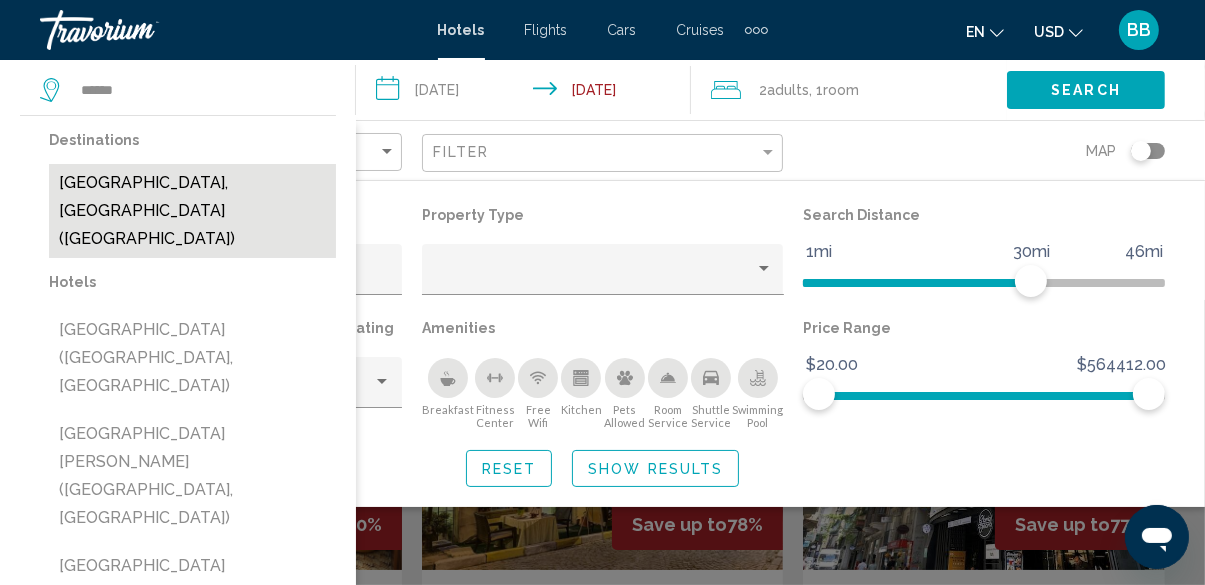 click on "[GEOGRAPHIC_DATA], [GEOGRAPHIC_DATA] ([GEOGRAPHIC_DATA])" at bounding box center (192, 211) 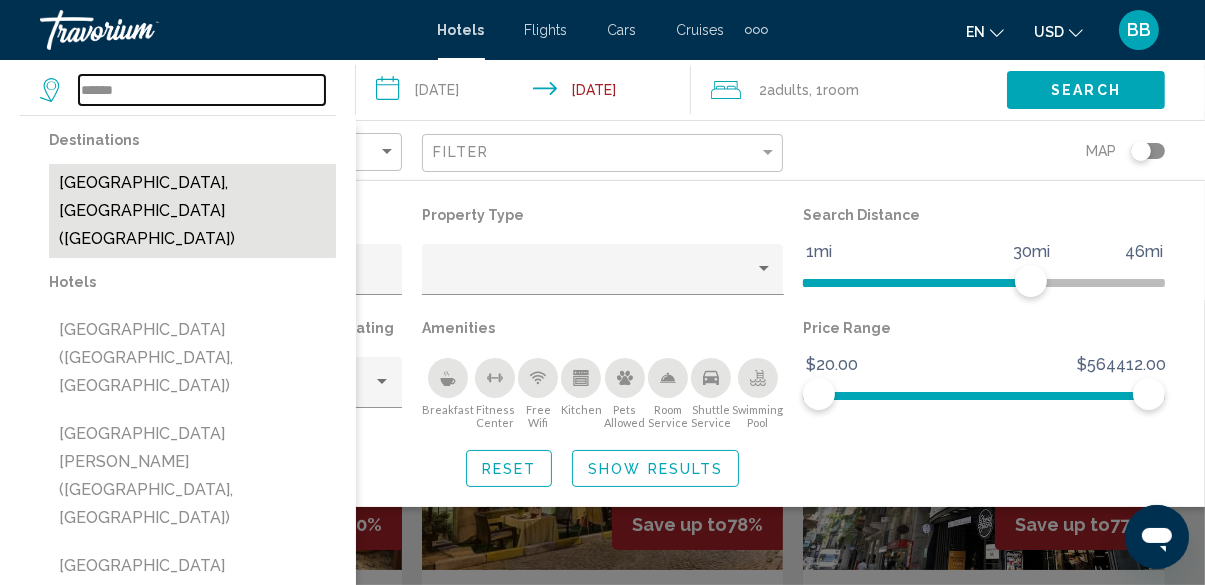 type on "**********" 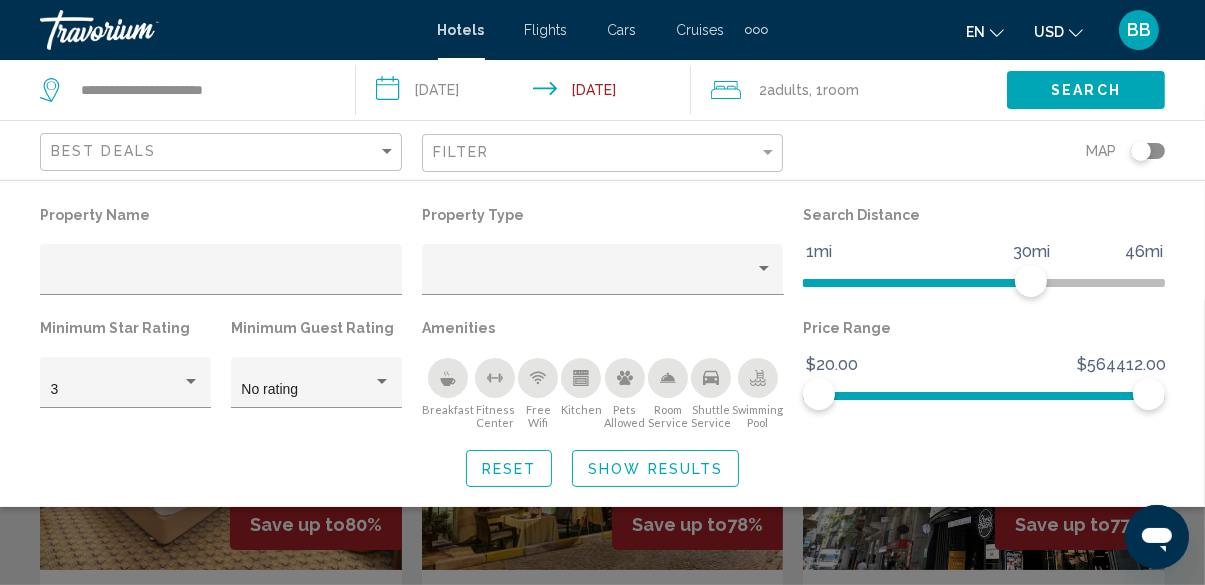click on "**********" at bounding box center [528, 93] 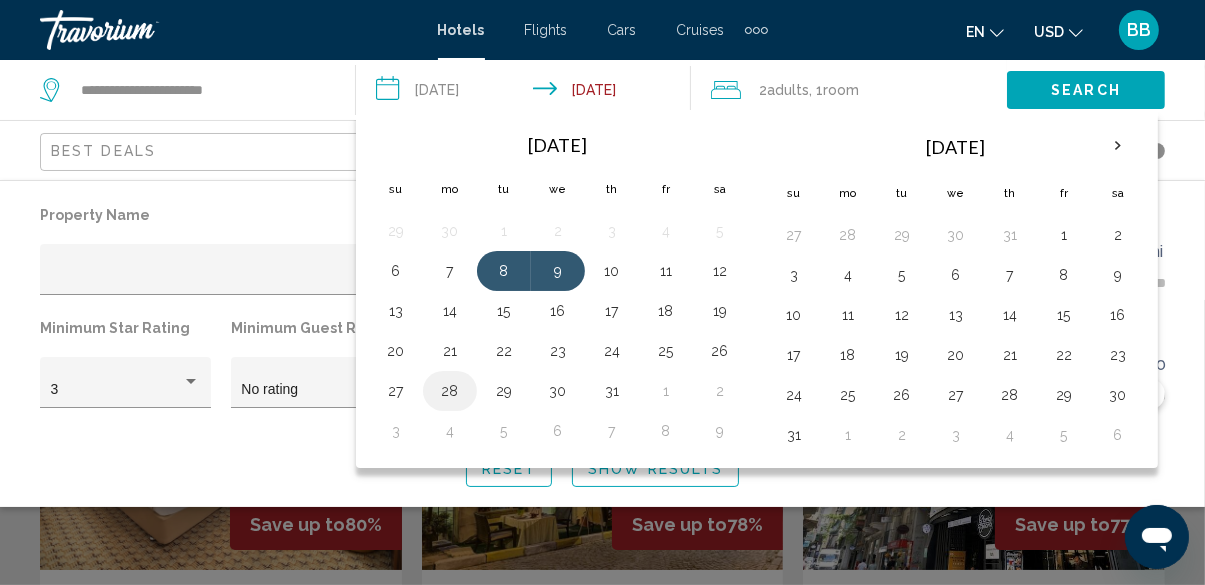 click on "28" at bounding box center [450, 391] 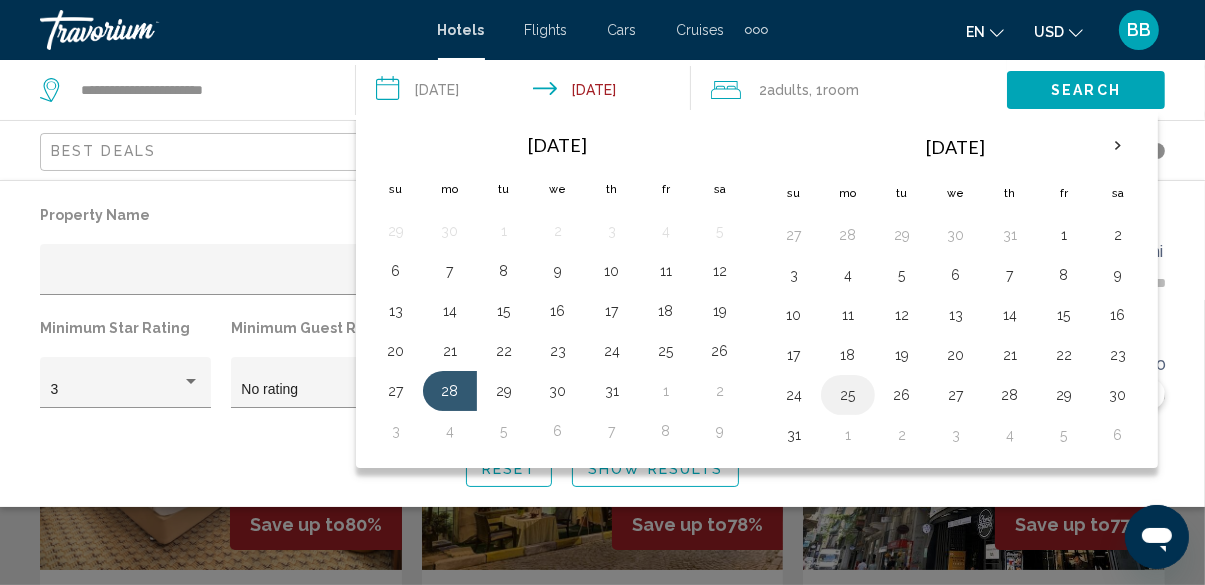 click on "25" at bounding box center [848, 395] 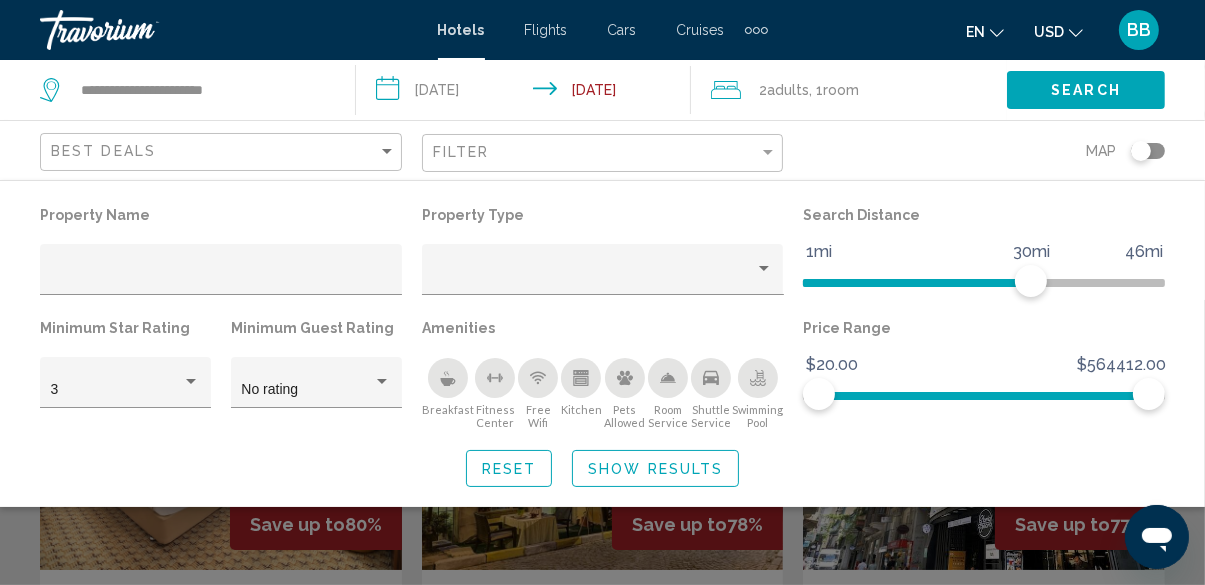 click on "Search" 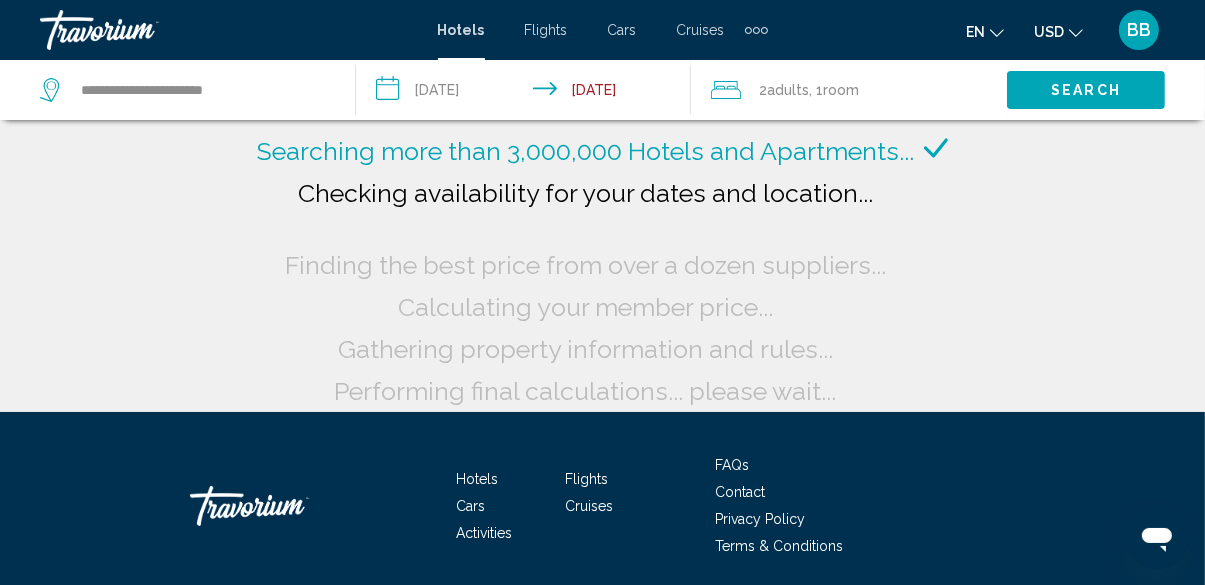 click on "**********" at bounding box center (528, 93) 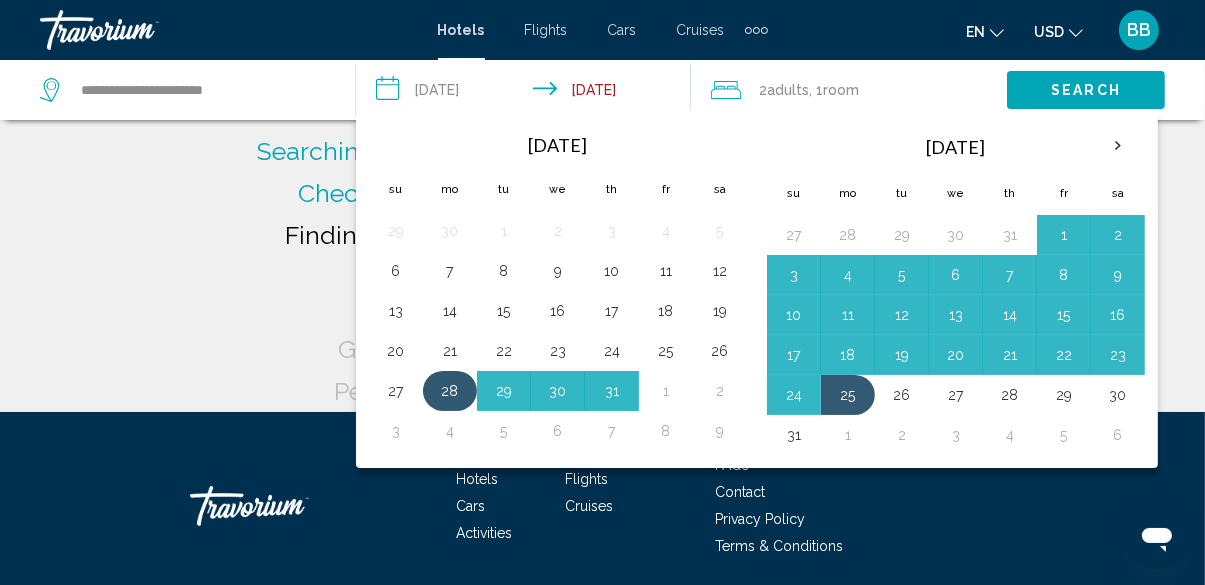 click on "28" at bounding box center [450, 391] 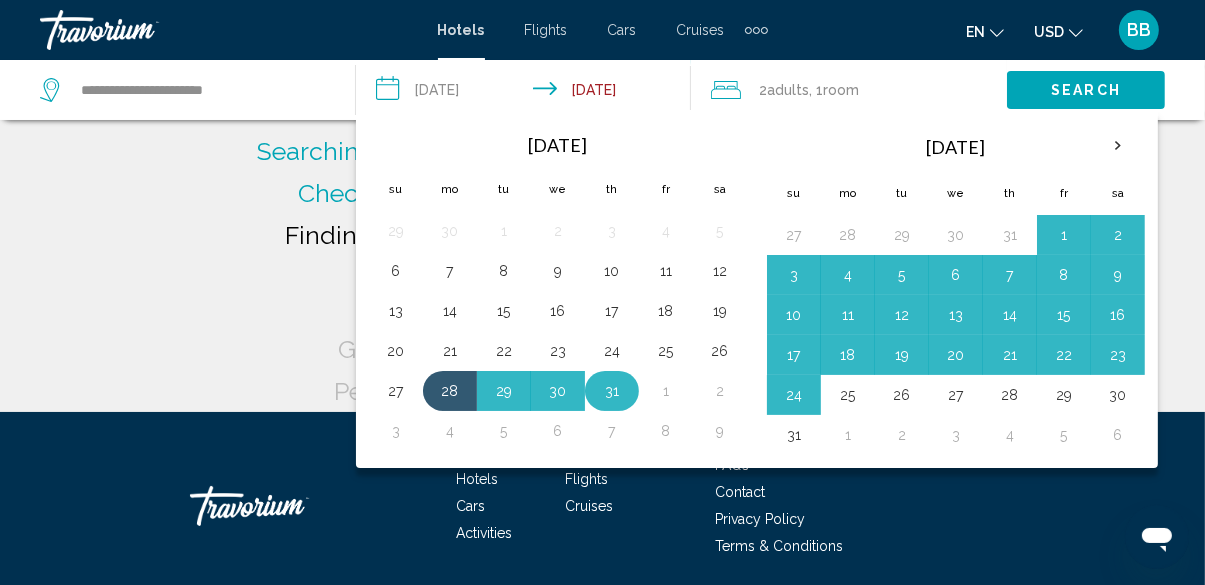 click on "31" at bounding box center (612, 391) 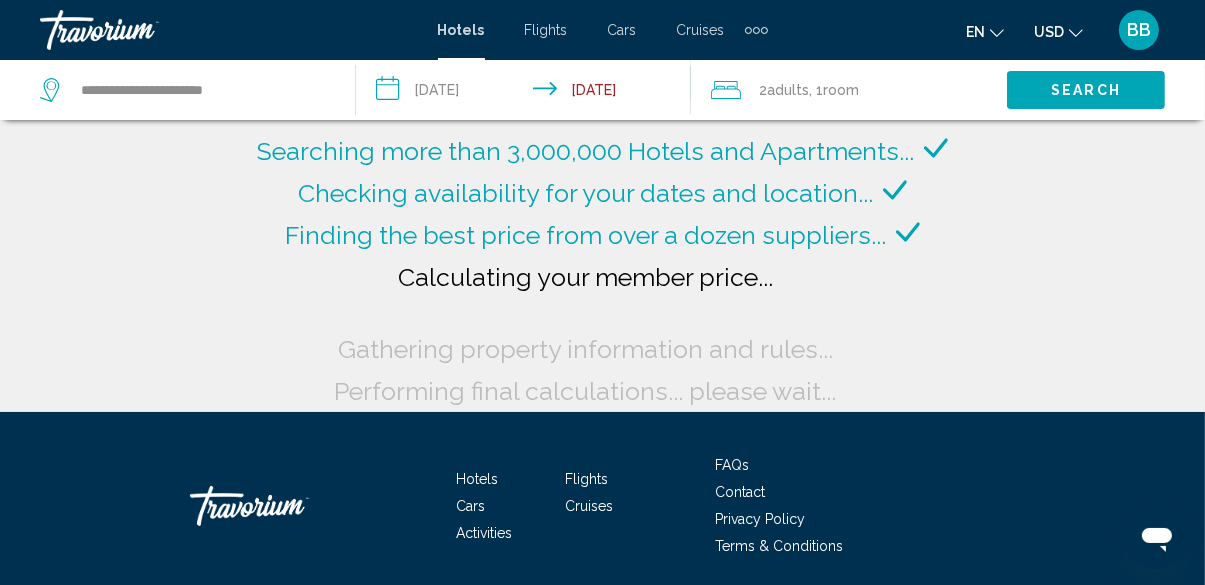 click on "Search" 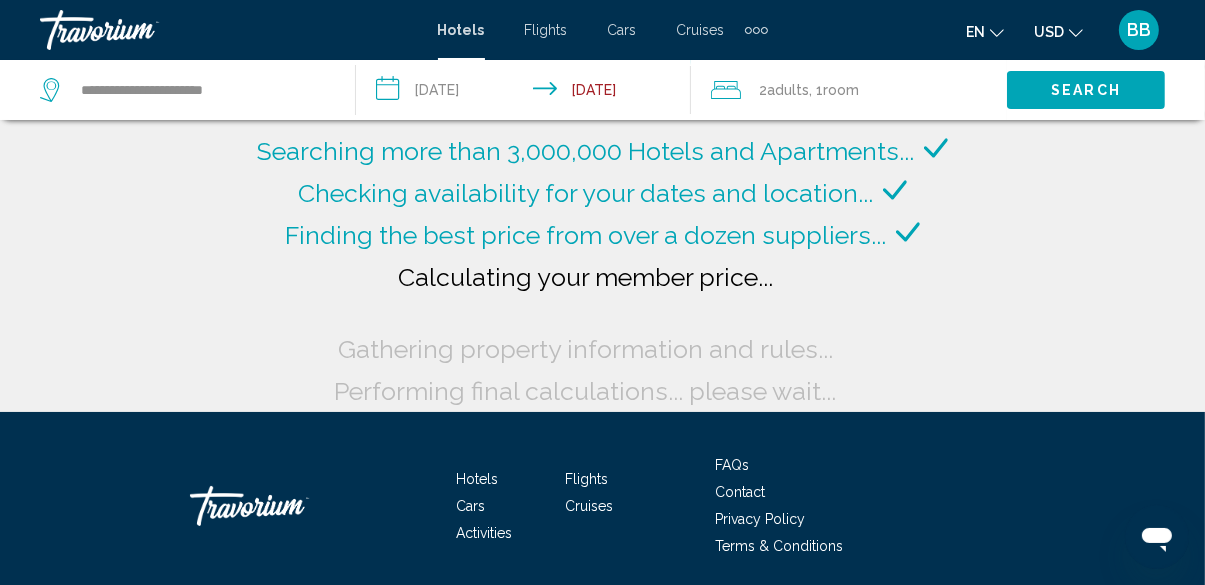 click on "Search" 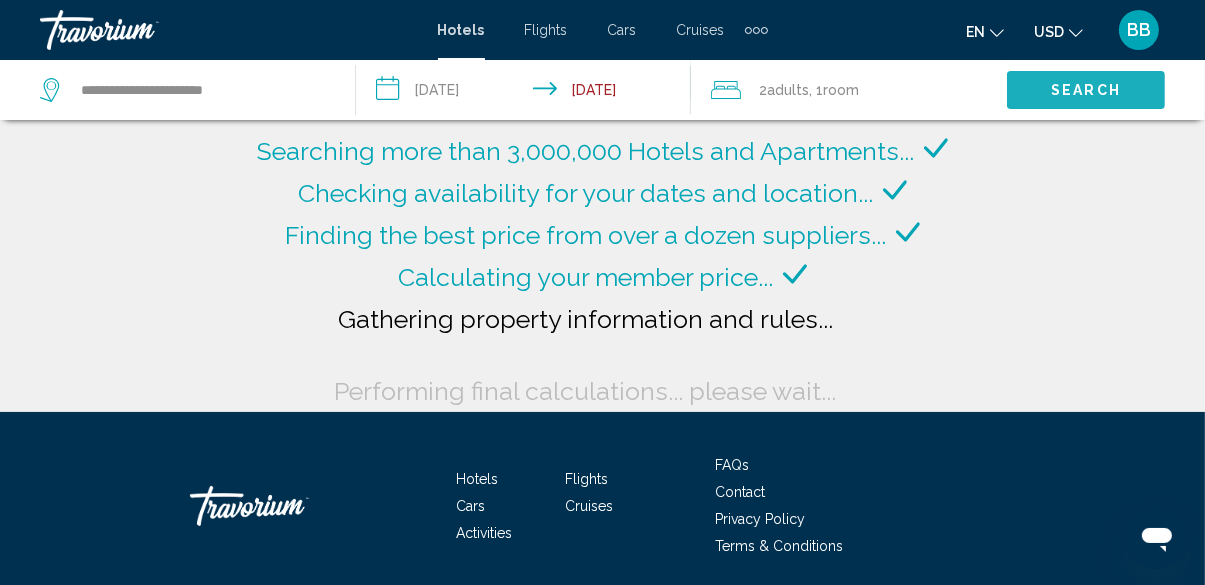 click on "Search" 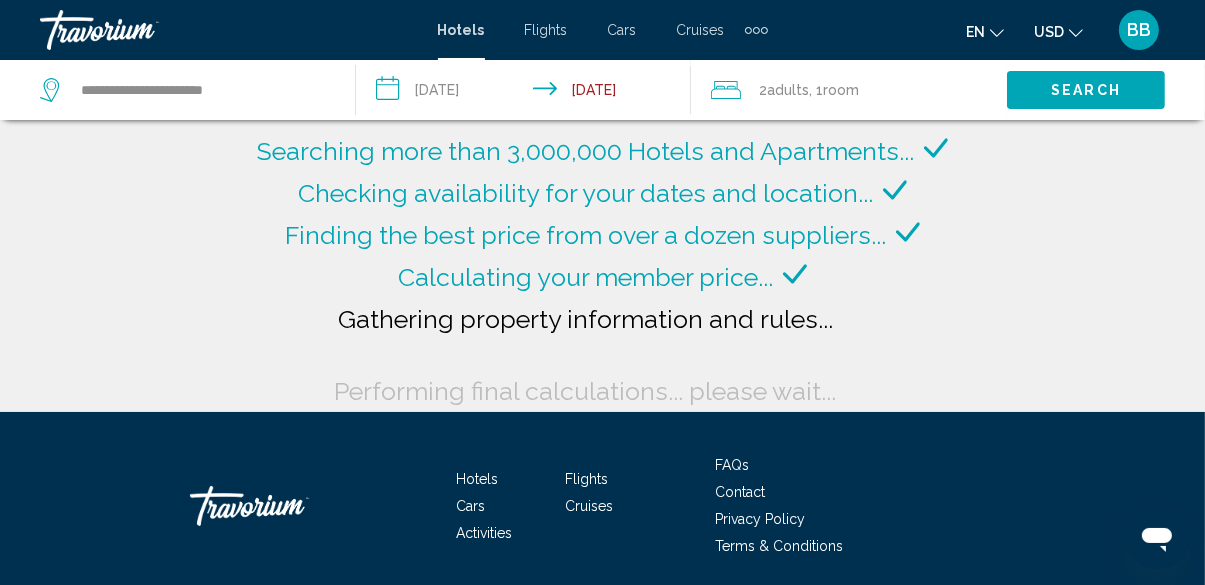 click on "Search" 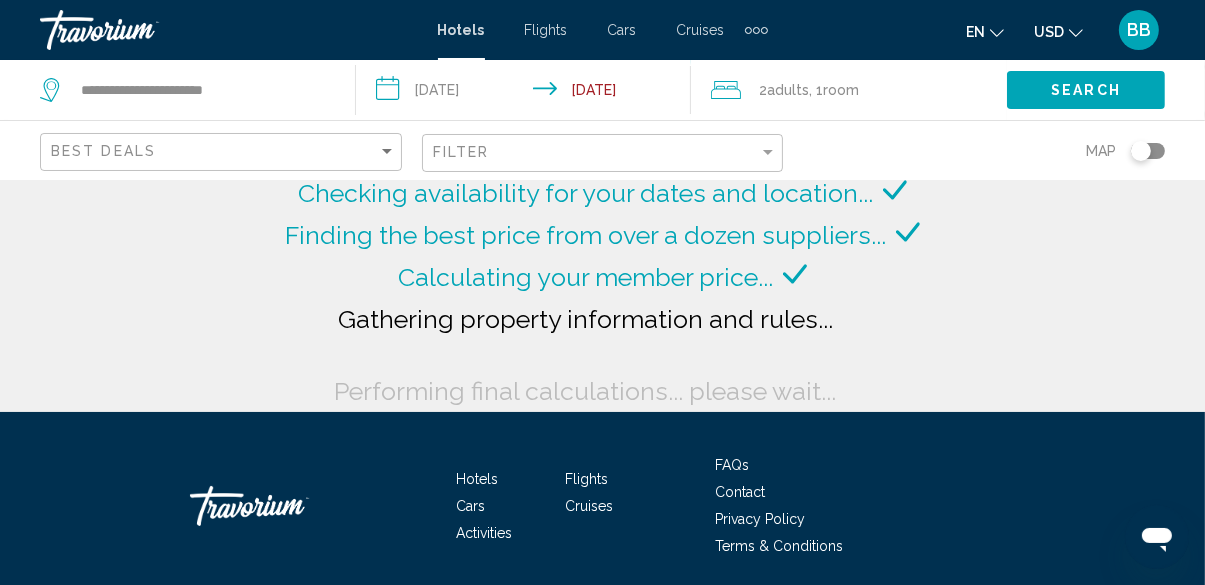 click on "Search" 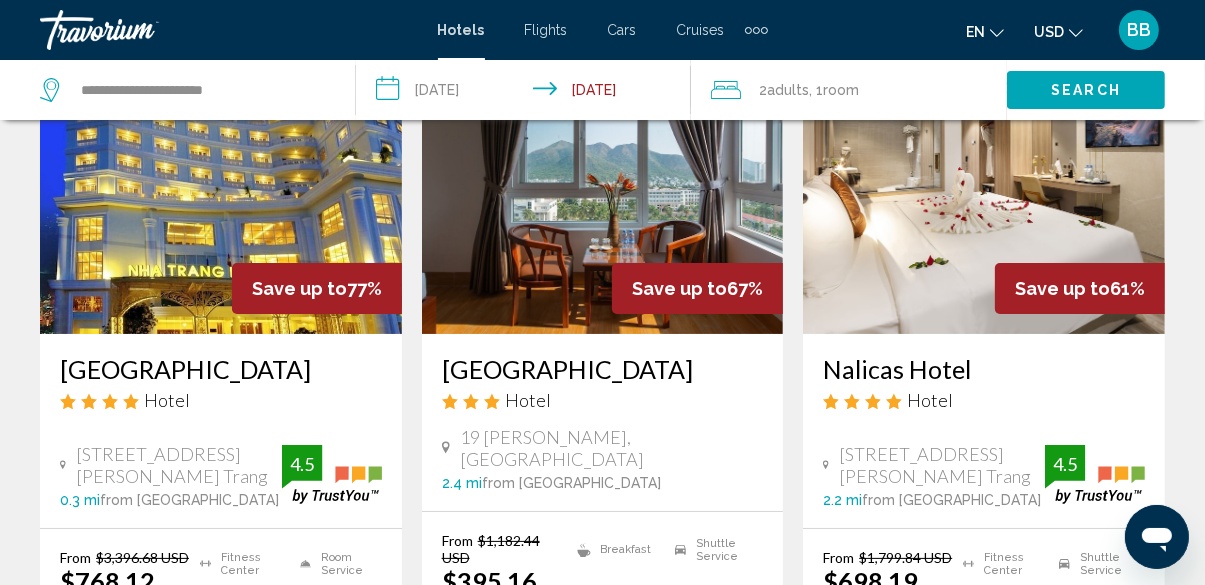 scroll, scrollTop: 237, scrollLeft: 0, axis: vertical 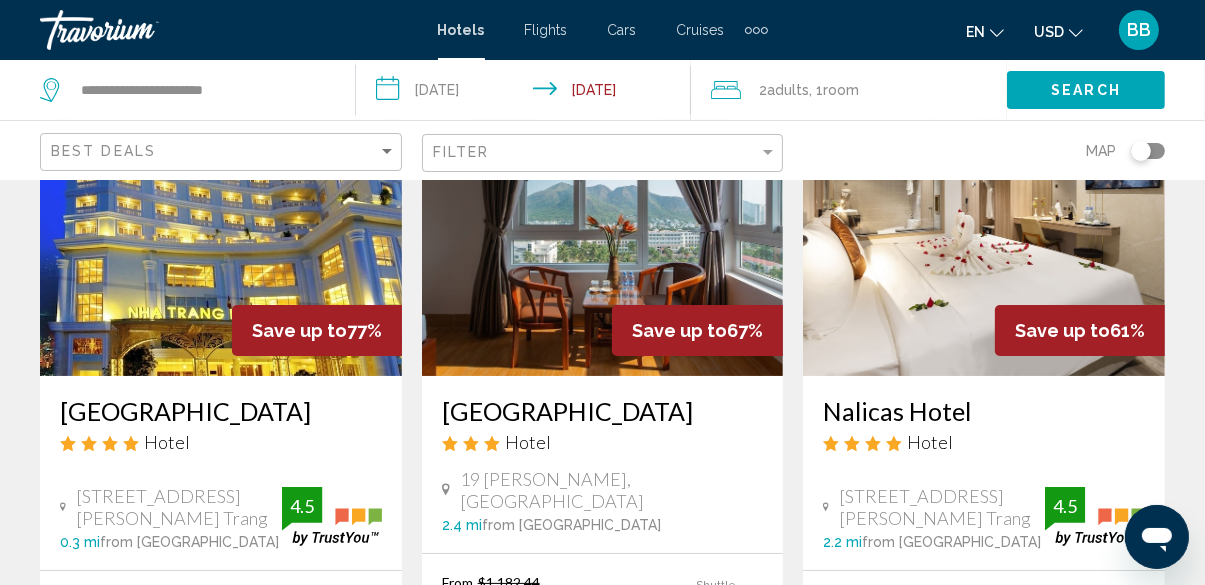 click on "Room" 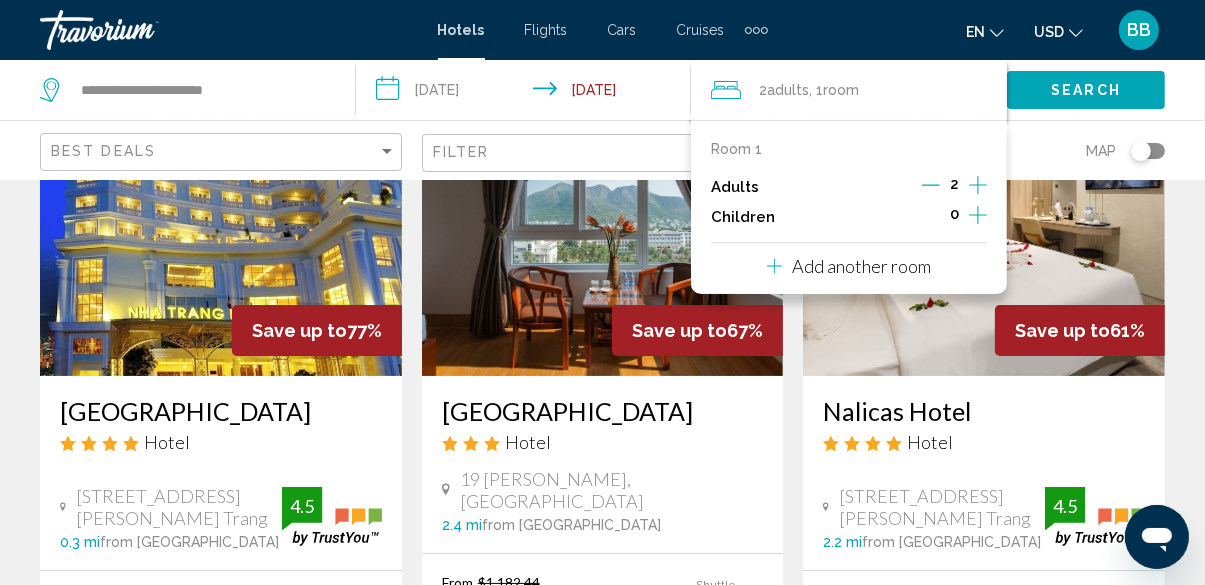 click 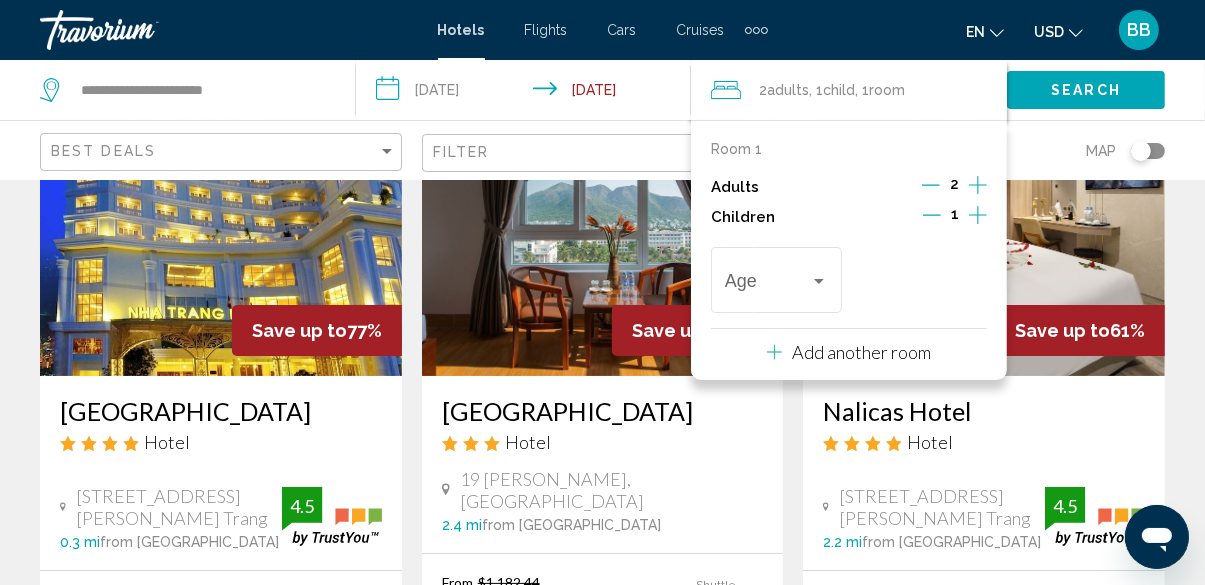 click 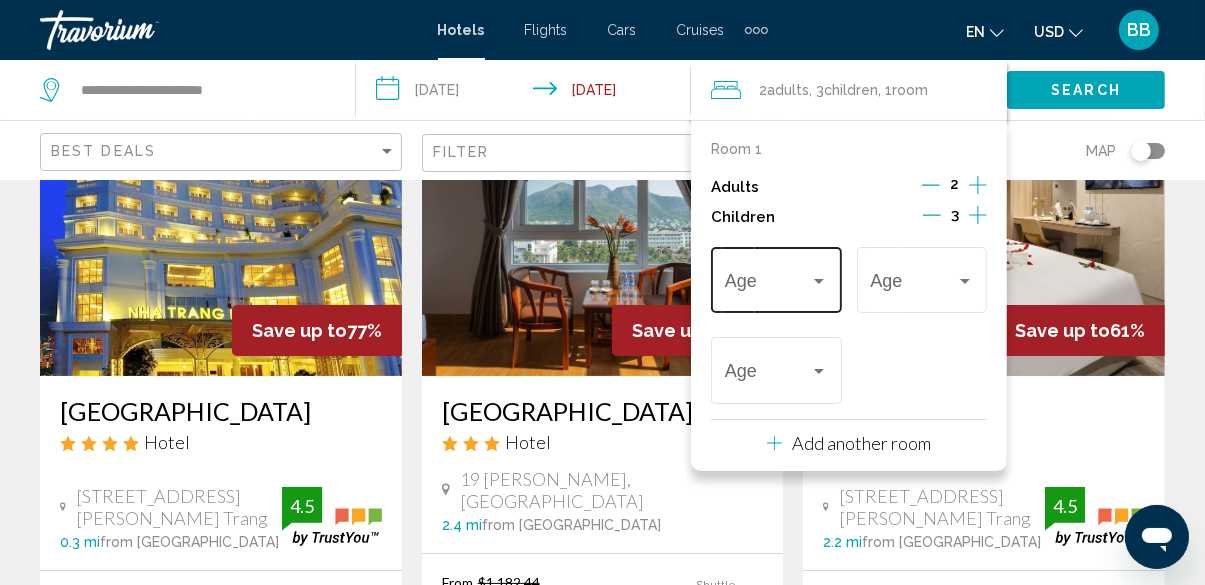 click on "Age" at bounding box center (776, 277) 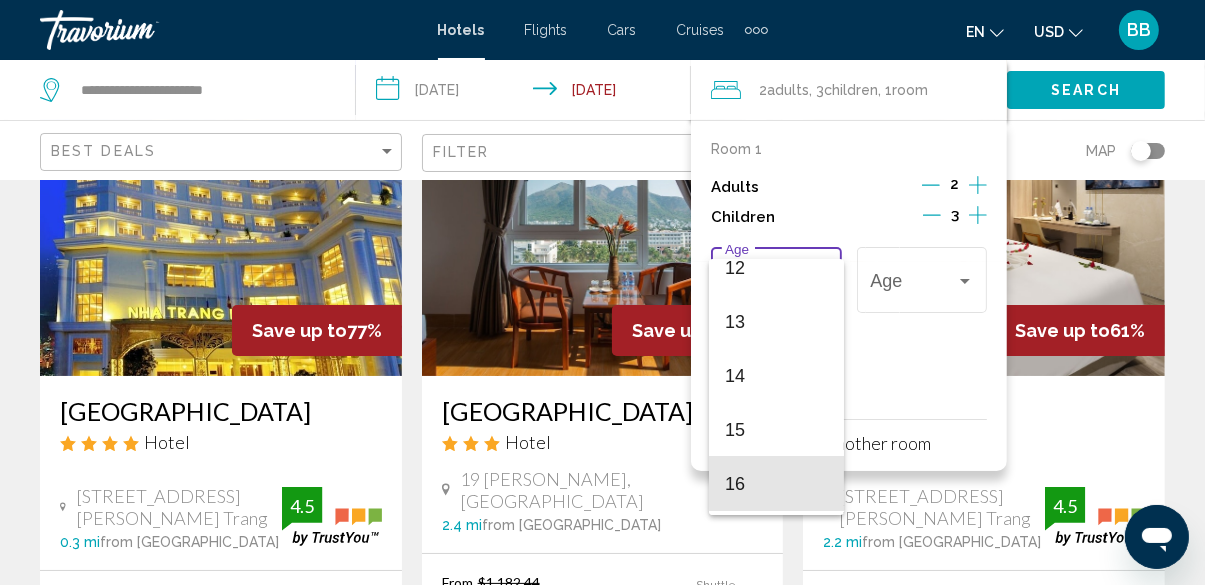 scroll, scrollTop: 659, scrollLeft: 0, axis: vertical 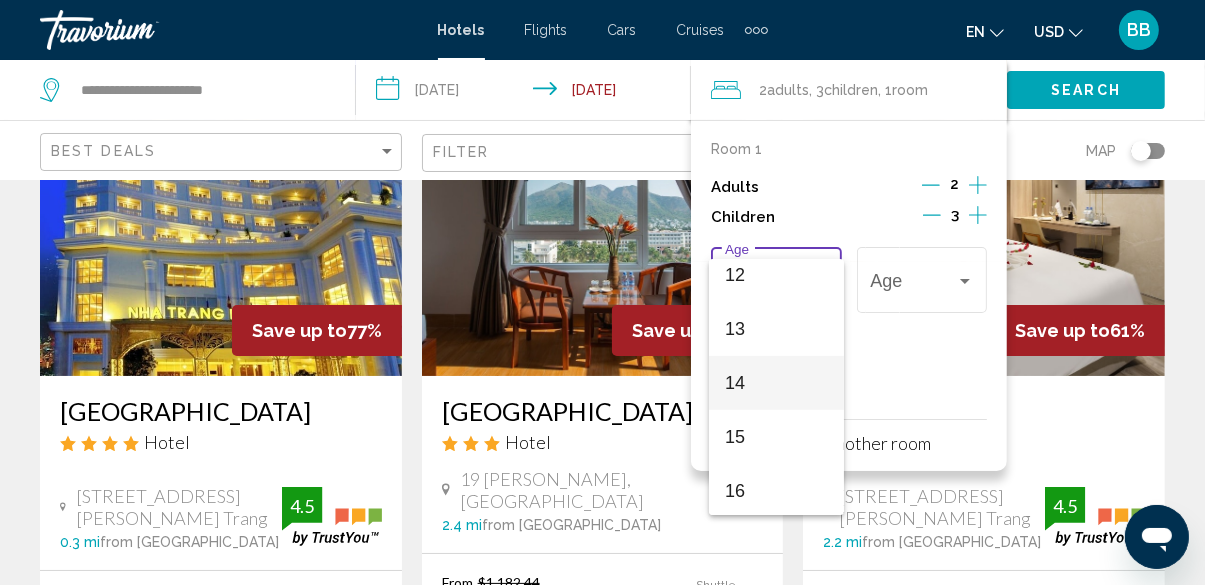 click on "14" at bounding box center [776, 383] 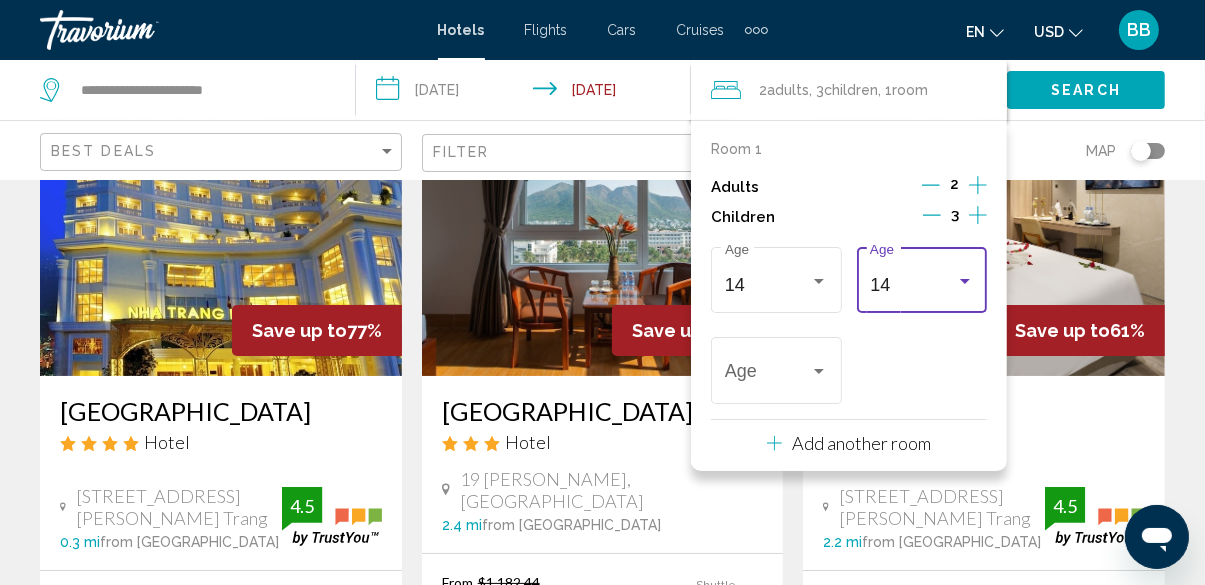 click on "14" at bounding box center (921, 285) 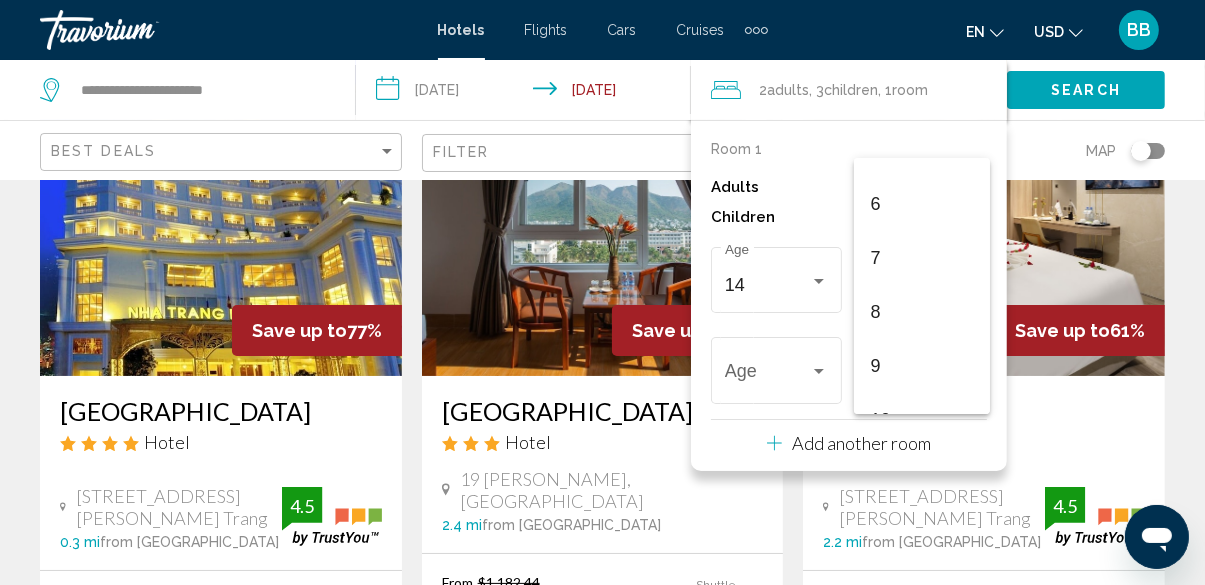 scroll, scrollTop: 297, scrollLeft: 0, axis: vertical 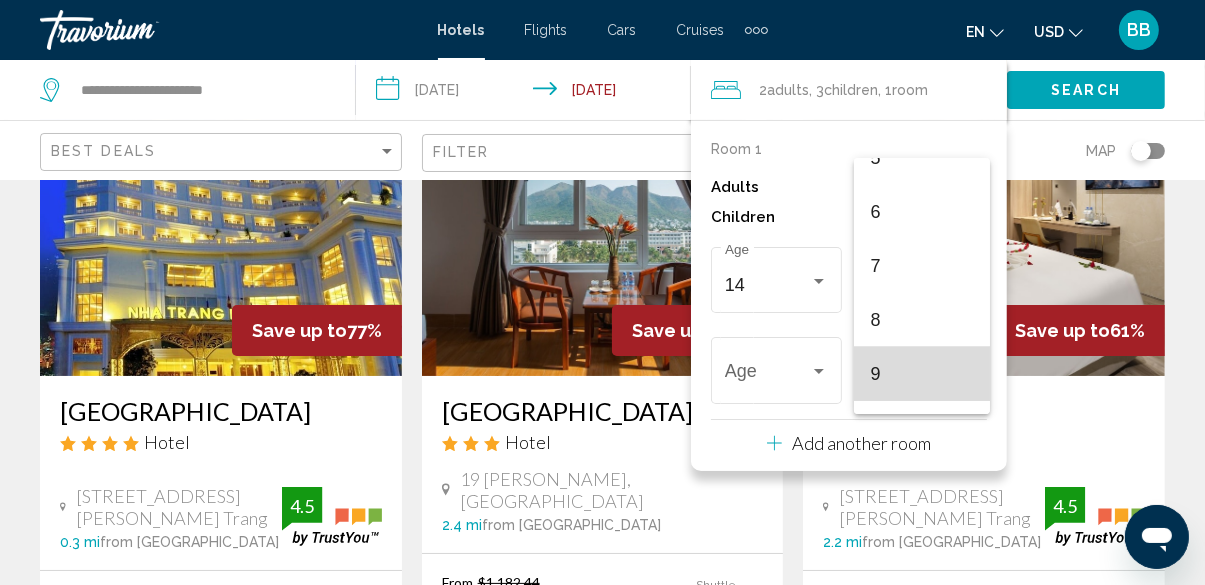 click on "9" at bounding box center [921, 374] 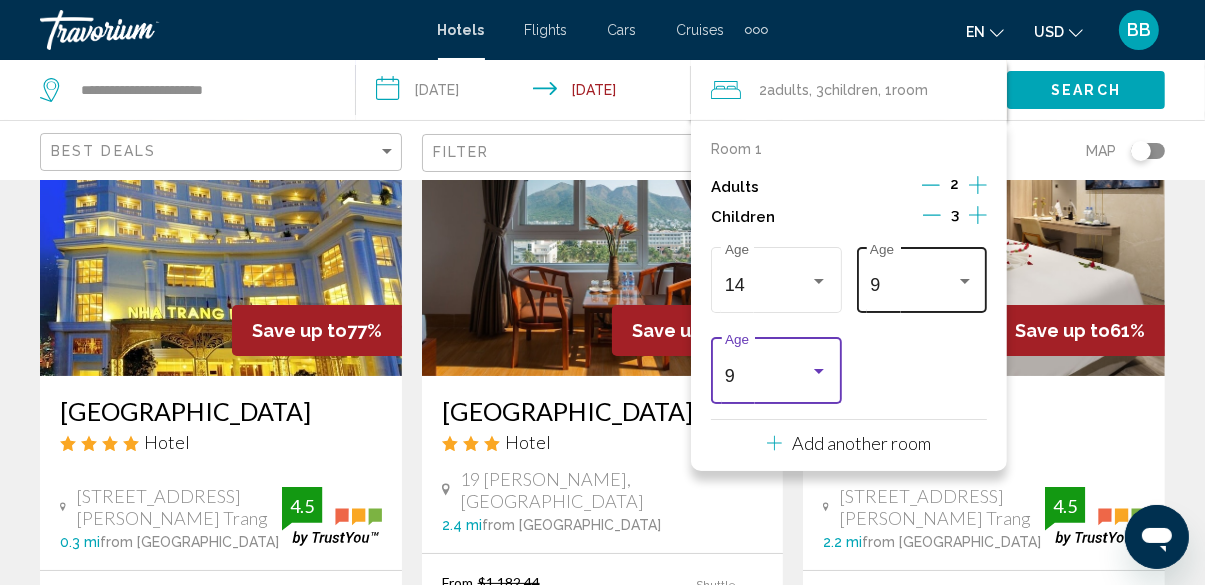 click on "9 Age" at bounding box center [922, 277] 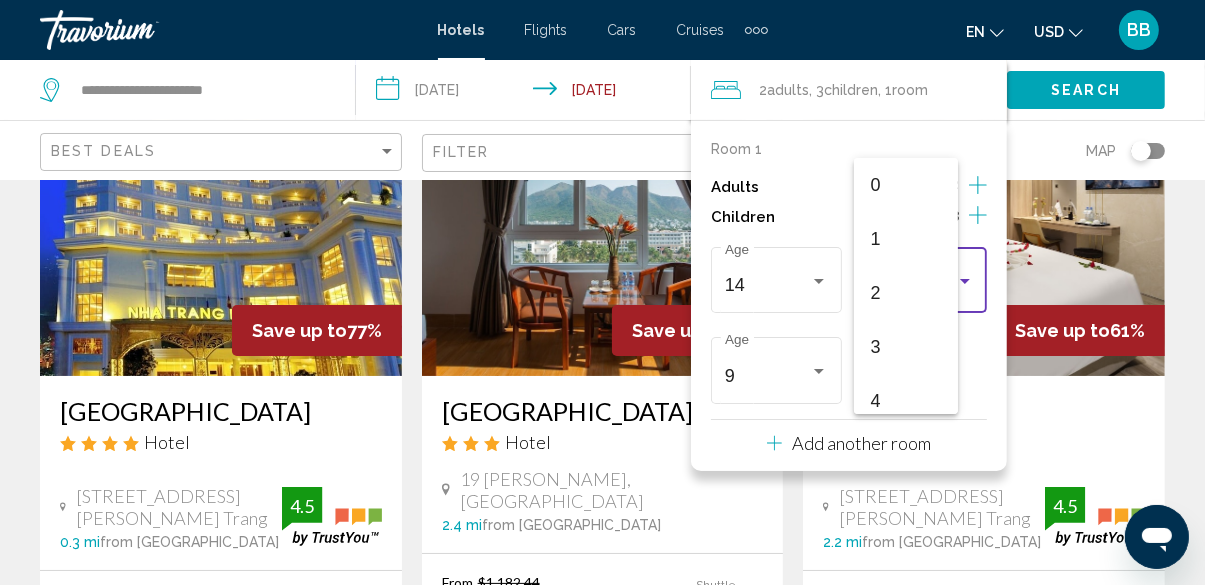scroll, scrollTop: 384, scrollLeft: 0, axis: vertical 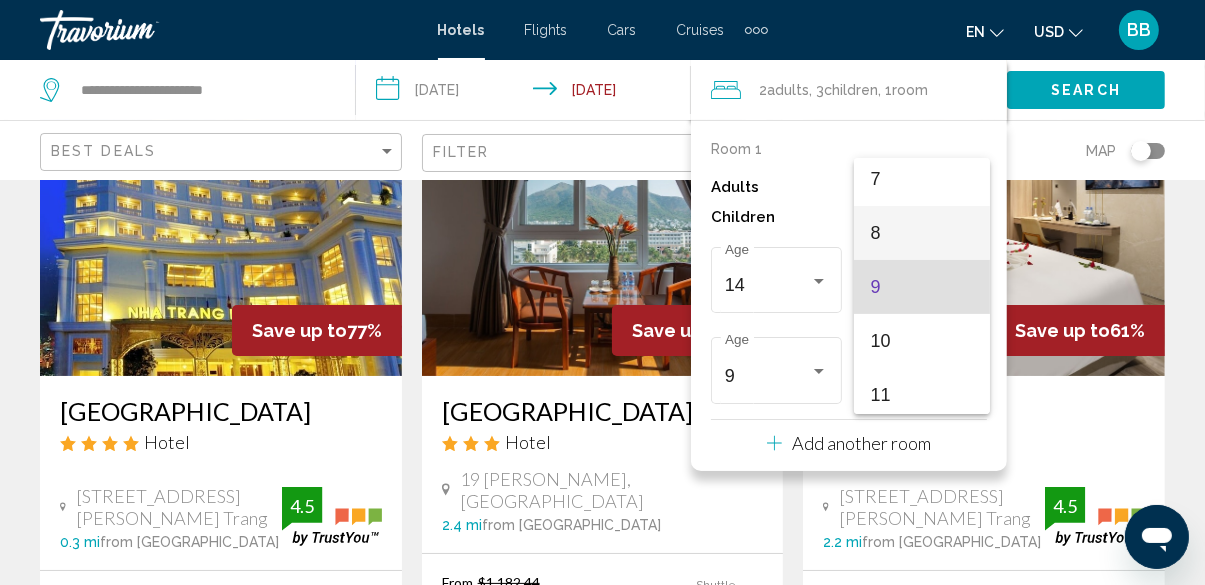 click on "8" at bounding box center (921, 233) 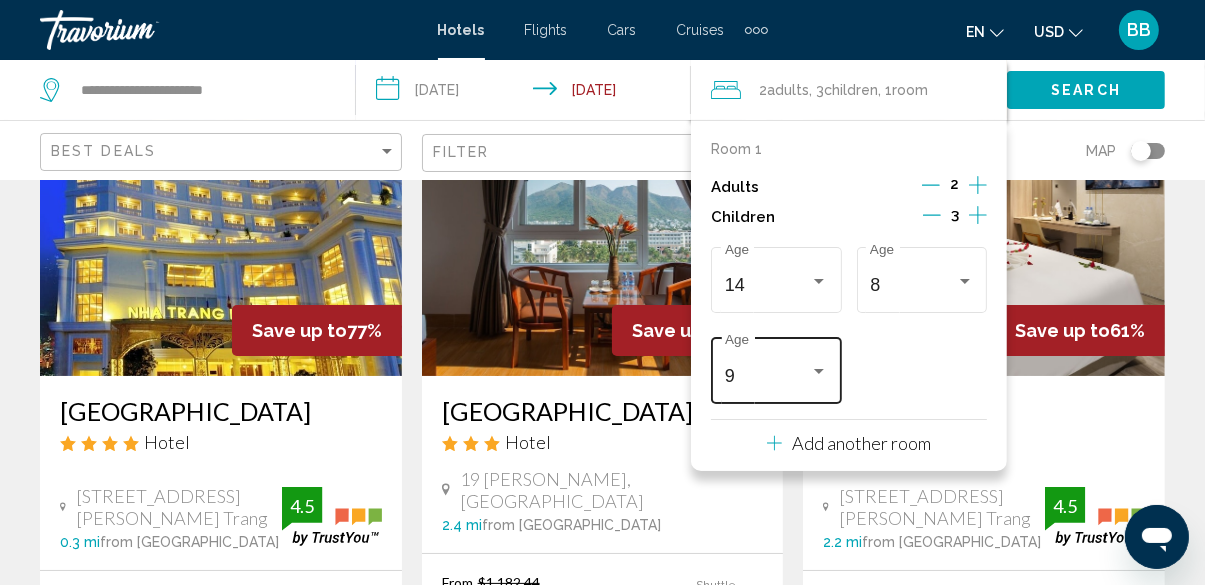 click at bounding box center [819, 371] 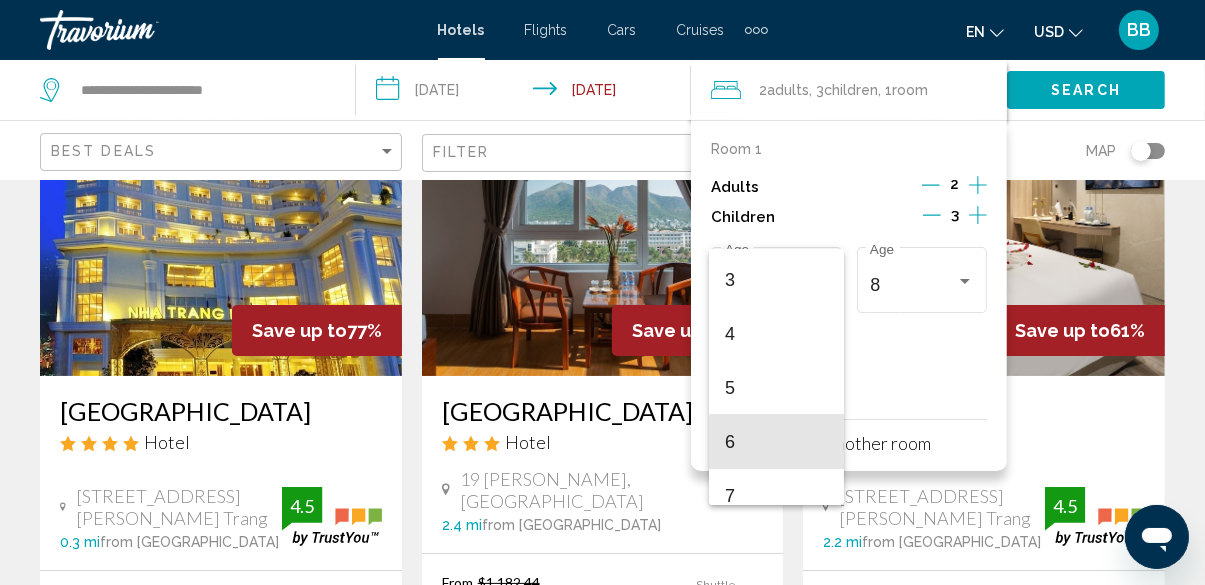 scroll, scrollTop: 152, scrollLeft: 0, axis: vertical 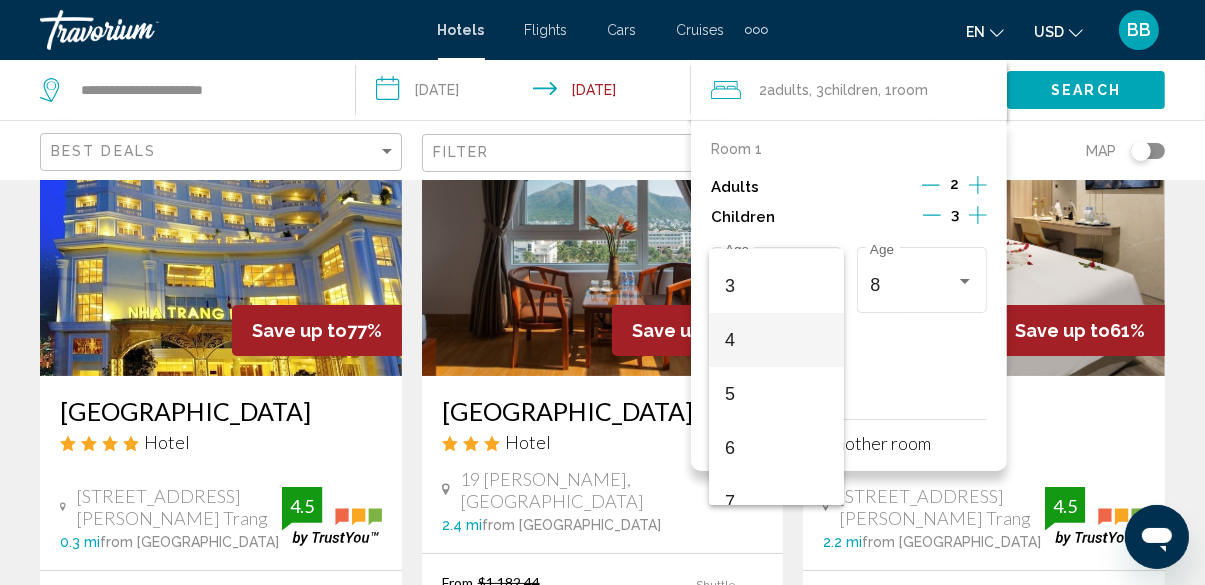 click on "4" at bounding box center [776, 340] 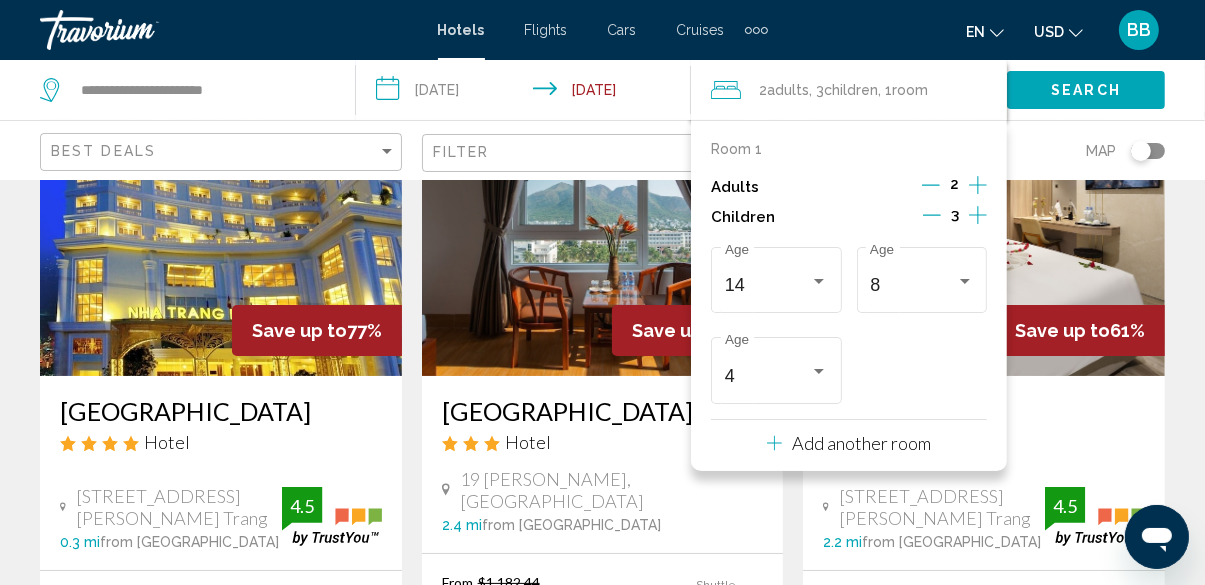 click on "Nalicas Hotel" at bounding box center [984, 411] 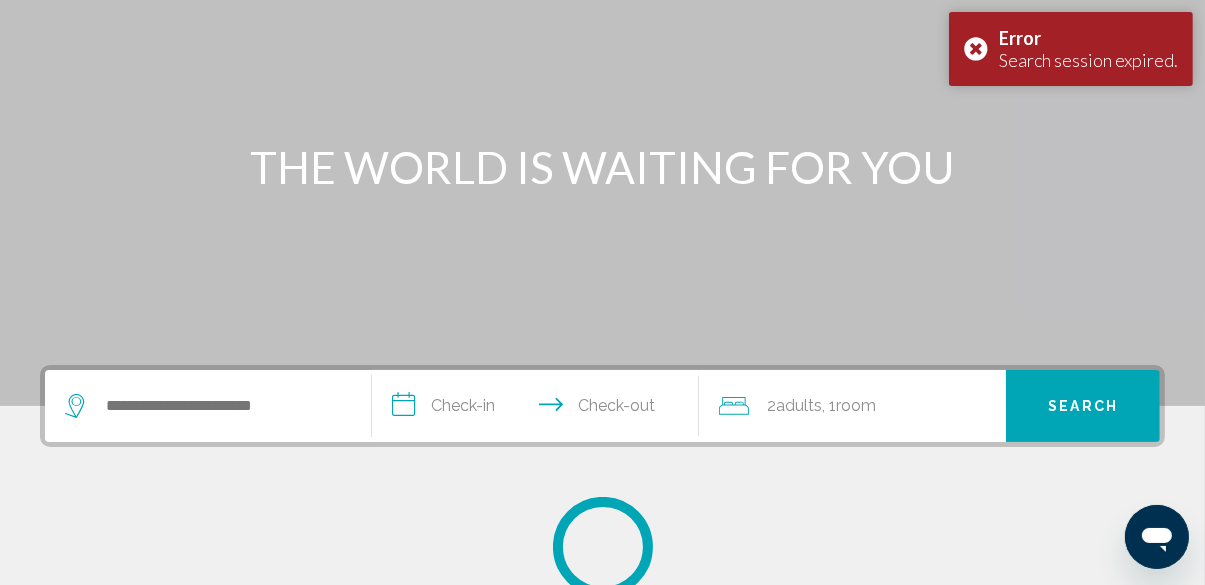 scroll, scrollTop: 0, scrollLeft: 0, axis: both 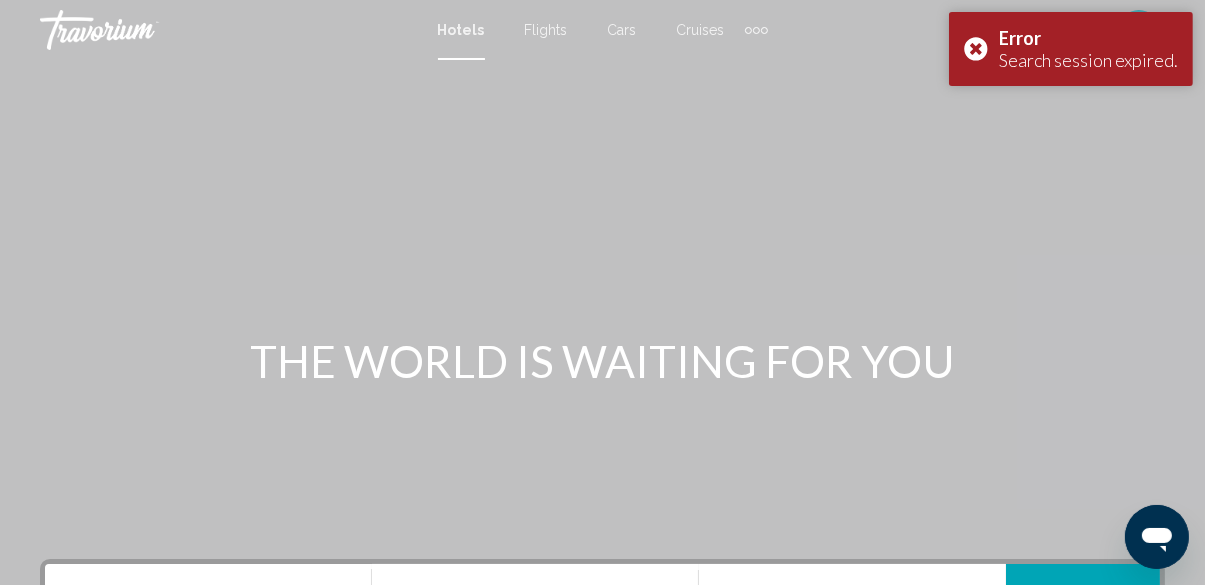 click at bounding box center [602, 300] 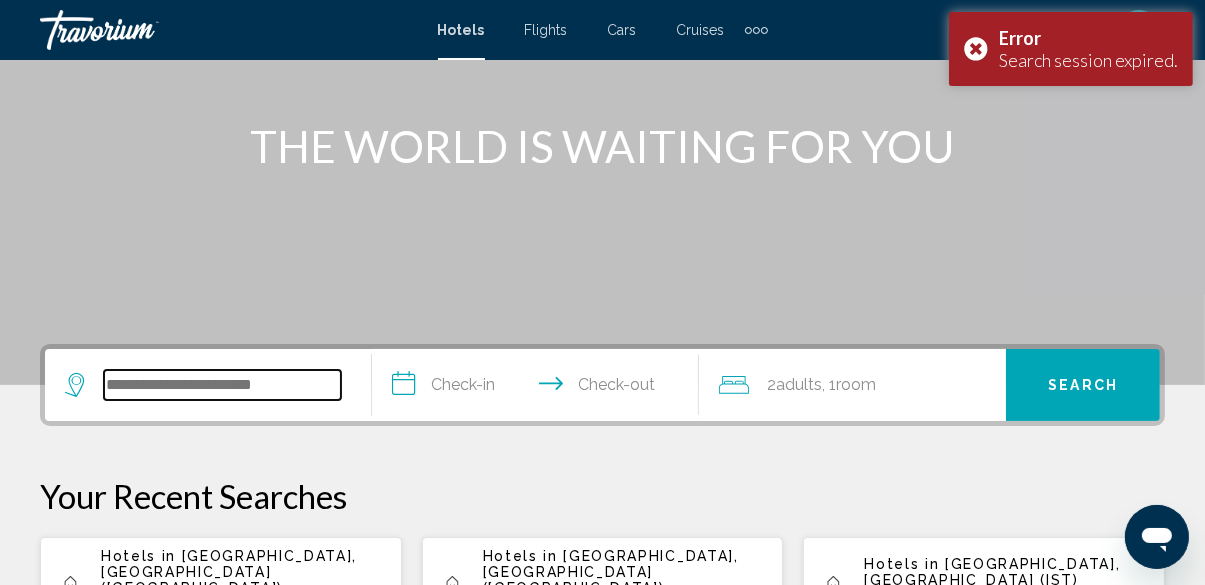 click at bounding box center [222, 385] 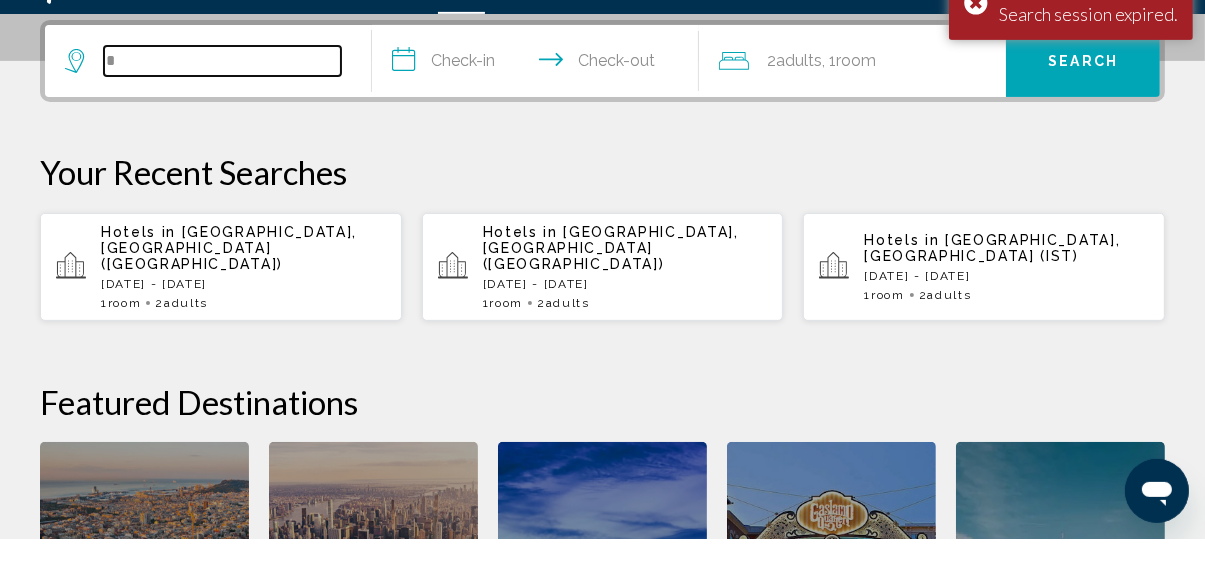 scroll, scrollTop: 493, scrollLeft: 0, axis: vertical 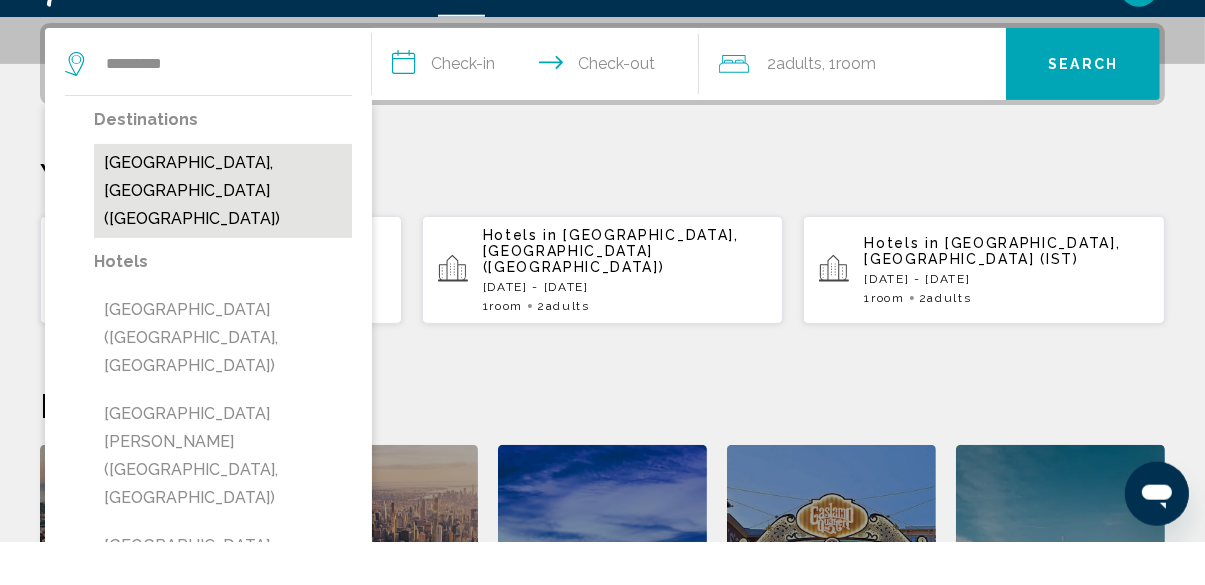click on "[GEOGRAPHIC_DATA], [GEOGRAPHIC_DATA] ([GEOGRAPHIC_DATA])" at bounding box center [223, 234] 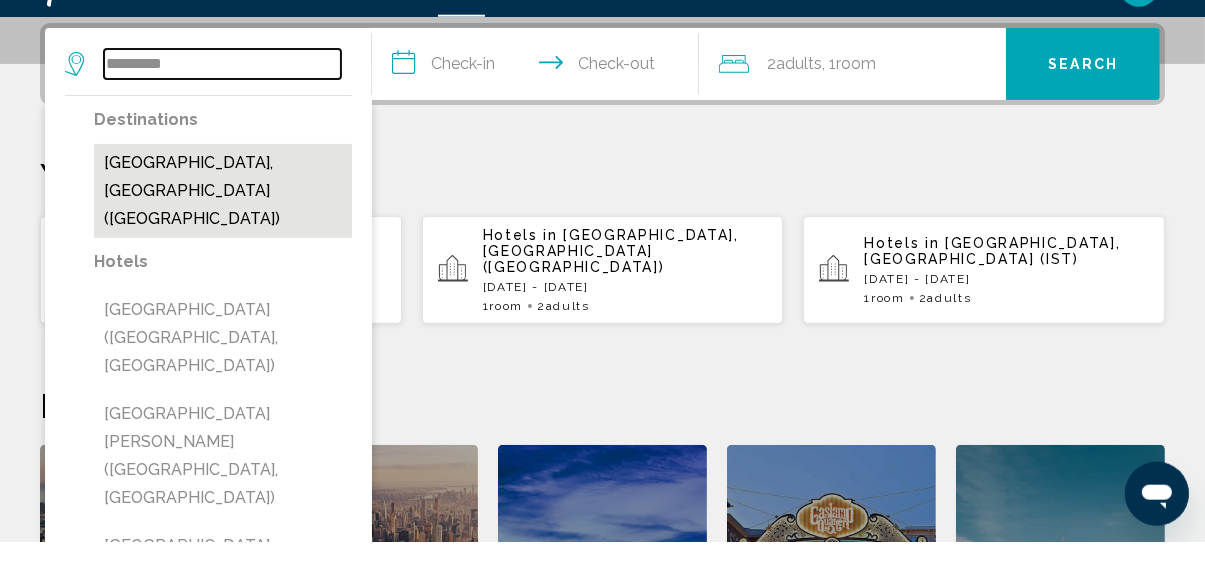 type on "**********" 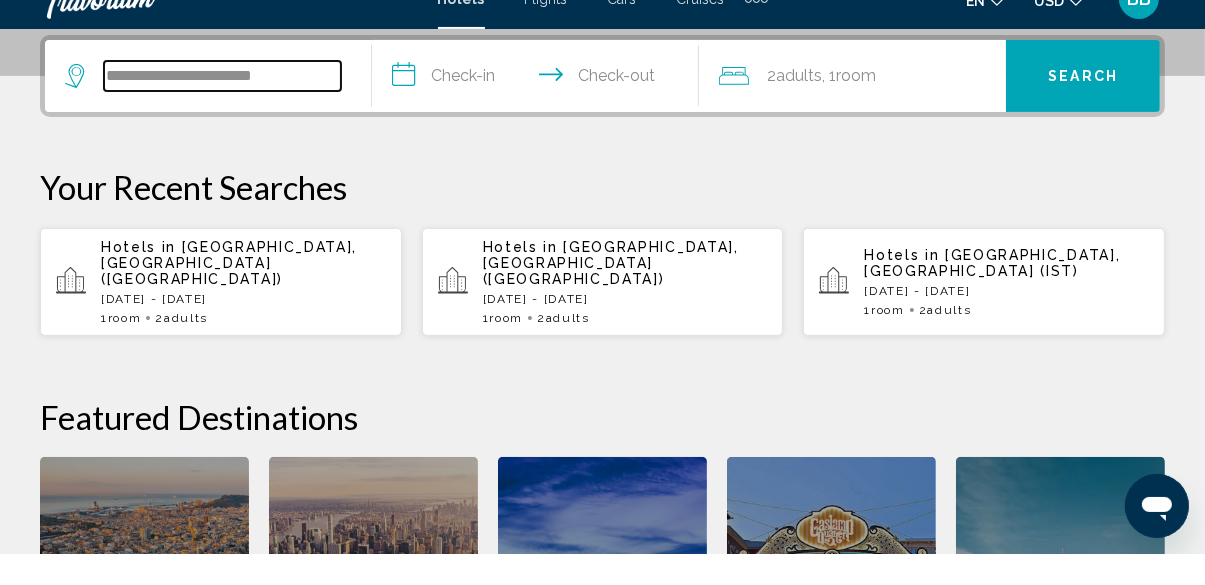 scroll, scrollTop: 493, scrollLeft: 0, axis: vertical 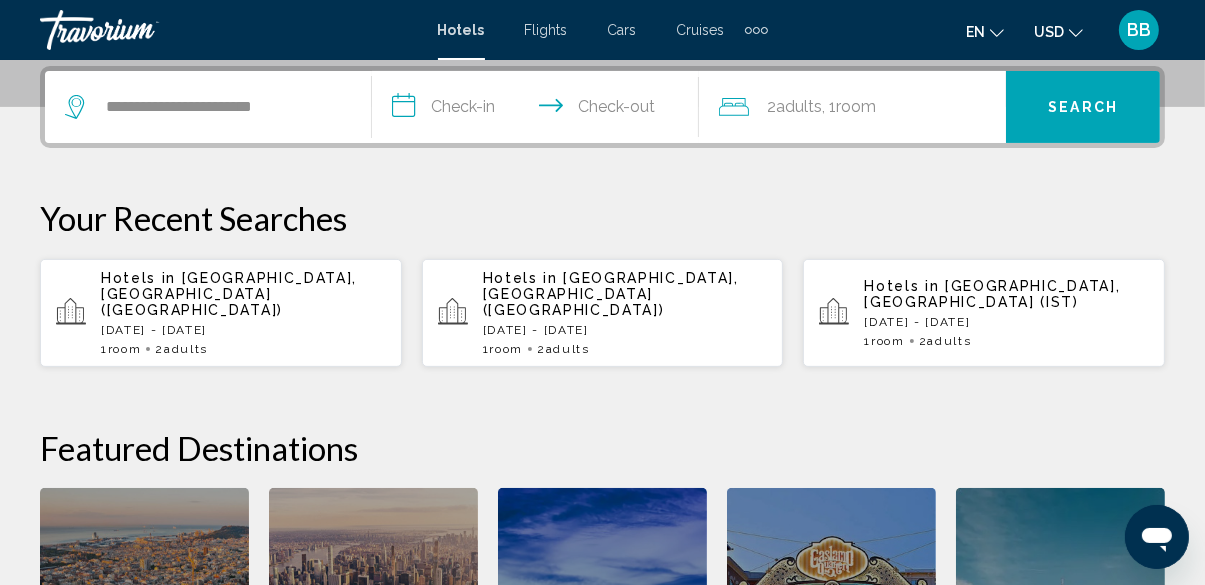 click on "**********" at bounding box center [539, 110] 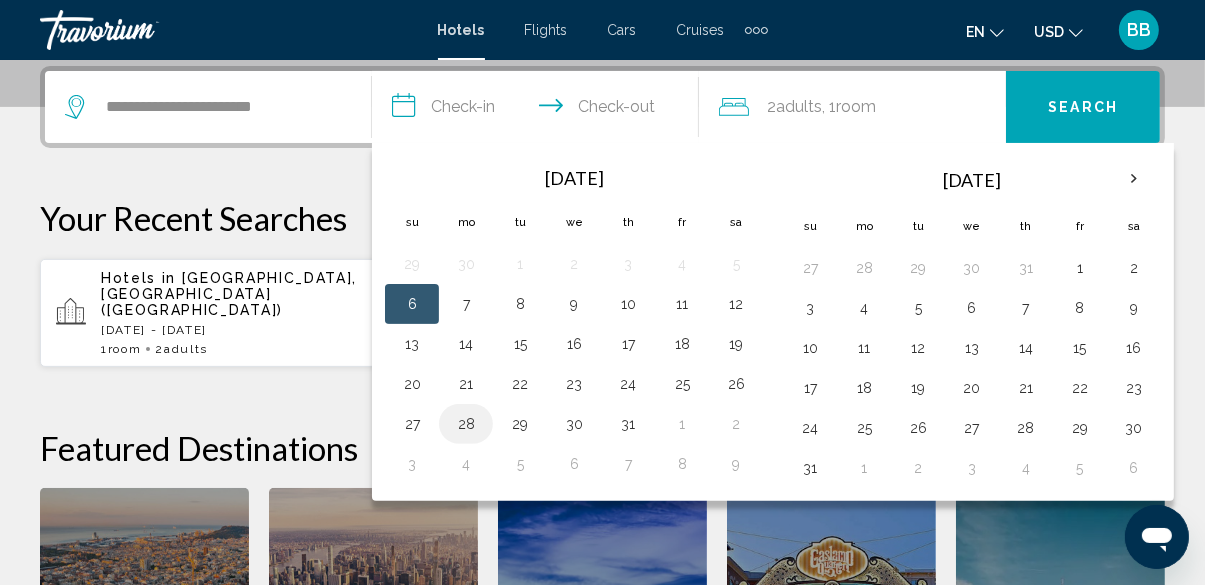 click on "28" at bounding box center [466, 424] 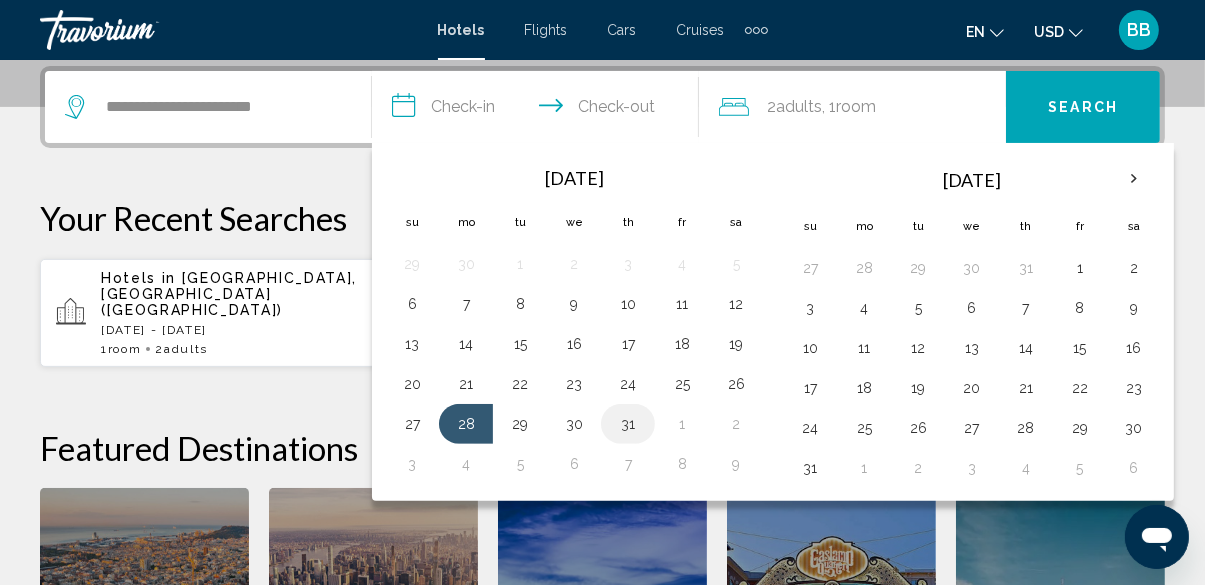 click on "31" at bounding box center (628, 424) 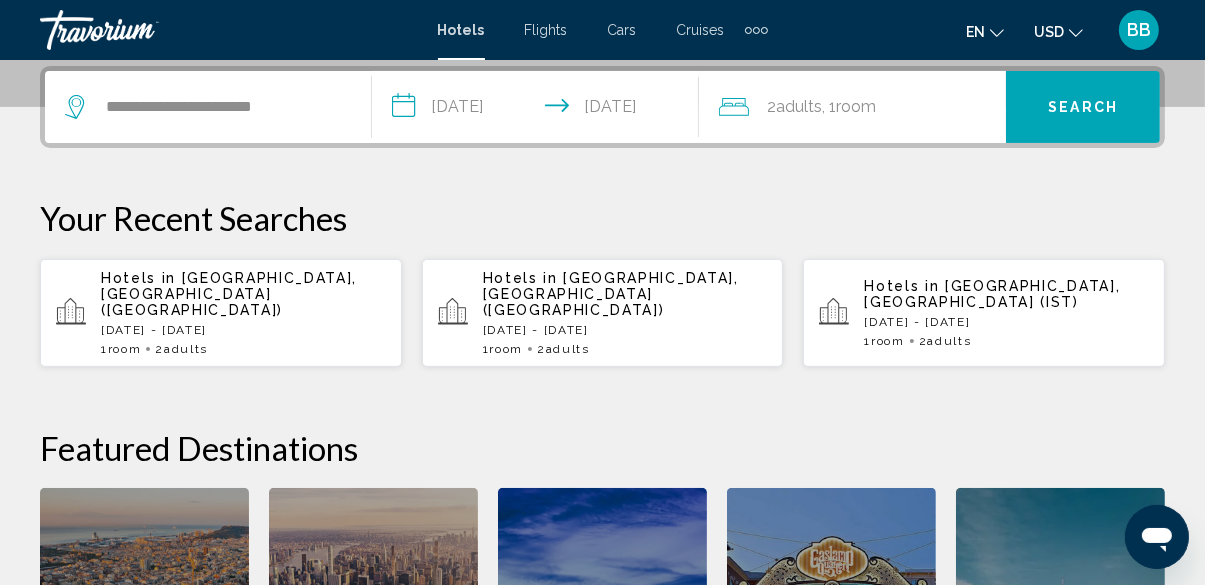 click on "2  Adult Adults , 1  Room rooms" 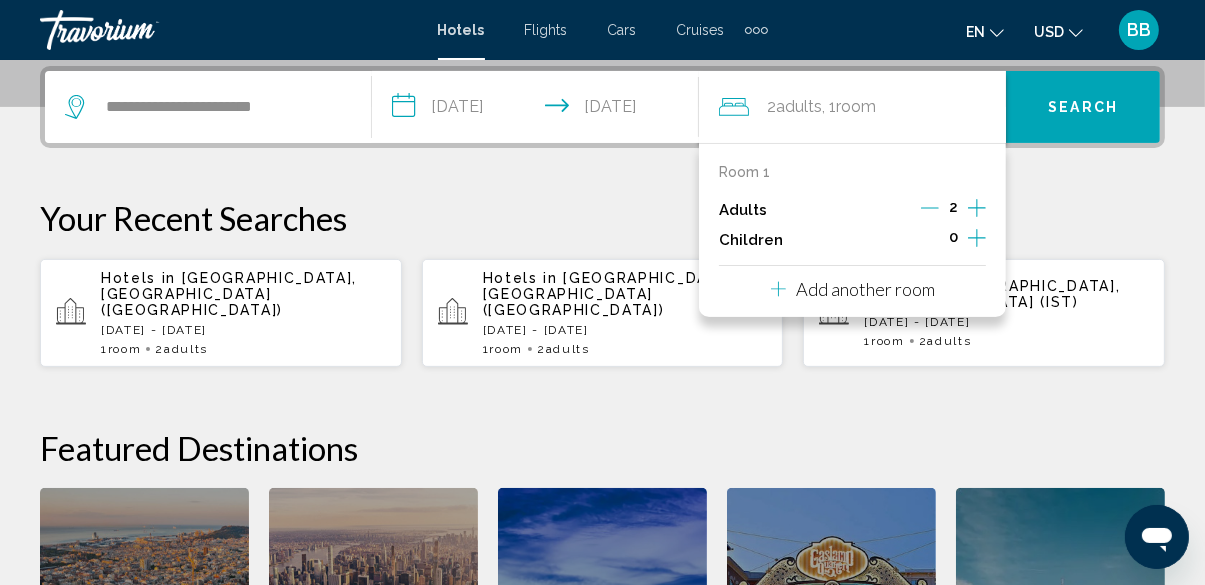 click 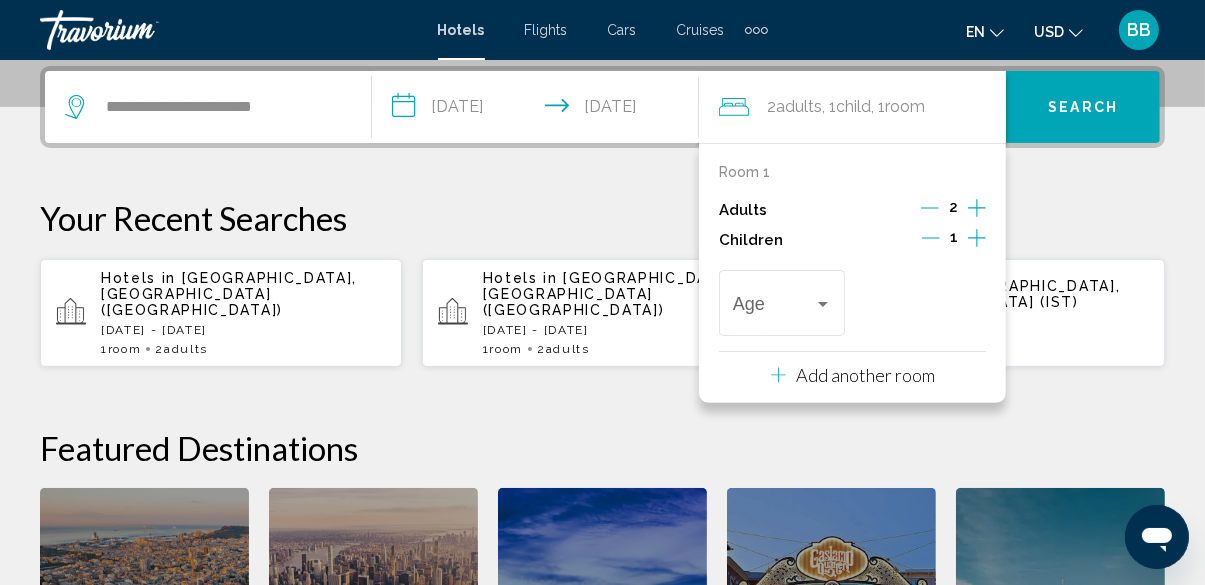 click 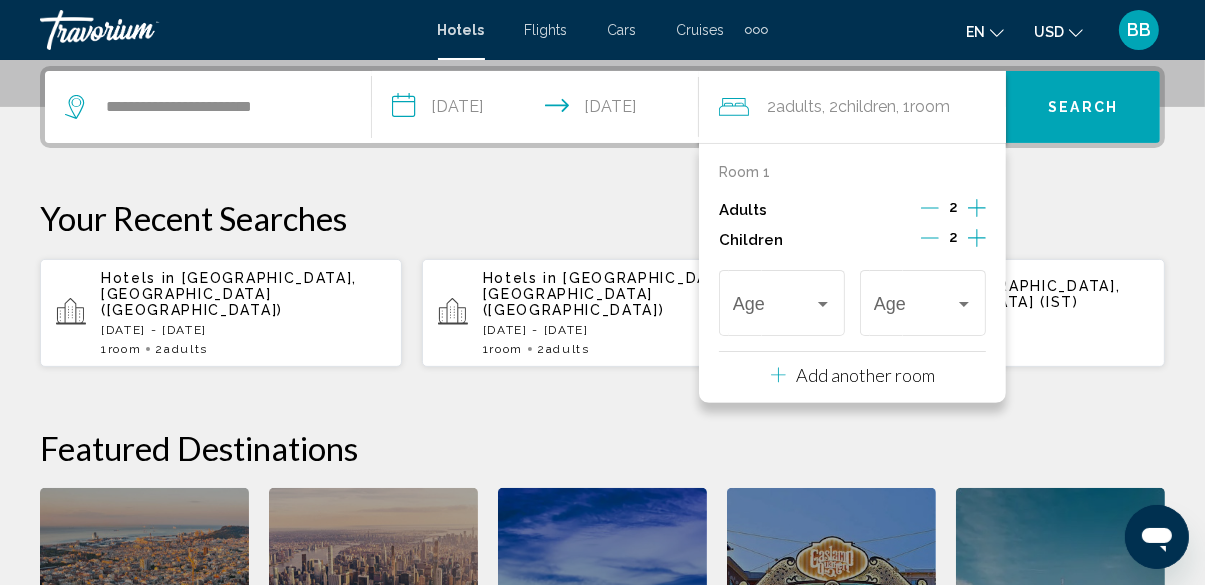click 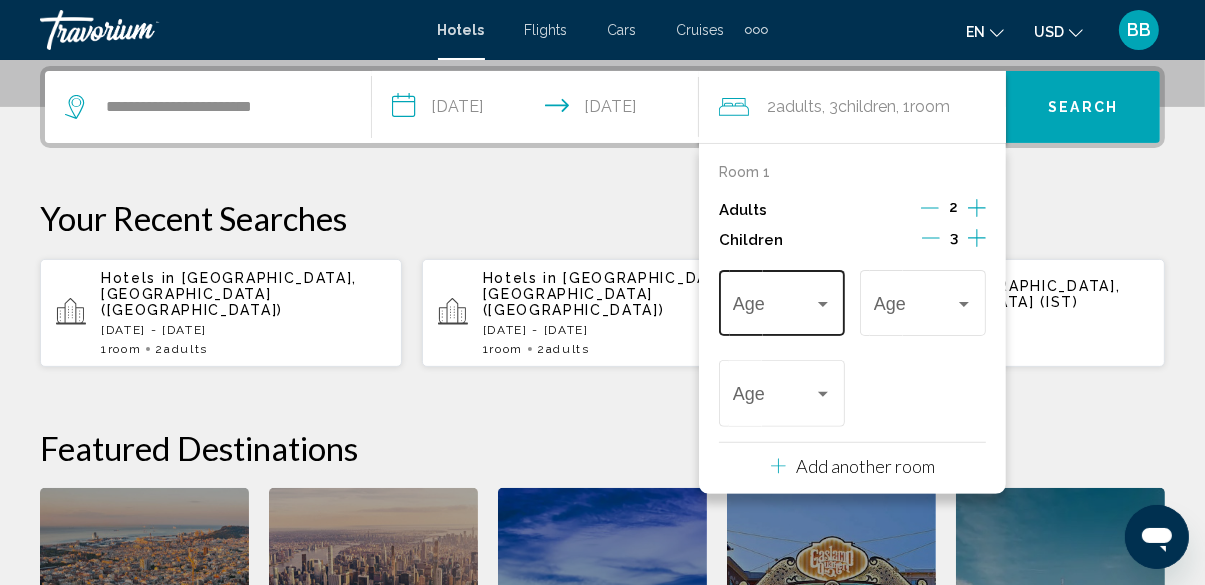 click on "Age" at bounding box center (782, 300) 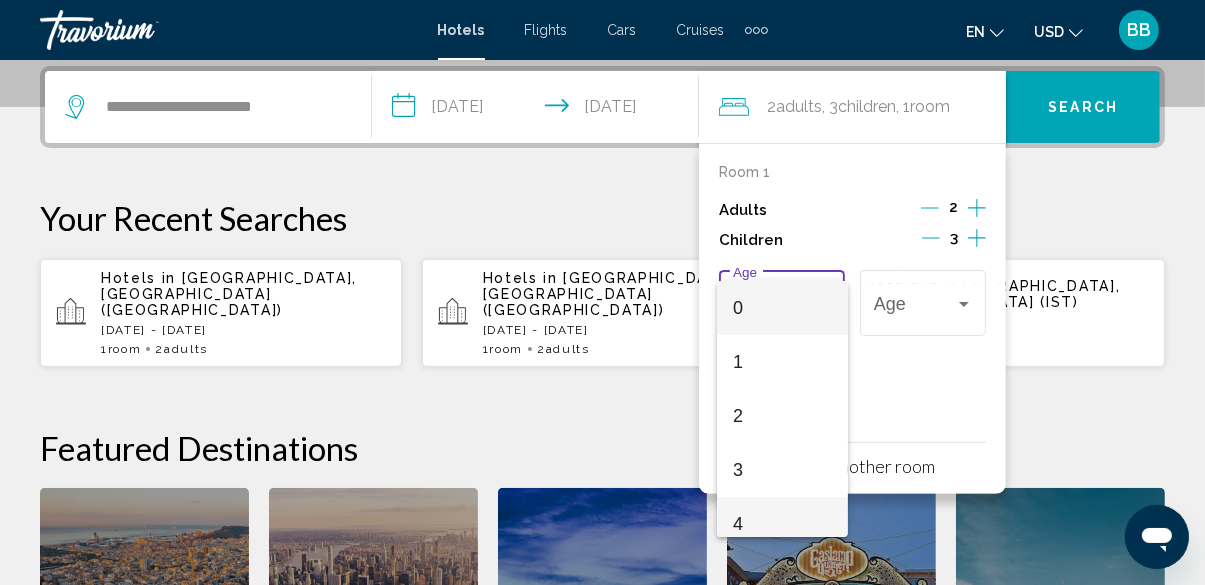click on "4" at bounding box center [782, 524] 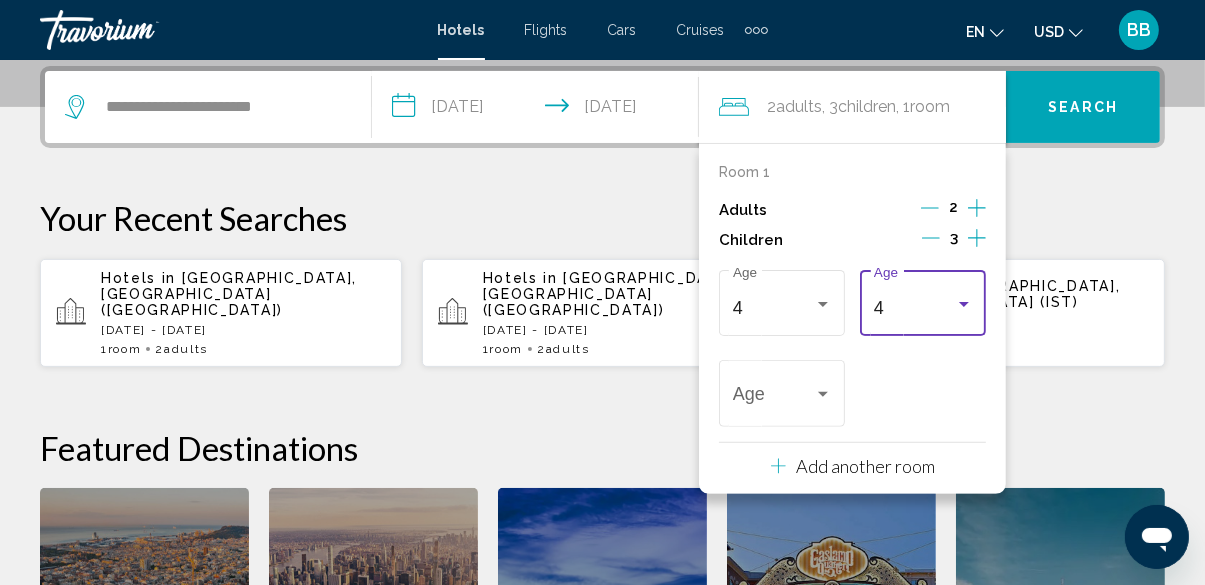 scroll, scrollTop: 13, scrollLeft: 0, axis: vertical 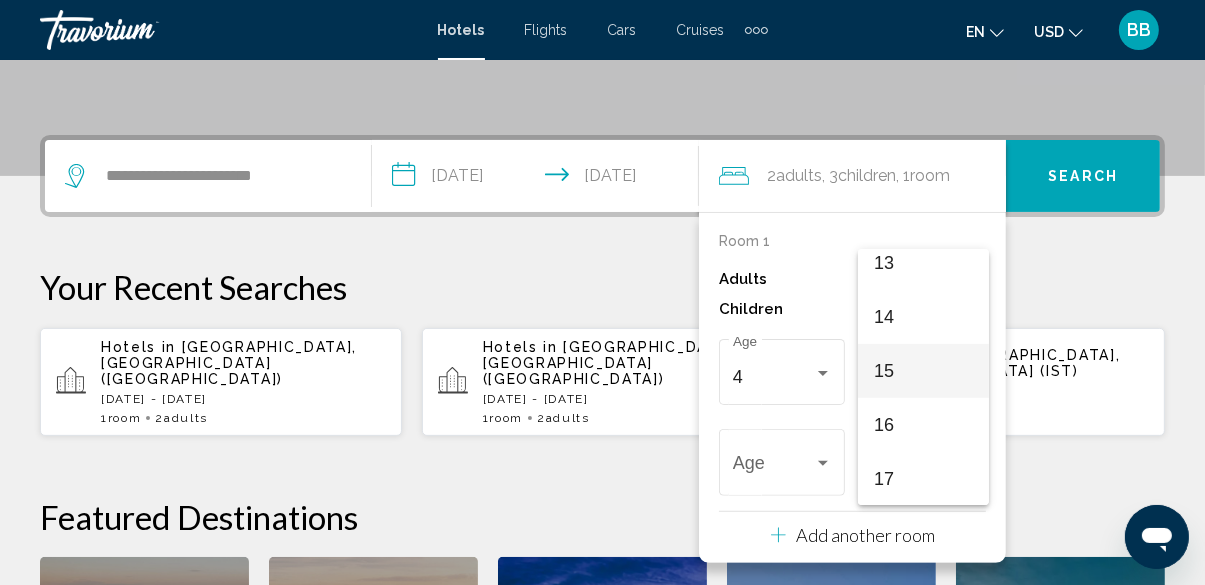 click on "15" at bounding box center [923, 371] 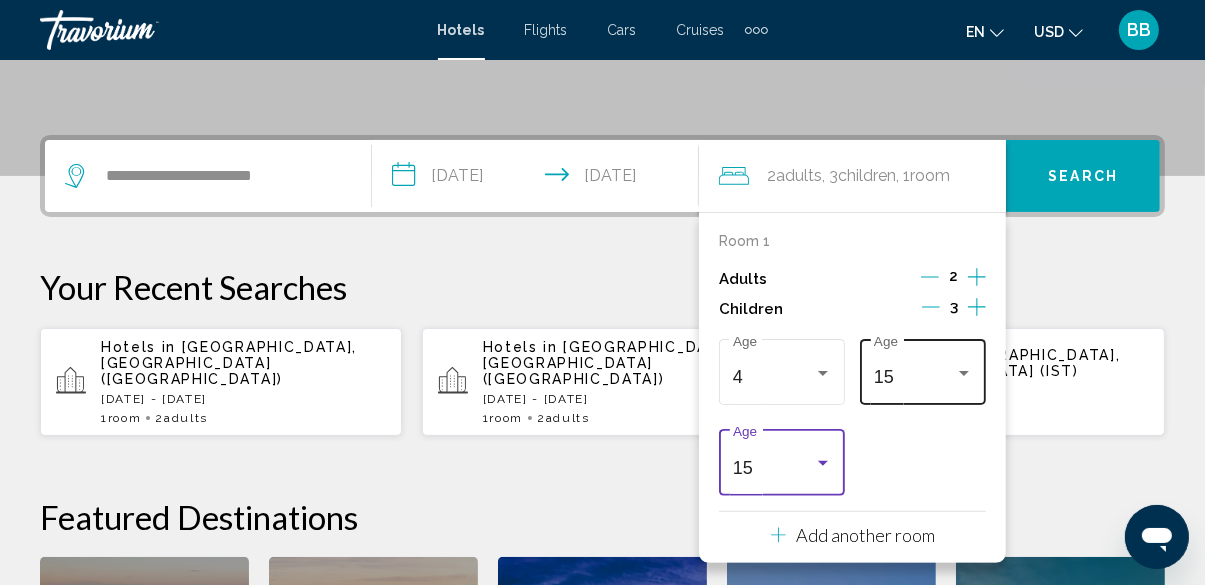 click at bounding box center (964, 373) 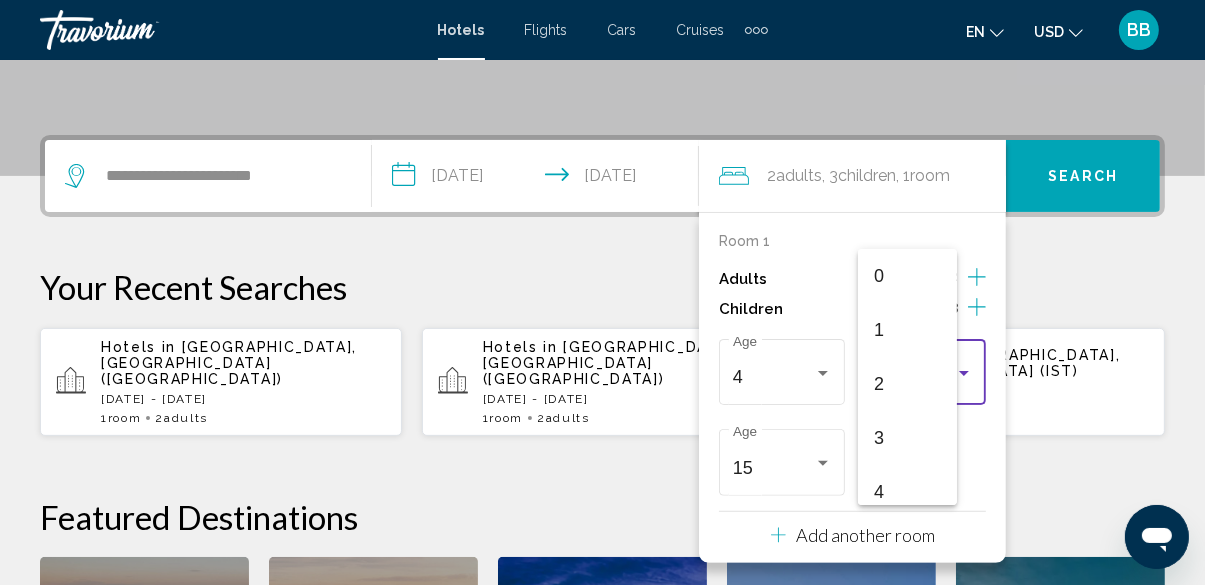 scroll, scrollTop: 458, scrollLeft: 0, axis: vertical 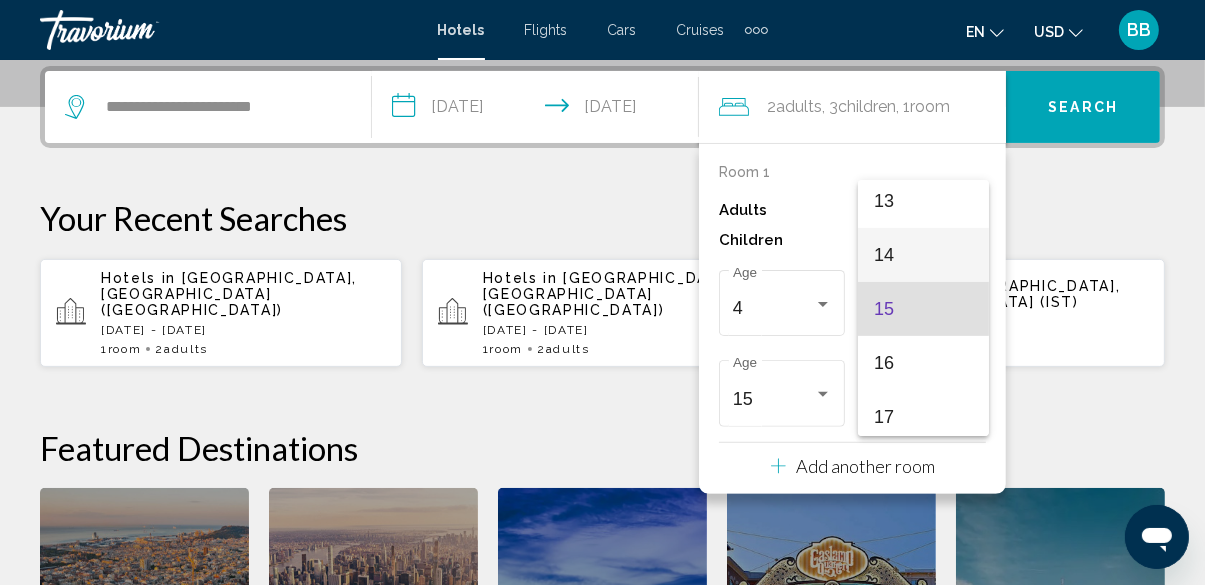 click on "14" at bounding box center (923, 255) 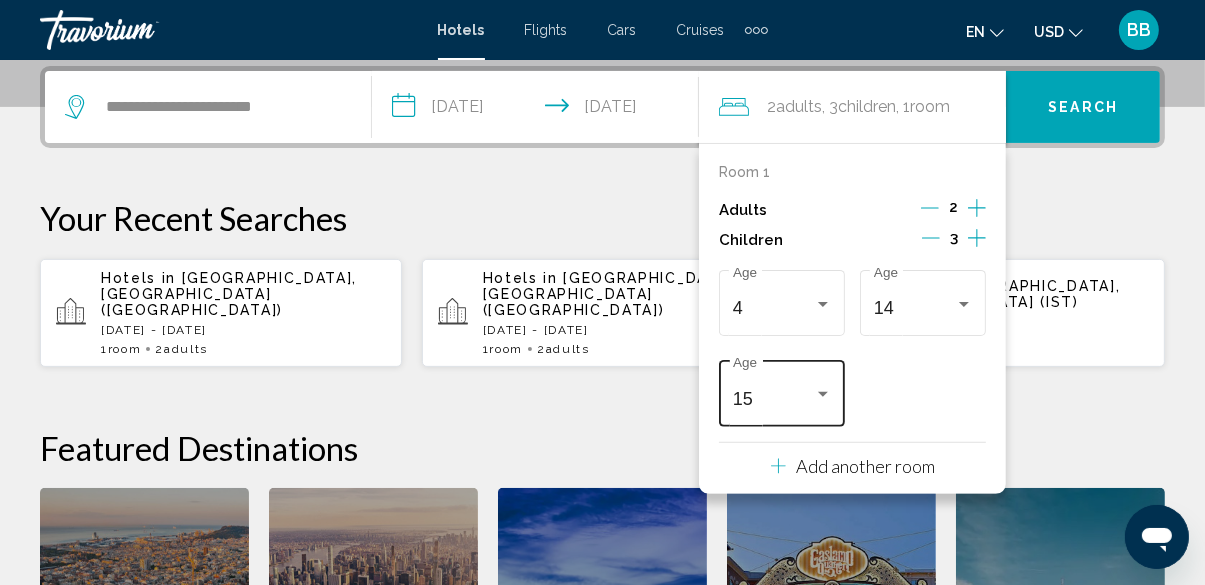click on "15" at bounding box center [782, 399] 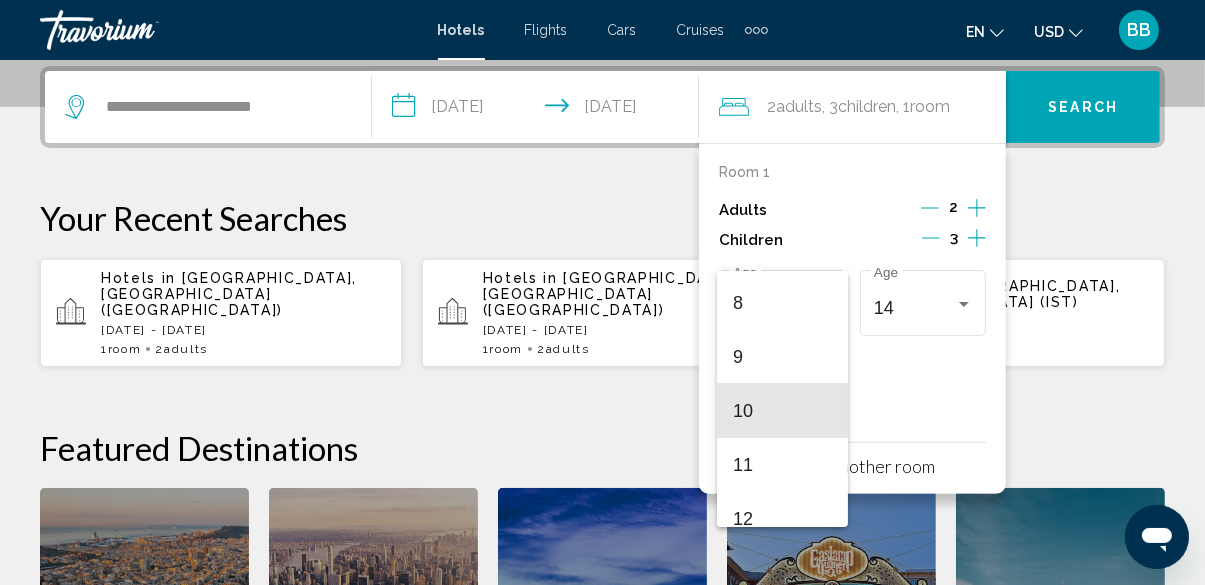 scroll, scrollTop: 407, scrollLeft: 0, axis: vertical 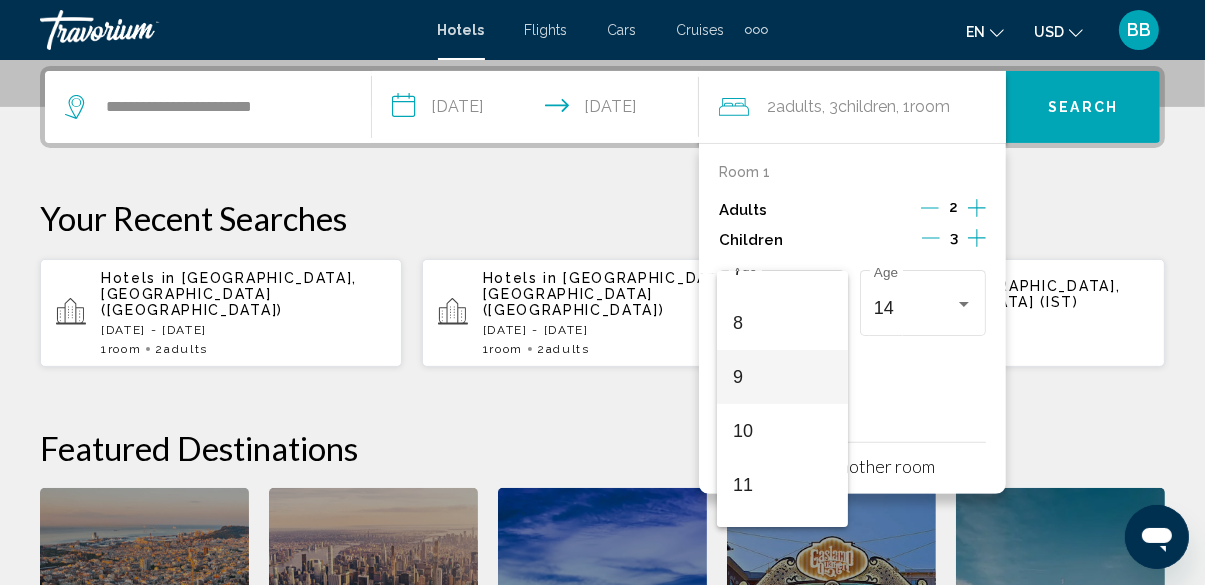 click on "9" at bounding box center (782, 377) 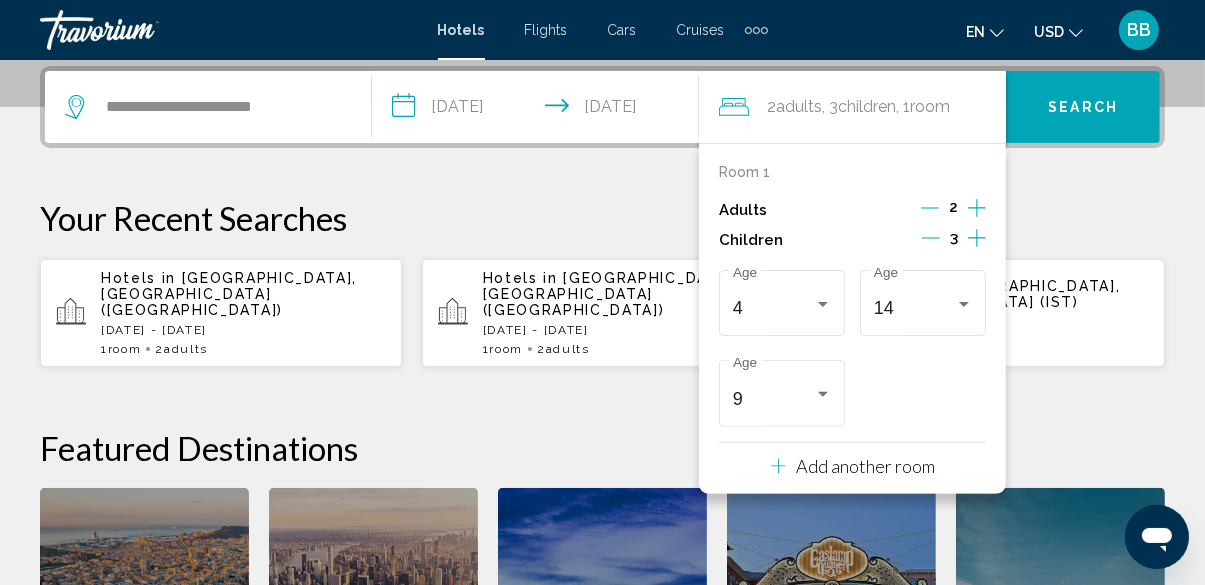 click on "Search" at bounding box center [1083, 107] 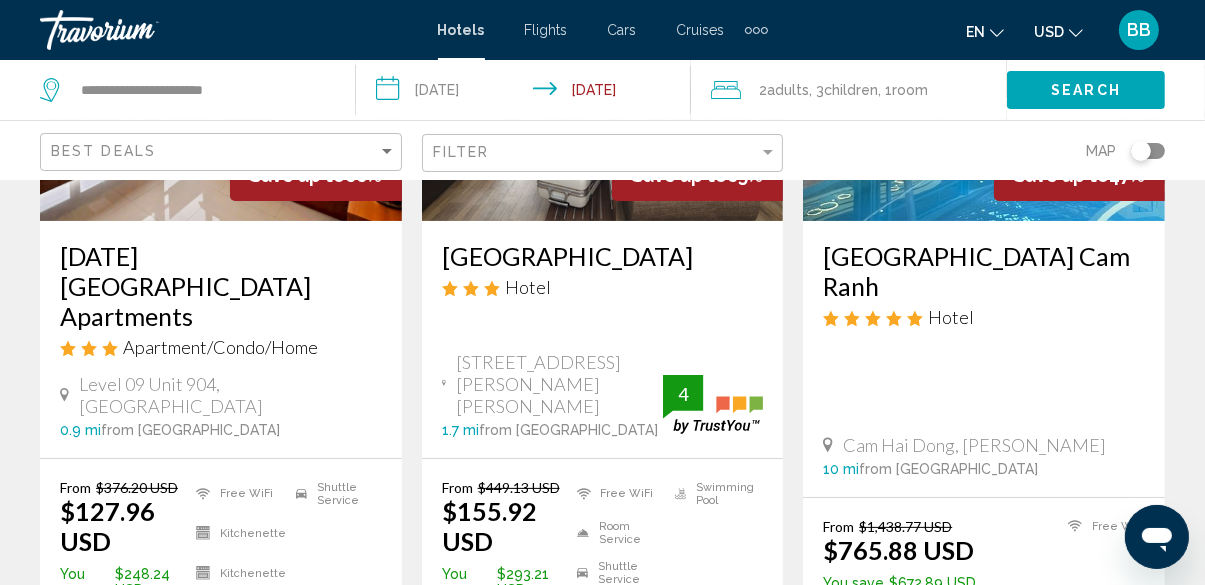 scroll, scrollTop: 351, scrollLeft: 0, axis: vertical 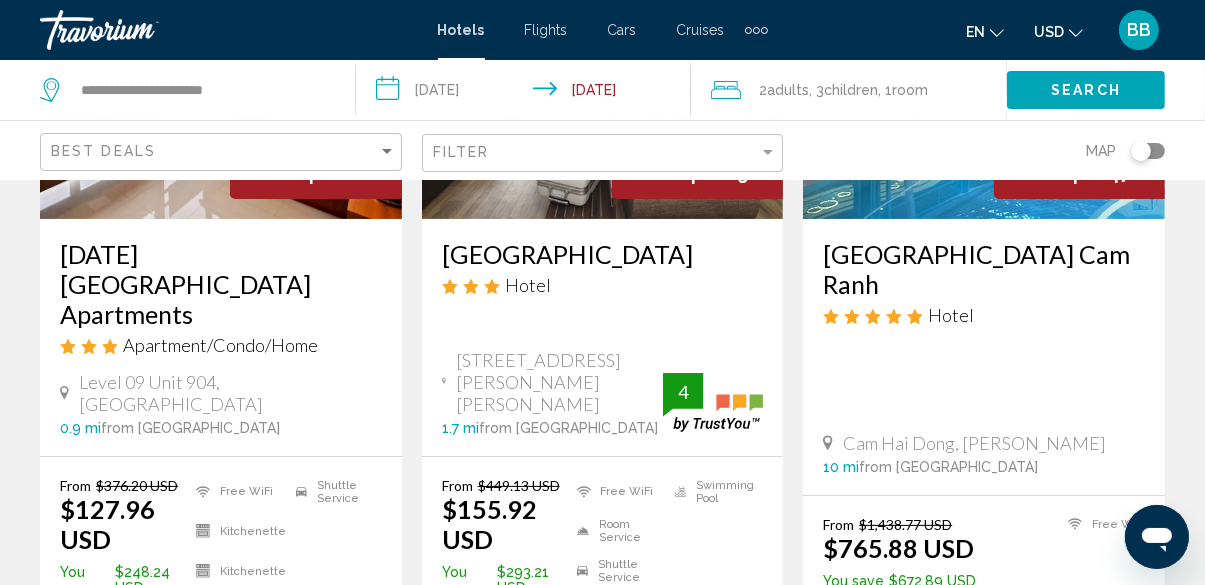 click on "Select Room" at bounding box center (221, 634) 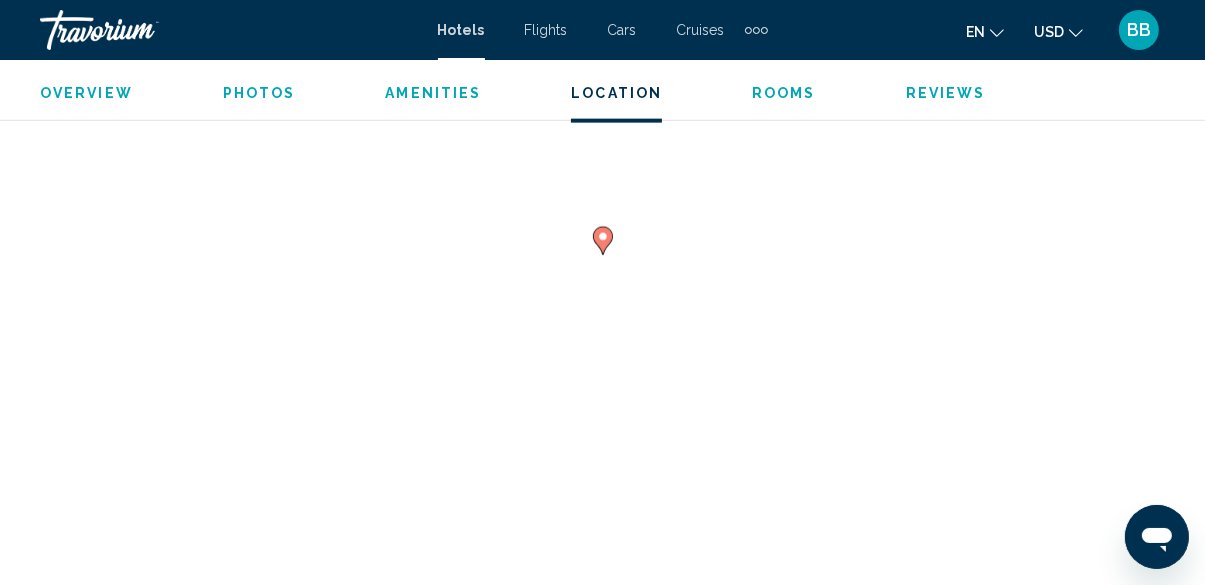 scroll, scrollTop: 2403, scrollLeft: 0, axis: vertical 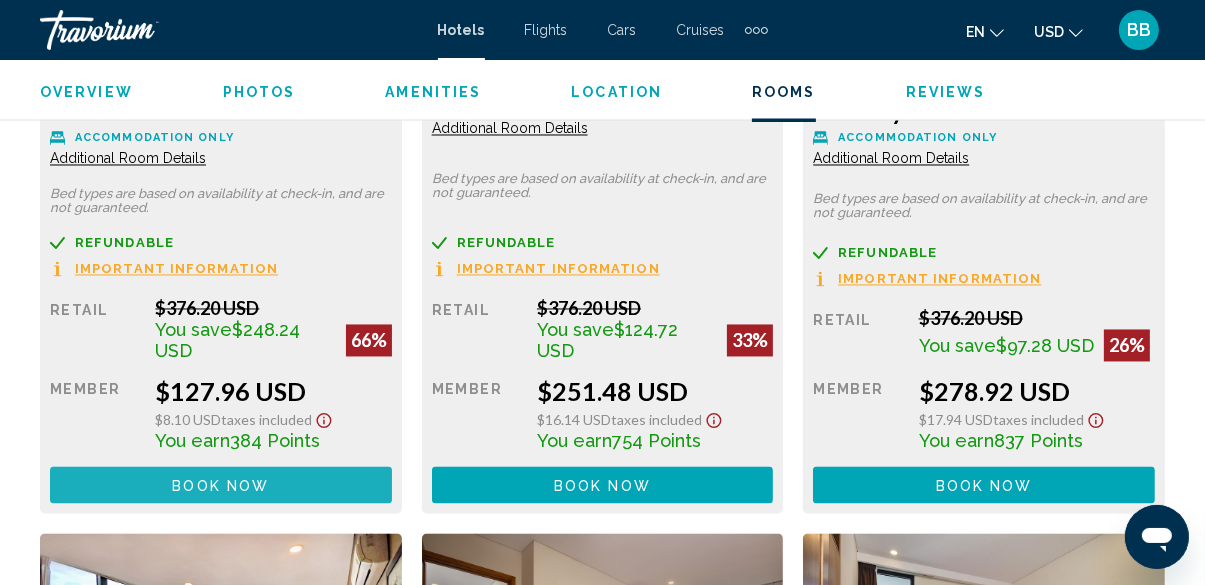 click on "Book now No longer available" at bounding box center (221, 485) 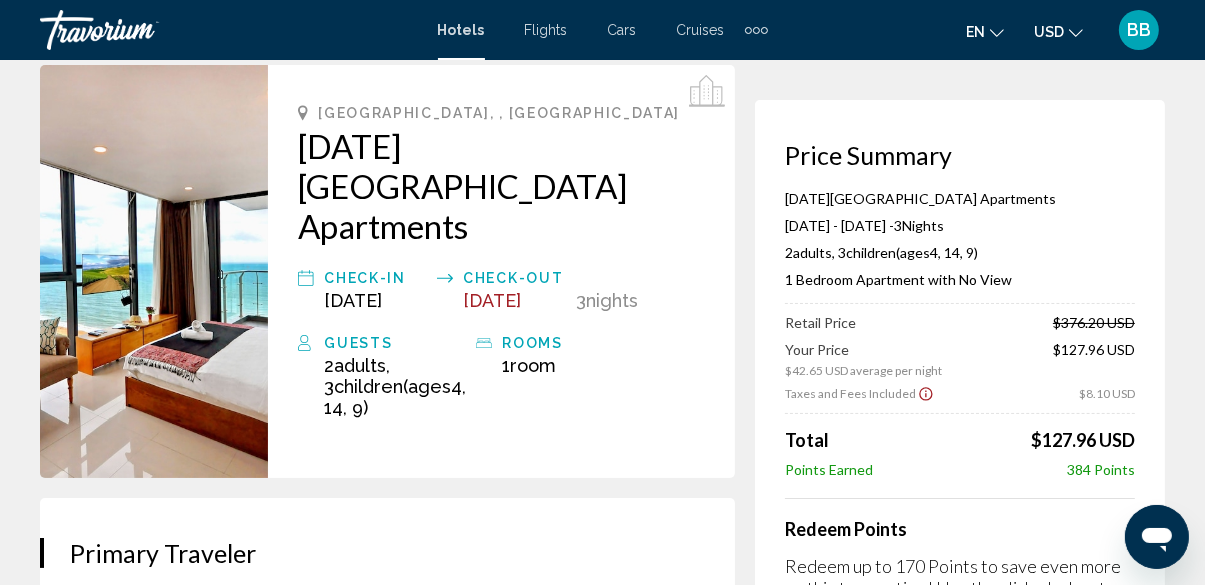 scroll, scrollTop: 0, scrollLeft: 0, axis: both 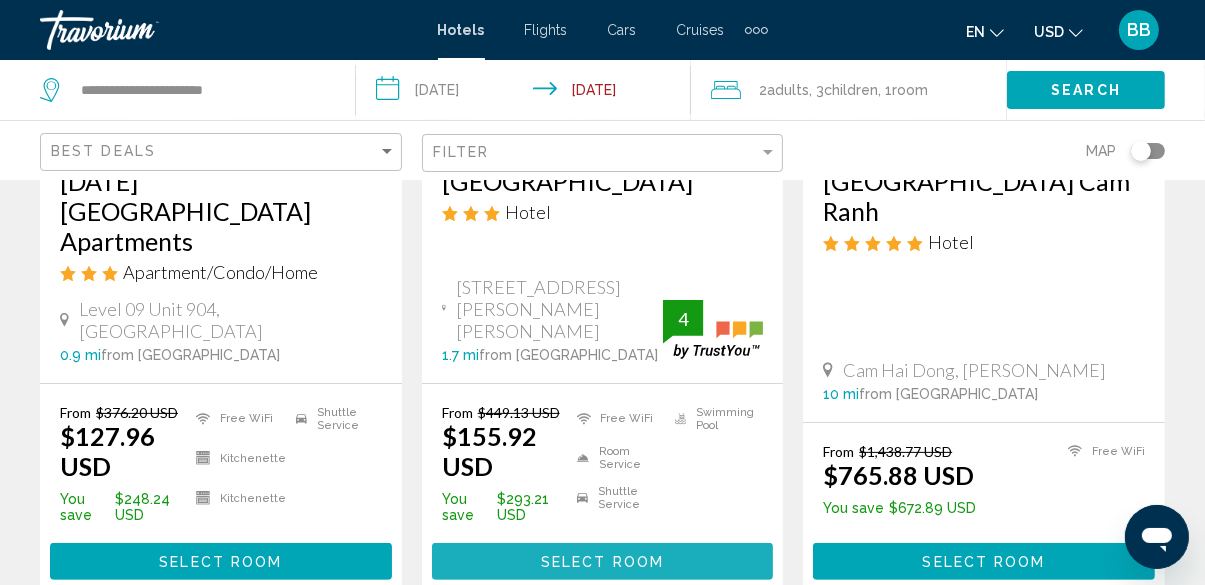 click on "Select Room" at bounding box center (602, 562) 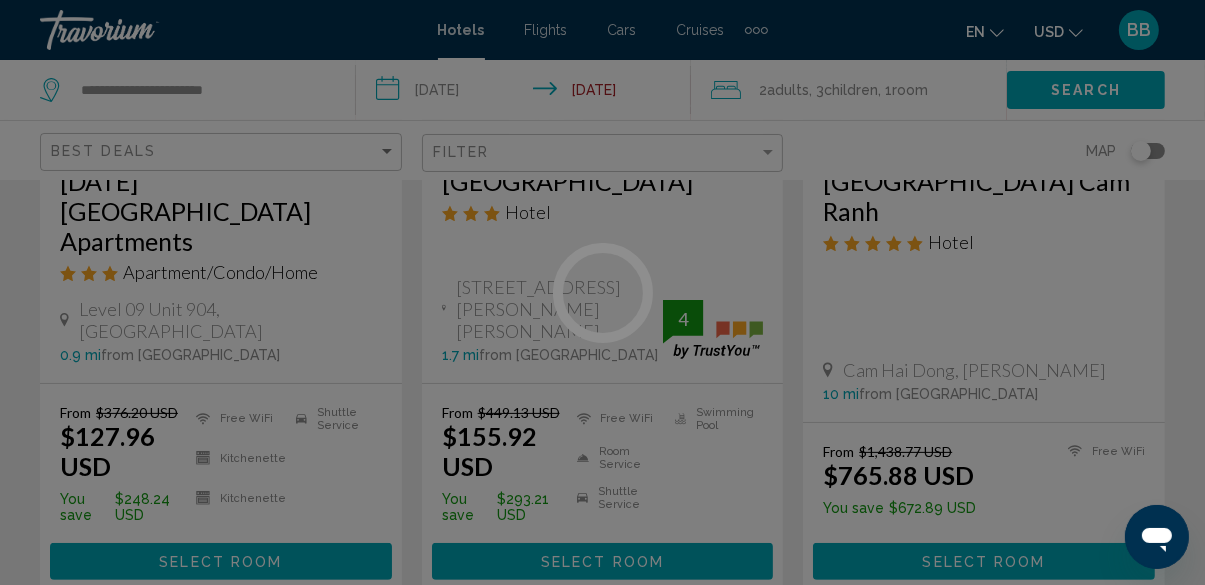 scroll, scrollTop: 194, scrollLeft: 0, axis: vertical 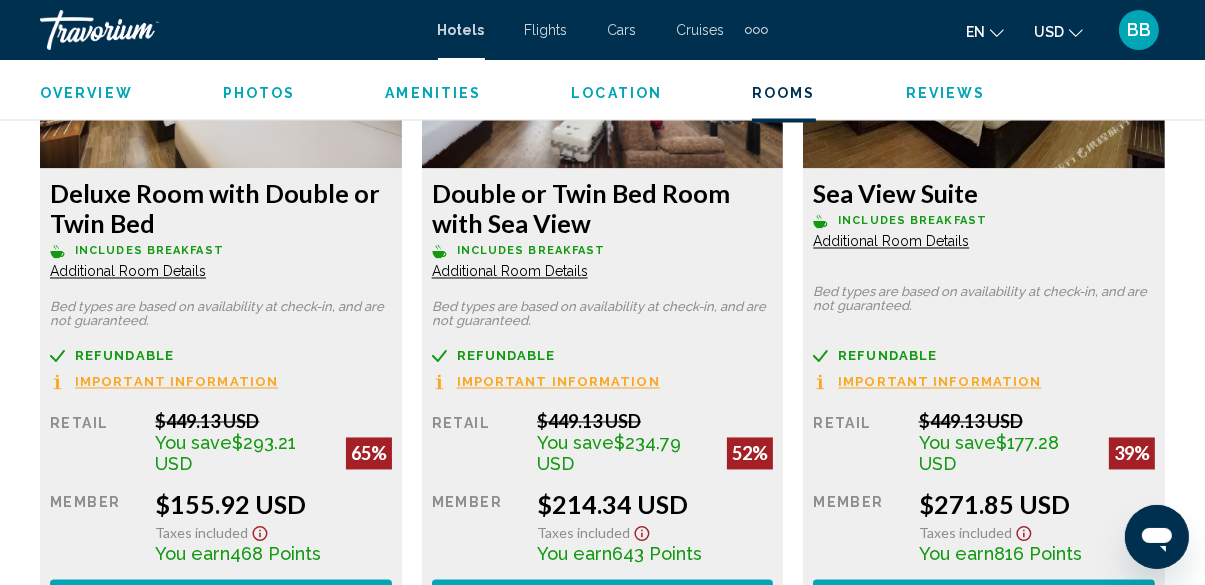 click on "Book now No longer available" at bounding box center [221, 598] 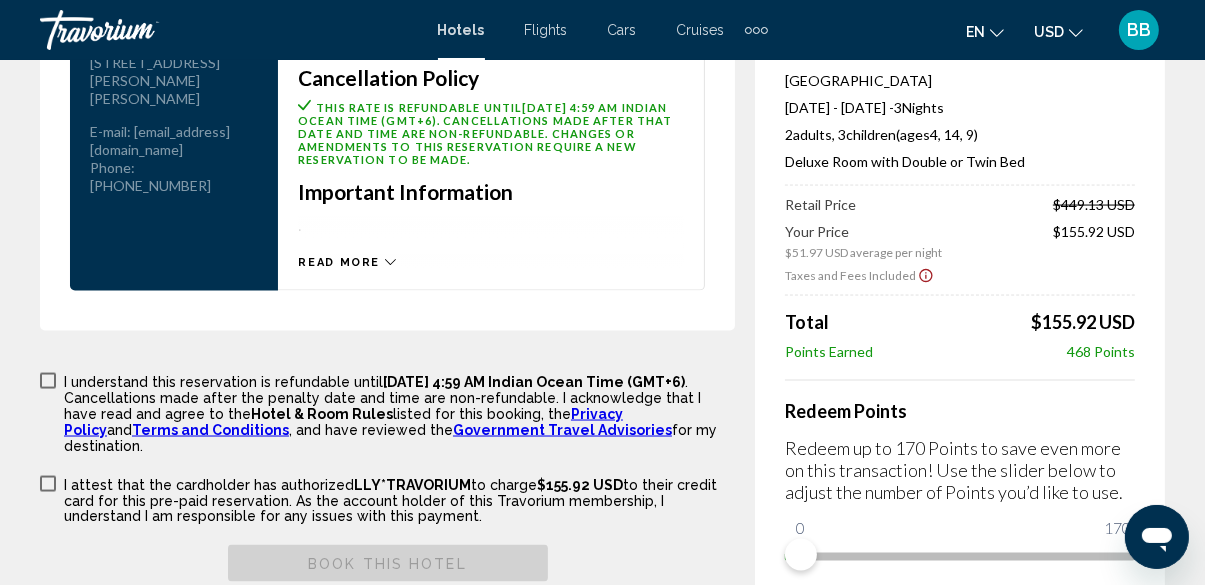 scroll, scrollTop: 2892, scrollLeft: 0, axis: vertical 